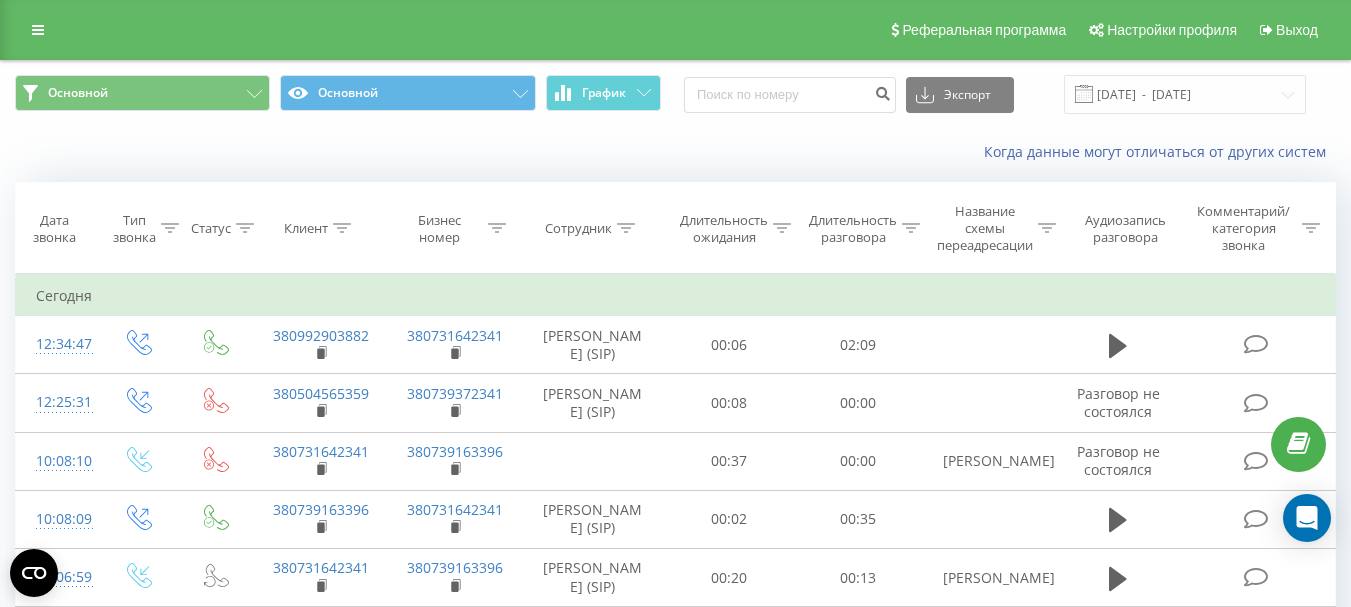 scroll, scrollTop: 0, scrollLeft: 0, axis: both 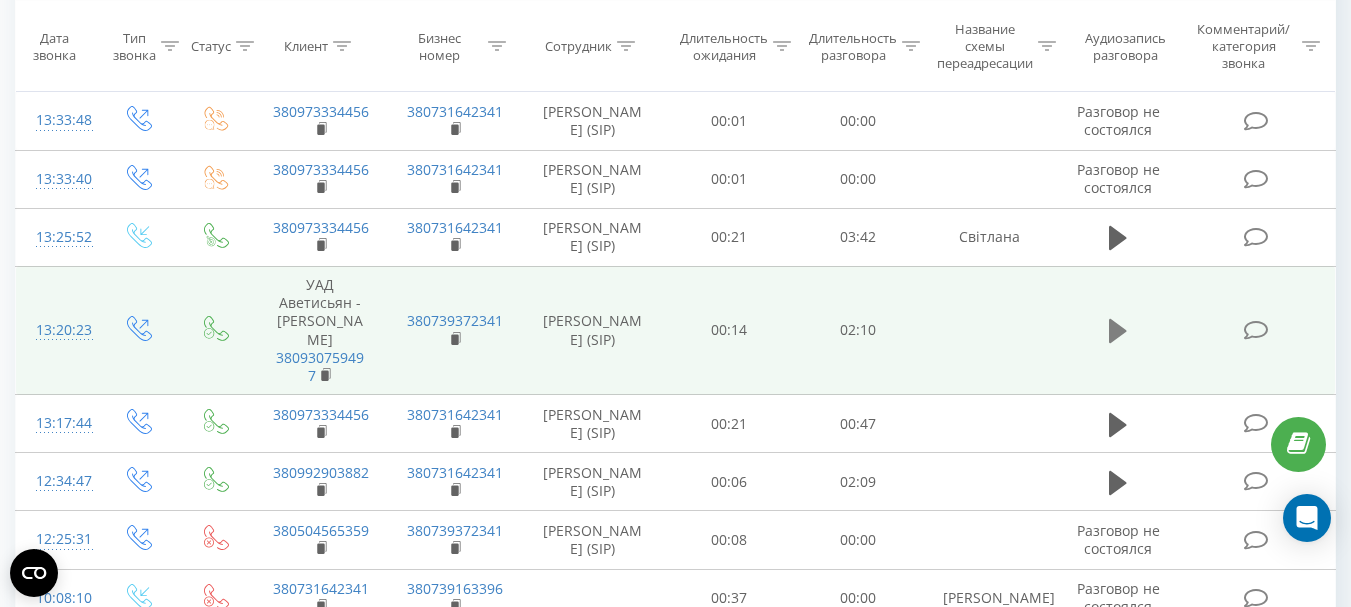click 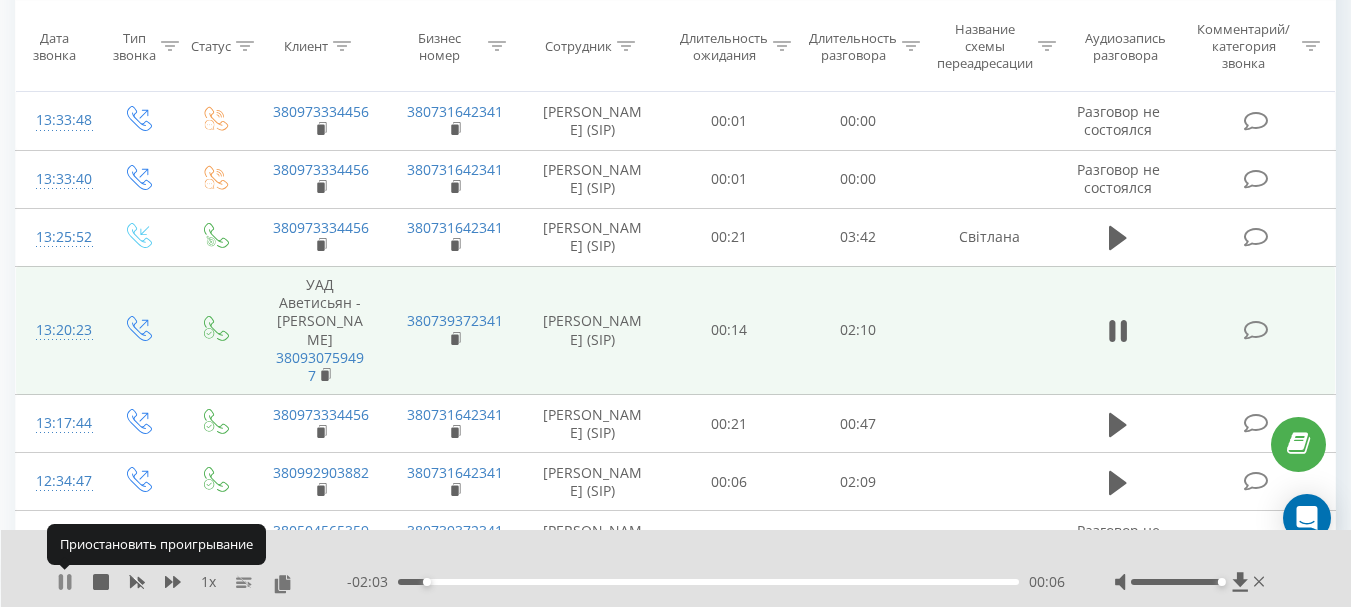 click 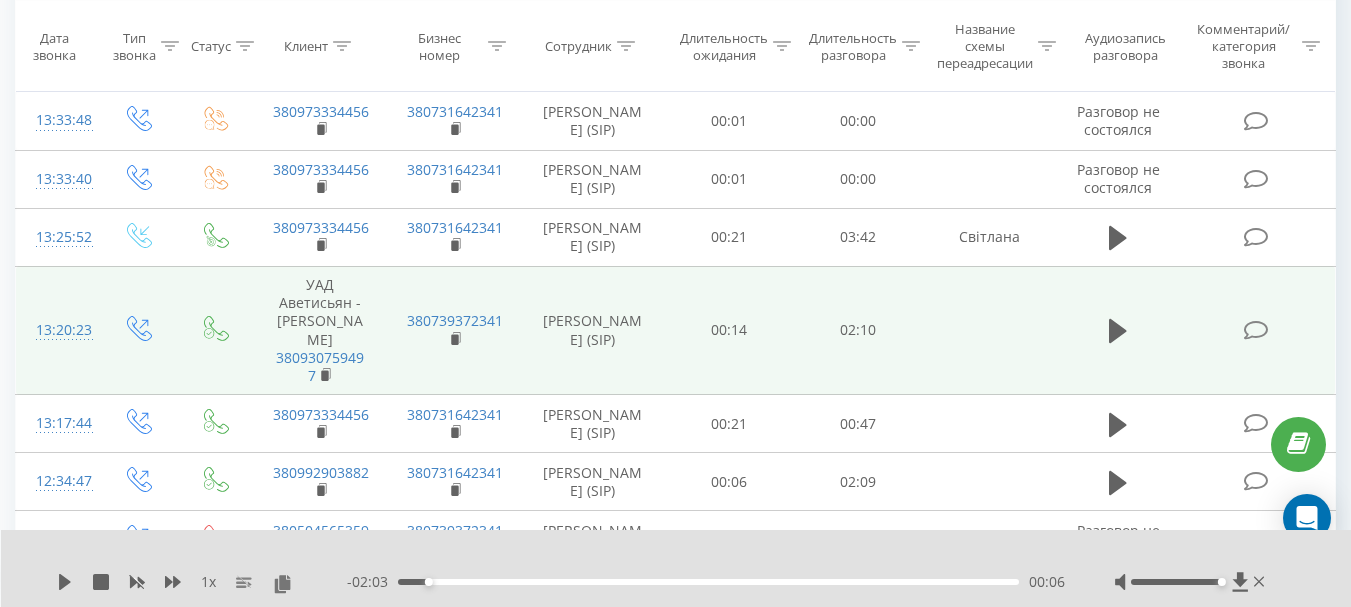 drag, startPoint x: 1257, startPoint y: 584, endPoint x: 1216, endPoint y: 599, distance: 43.65776 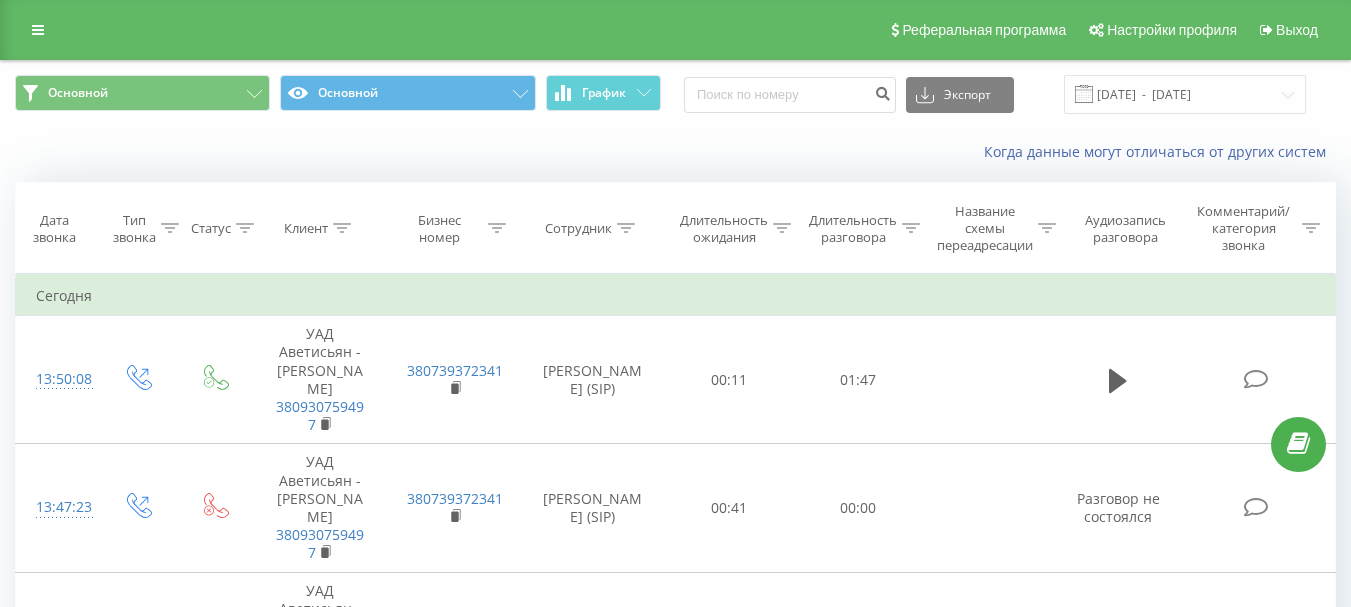 scroll, scrollTop: 0, scrollLeft: 0, axis: both 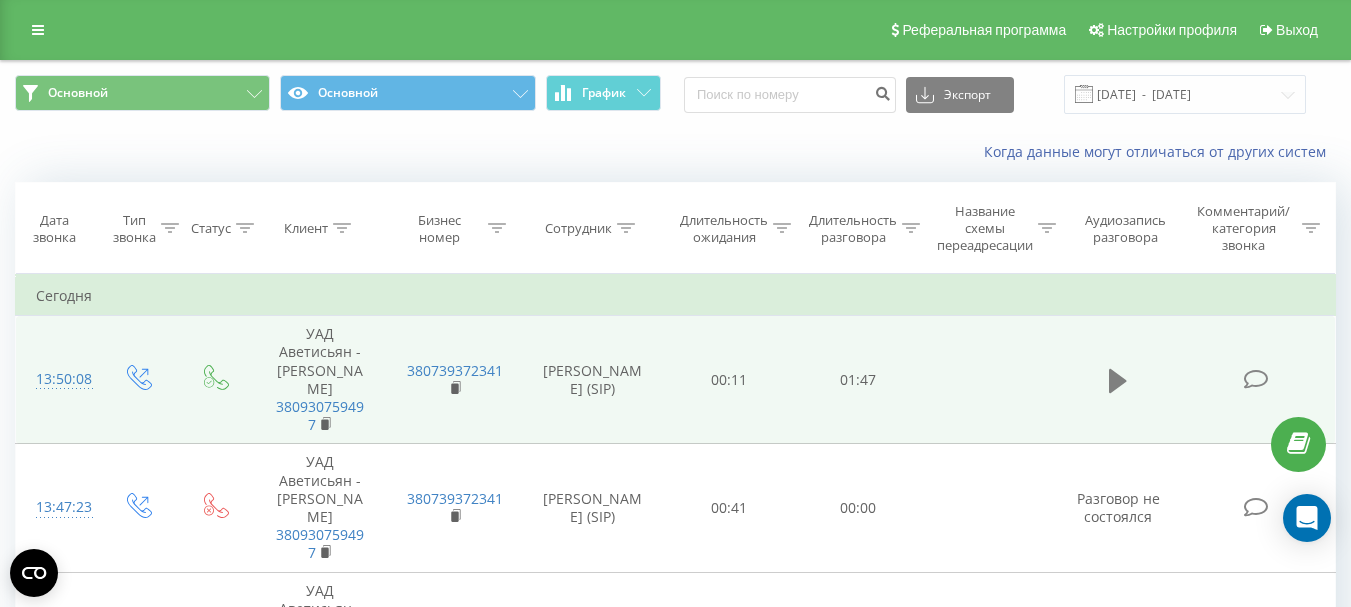 click 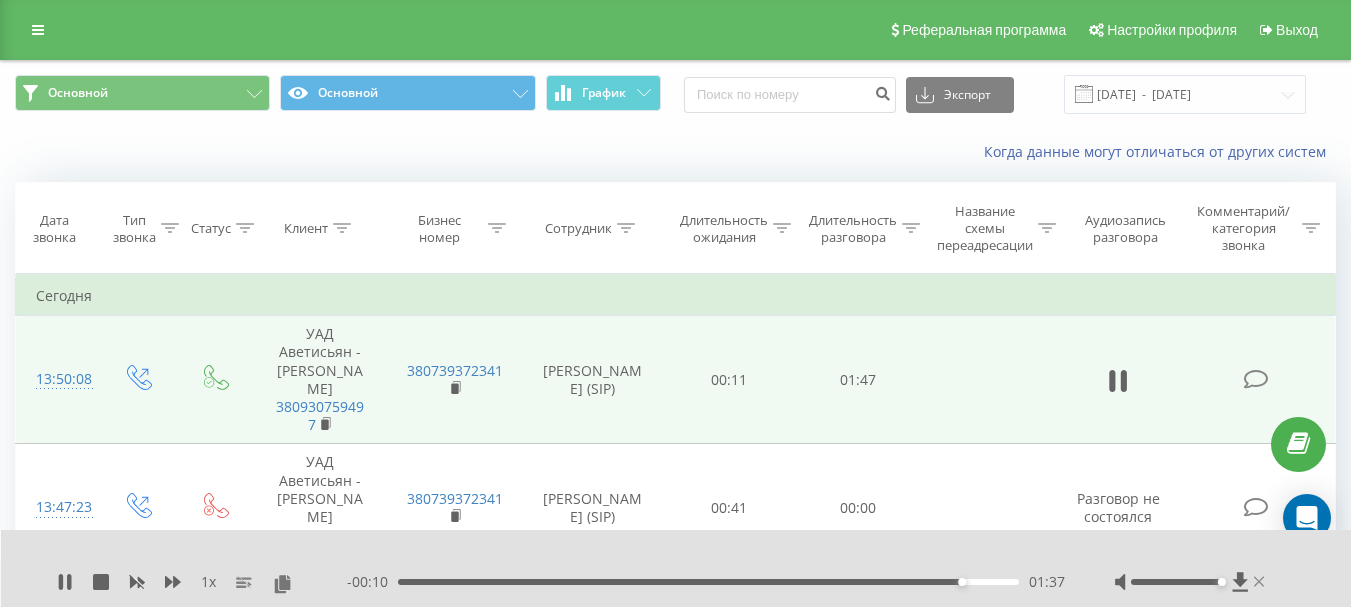 click 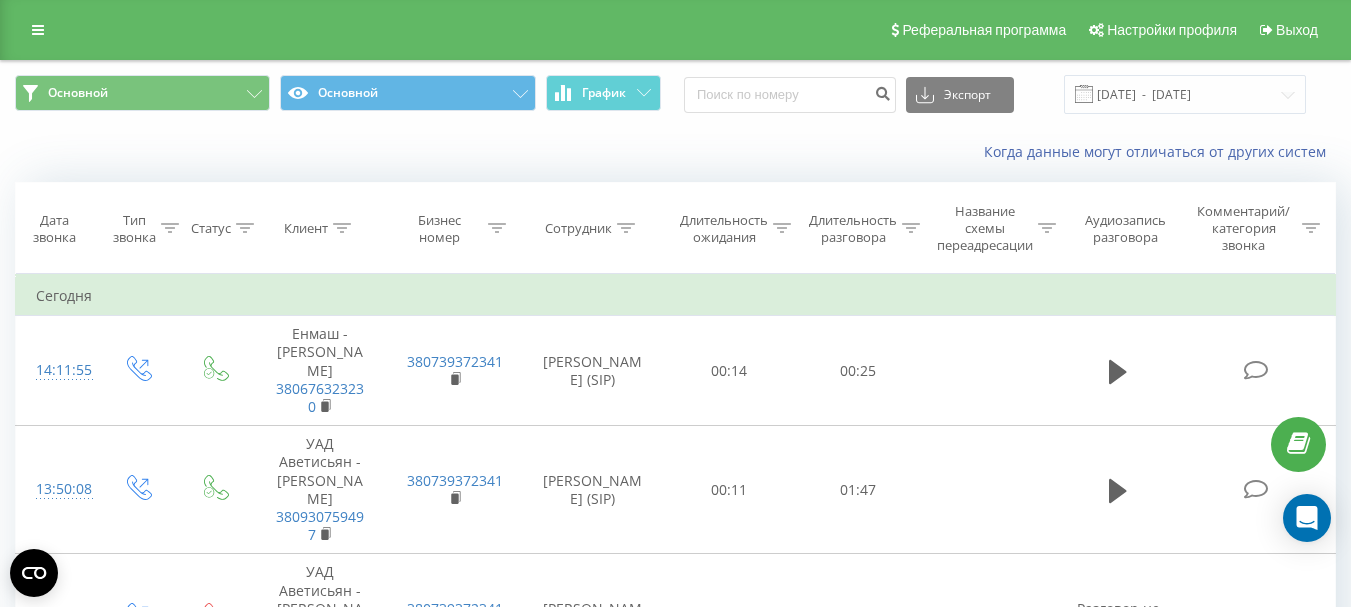 scroll, scrollTop: 0, scrollLeft: 0, axis: both 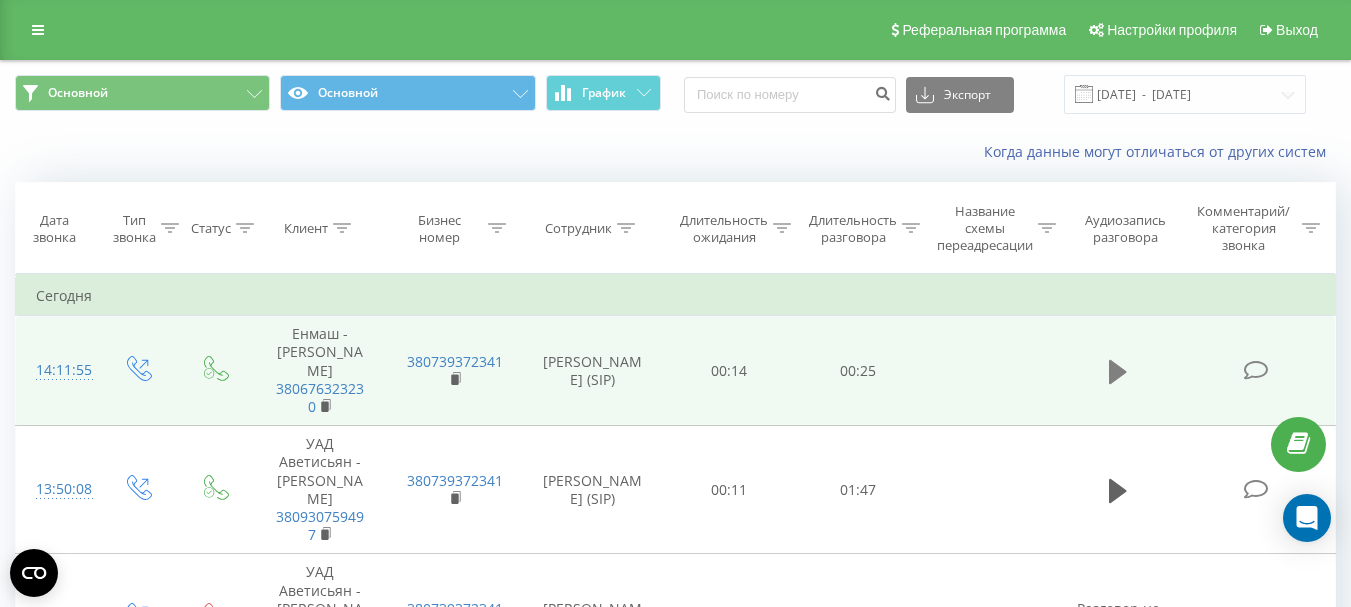 click 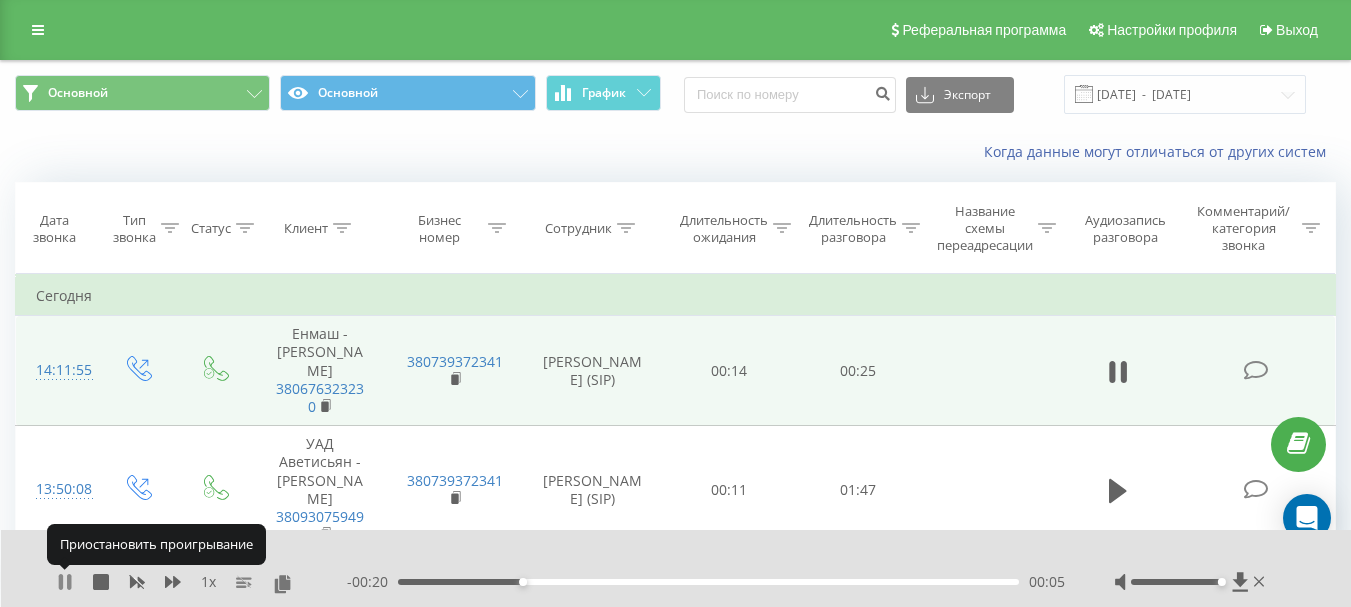 click 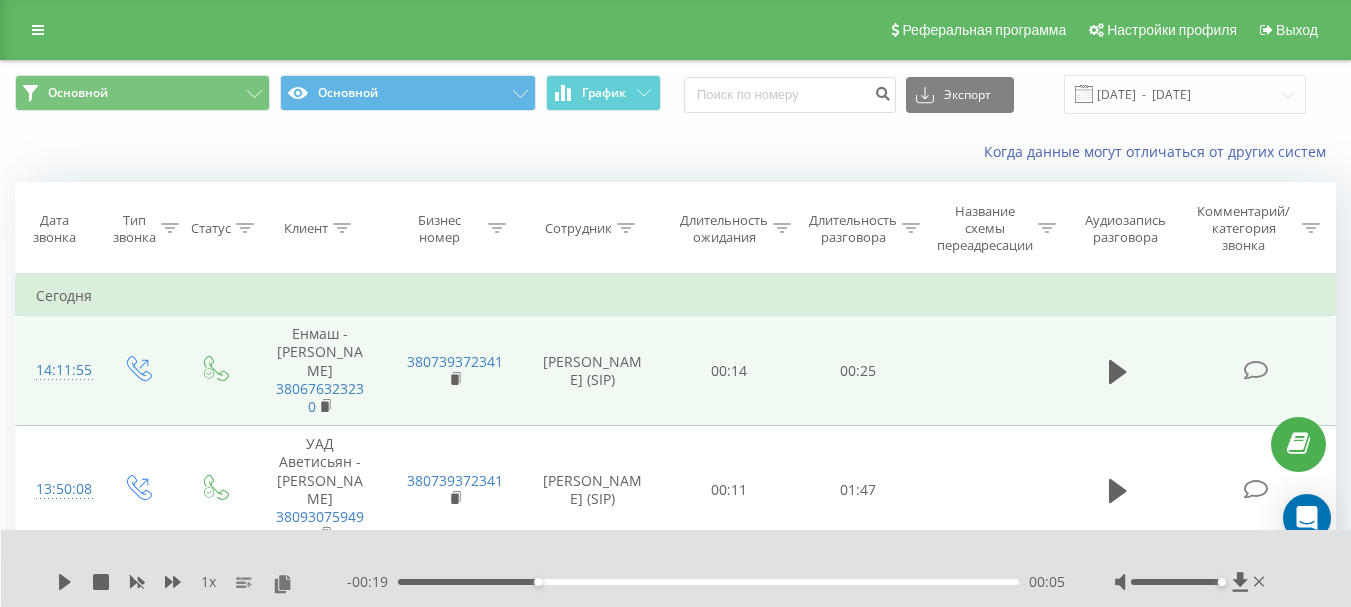 click on "1 x" at bounding box center [202, 582] 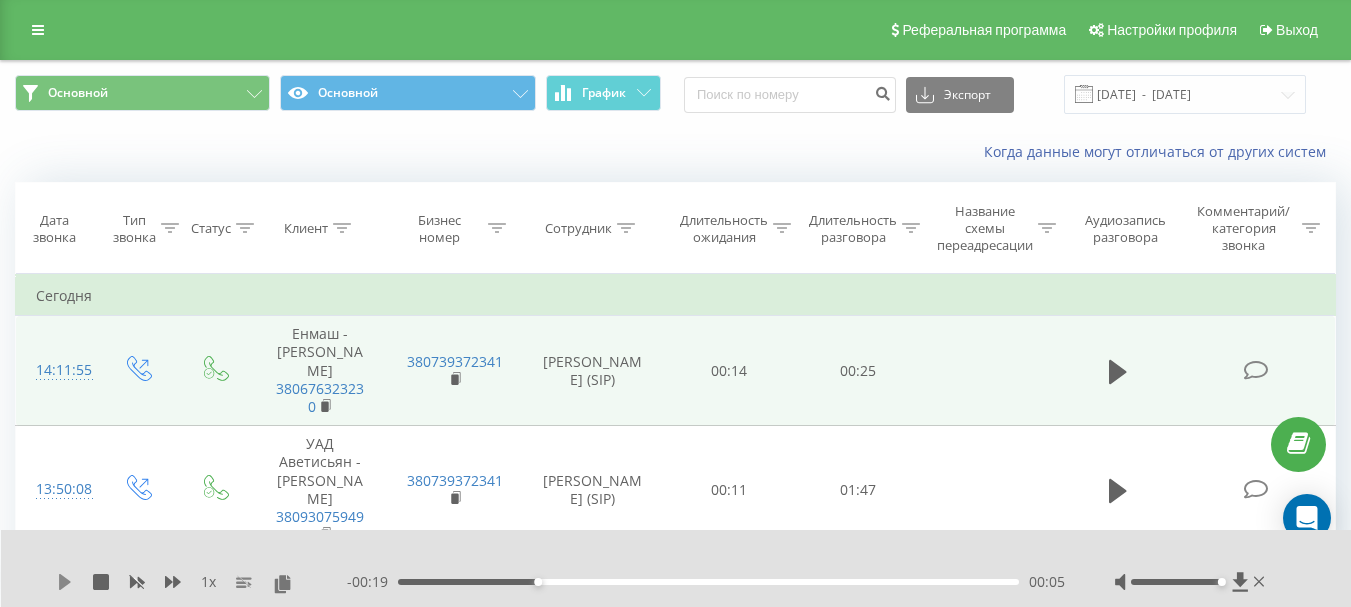 click 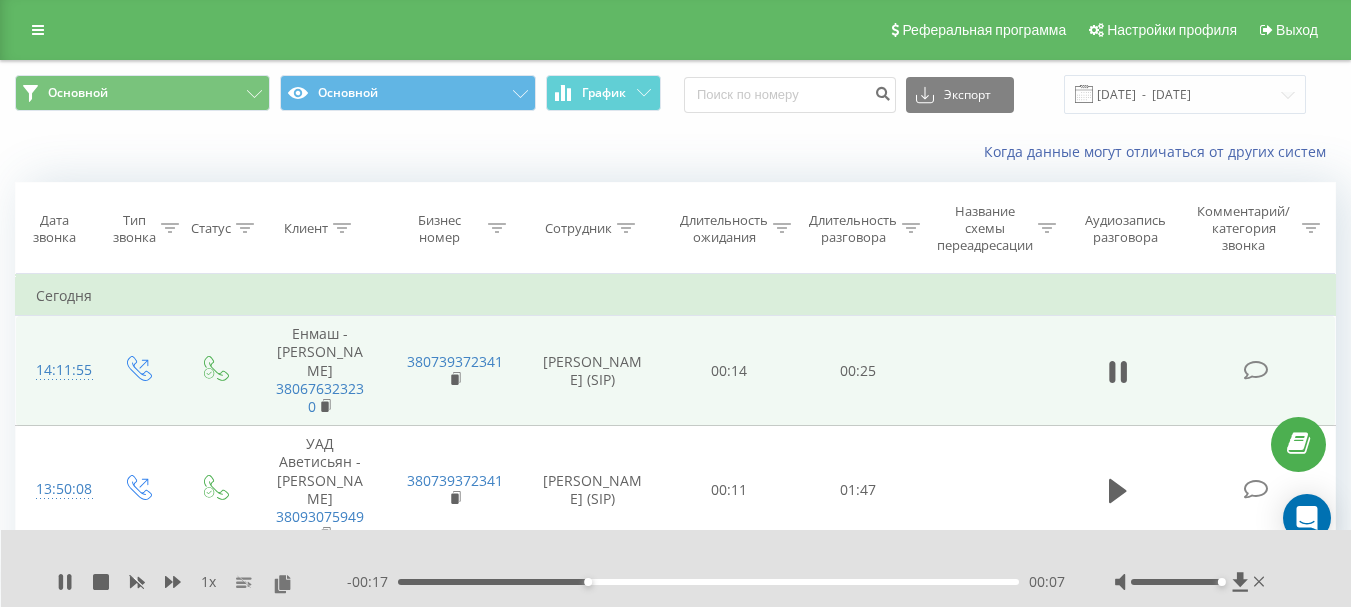 click on "- 00:17 00:07   00:07" at bounding box center [706, 582] 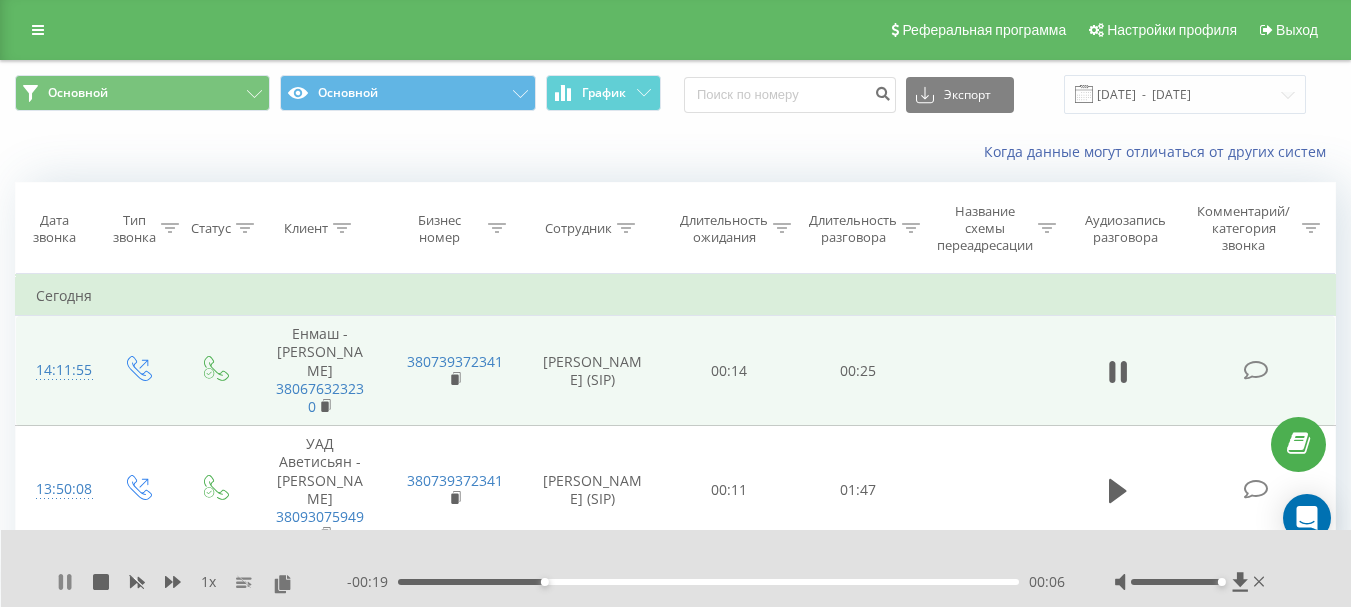 drag, startPoint x: 62, startPoint y: 581, endPoint x: 112, endPoint y: 589, distance: 50.635956 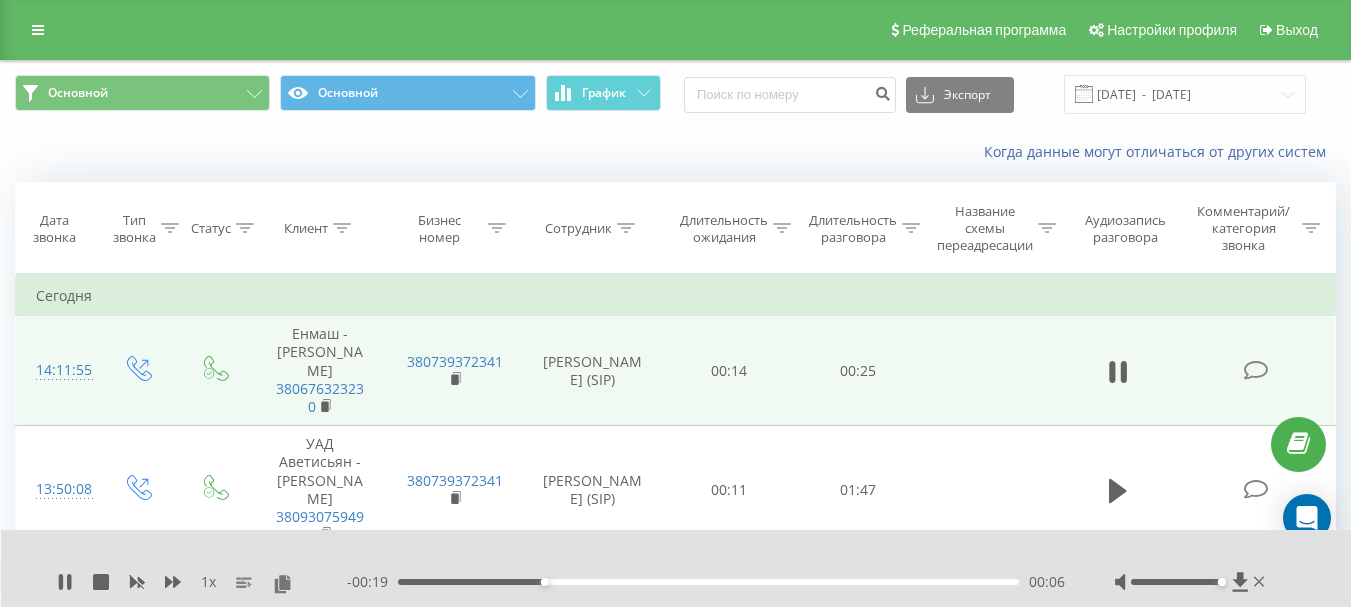click 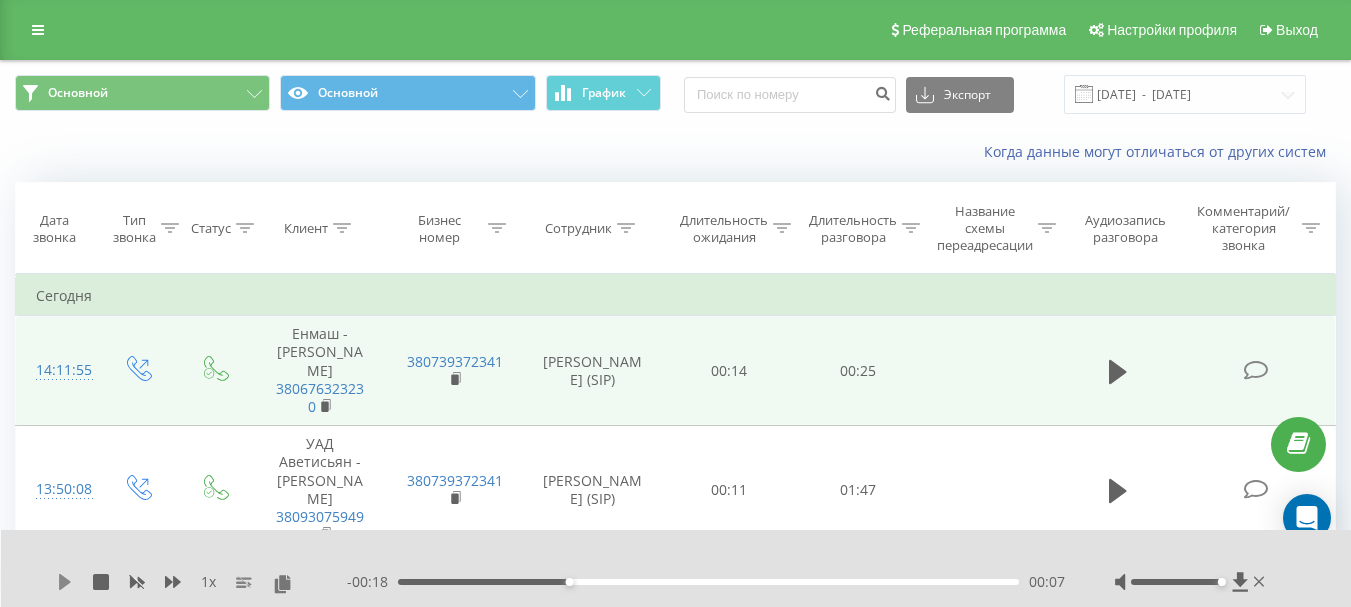 click 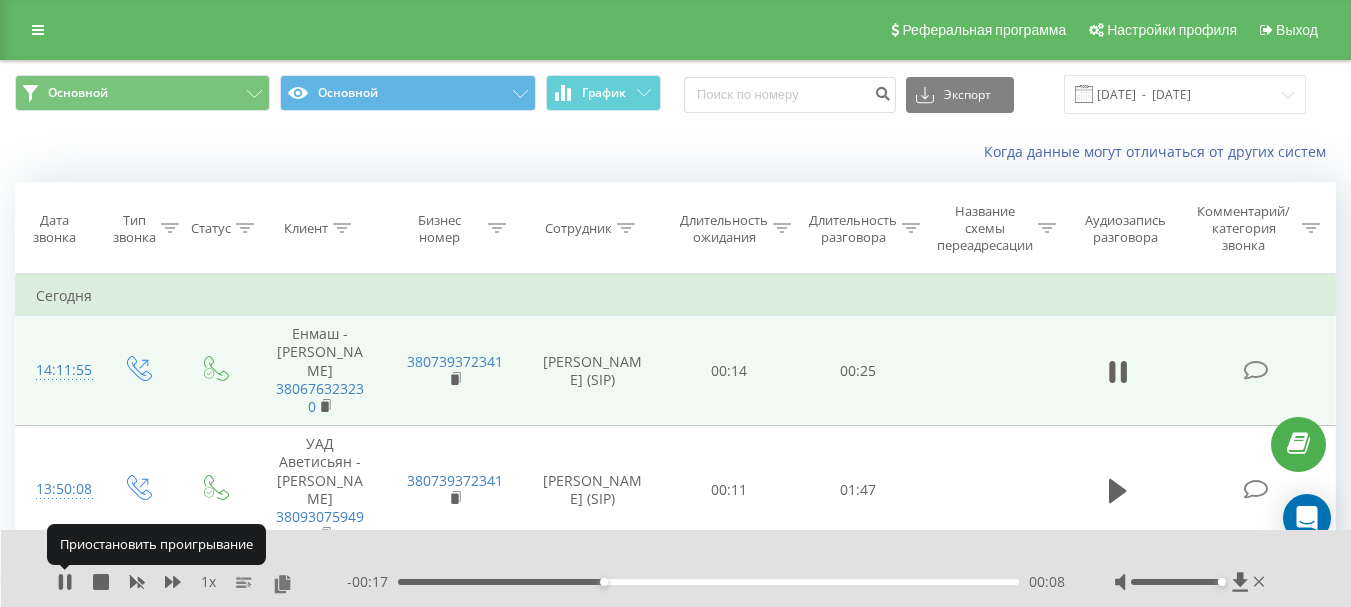 click 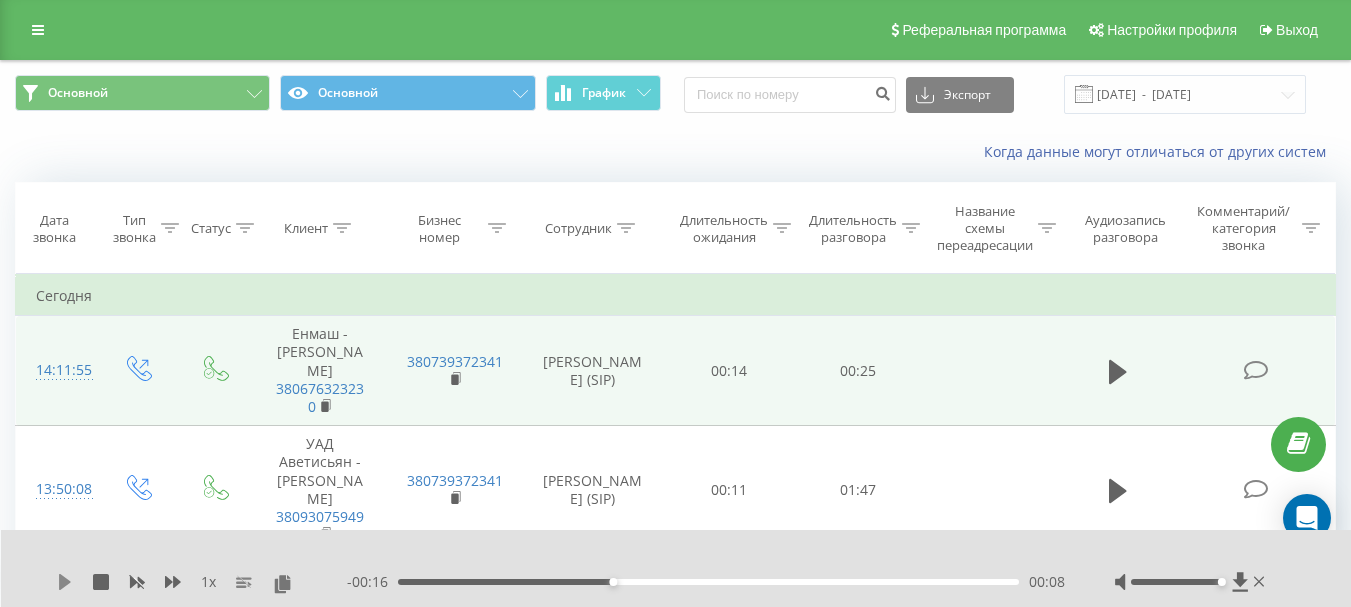 click 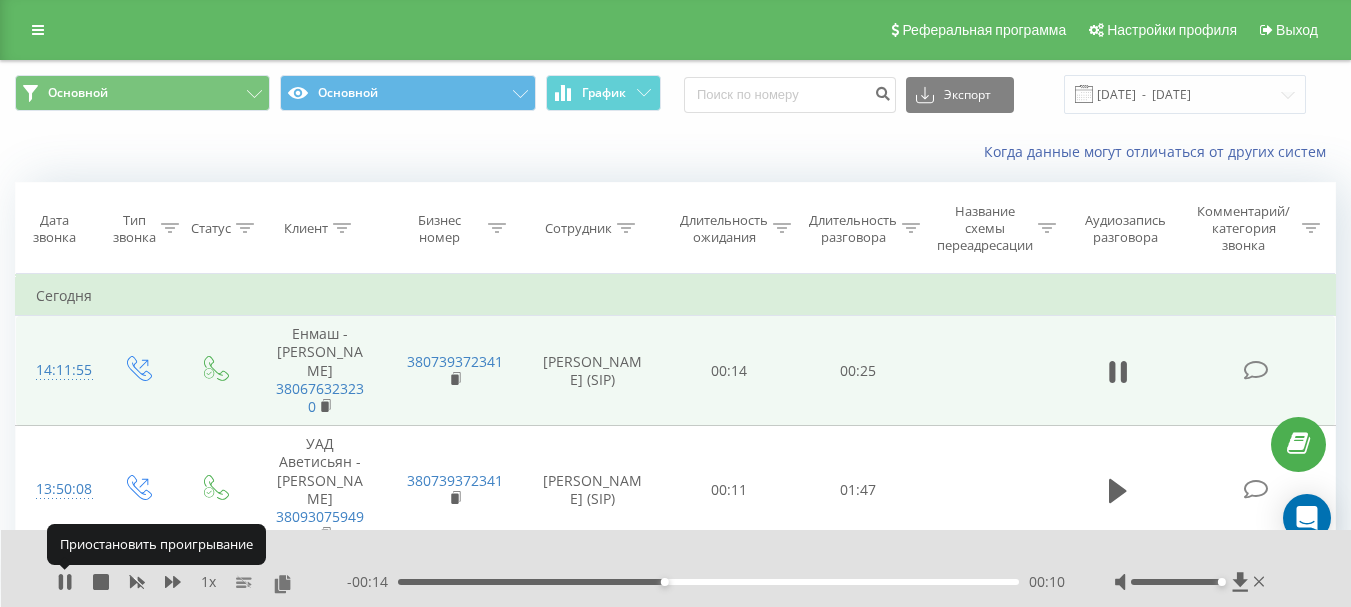 click 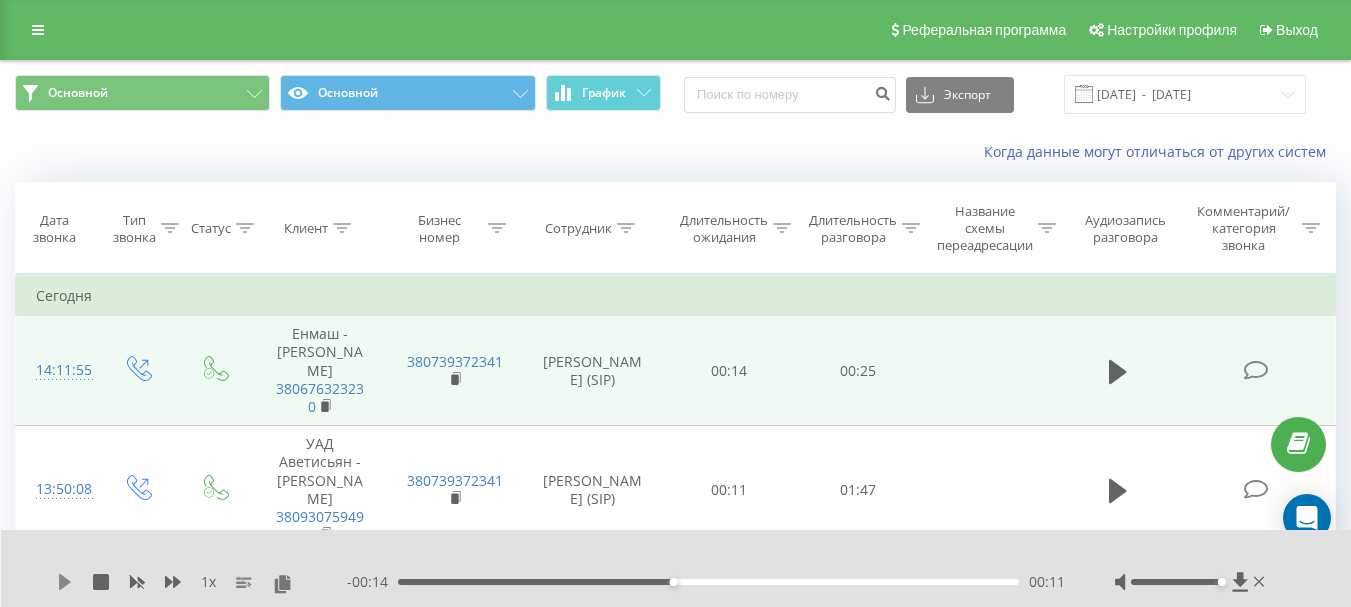 click 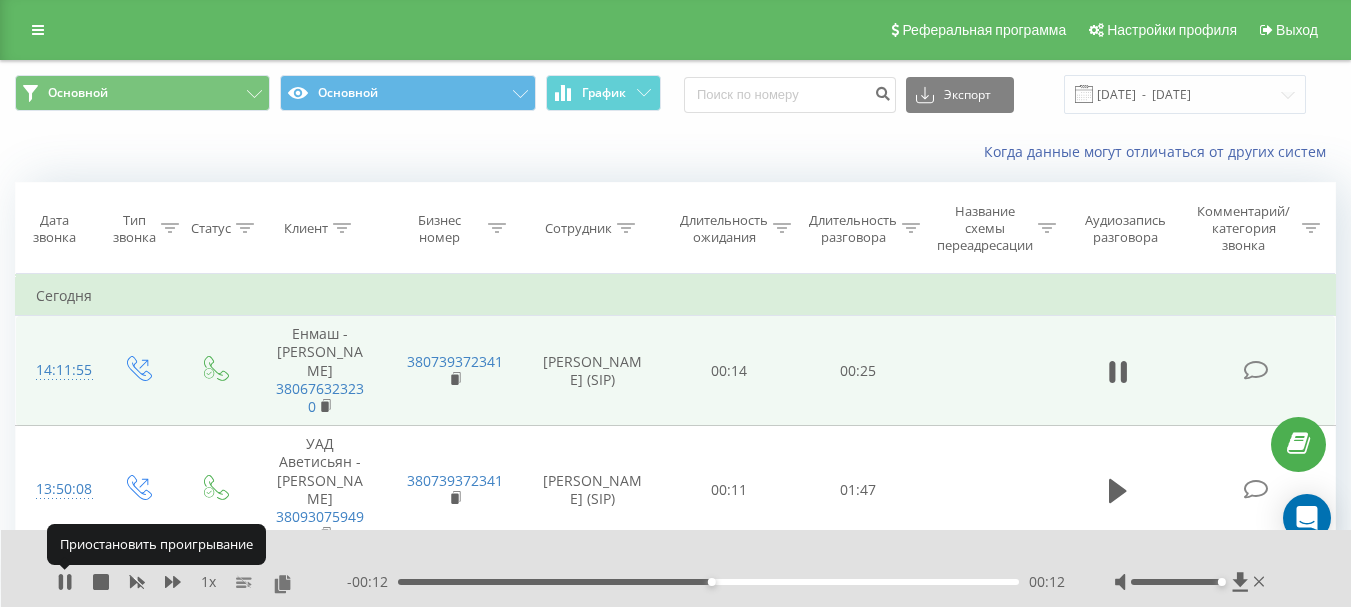 click 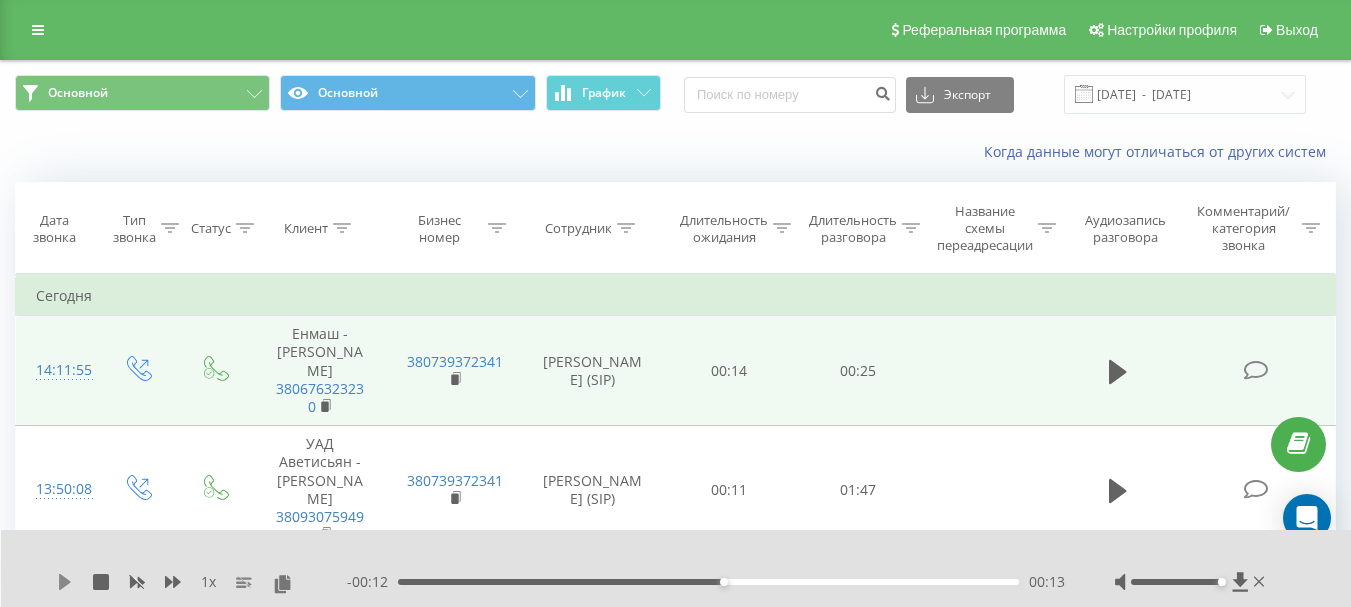 click 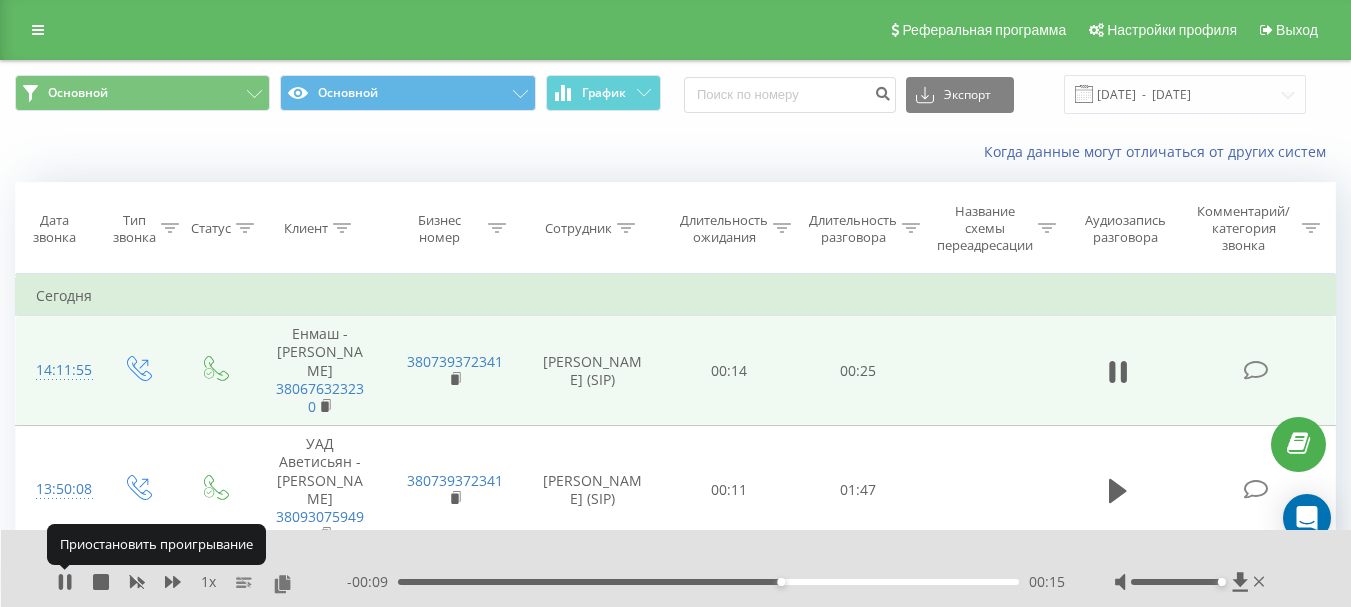 click 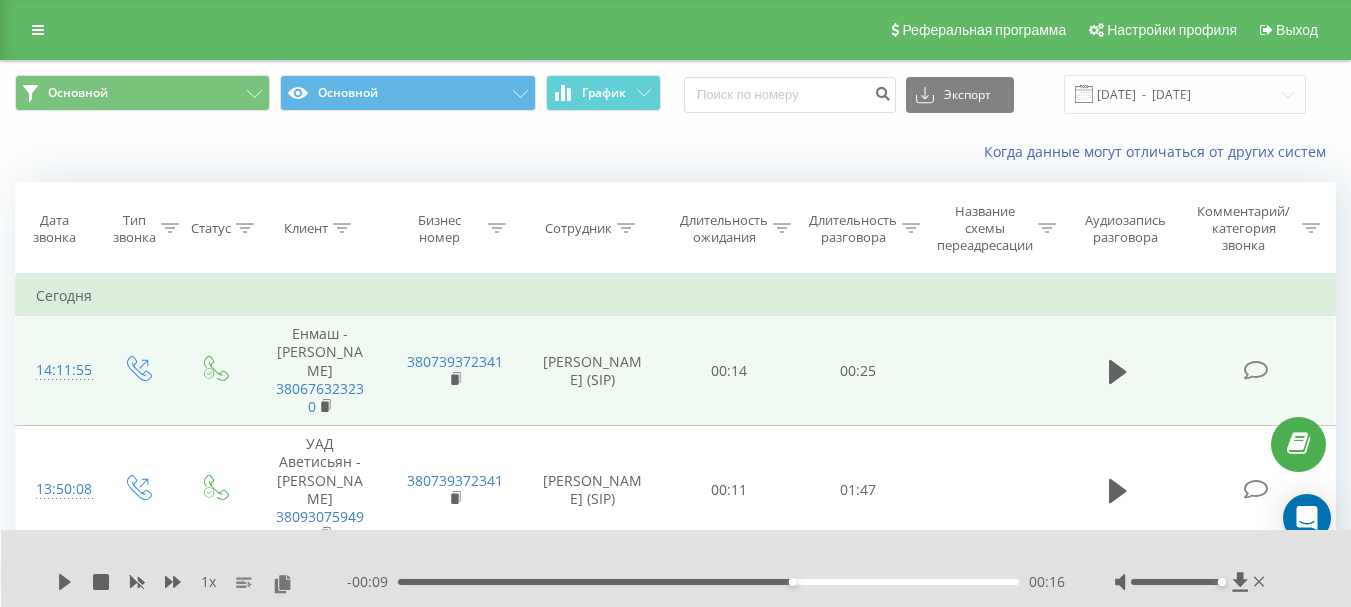 click on "00:16" at bounding box center [708, 582] 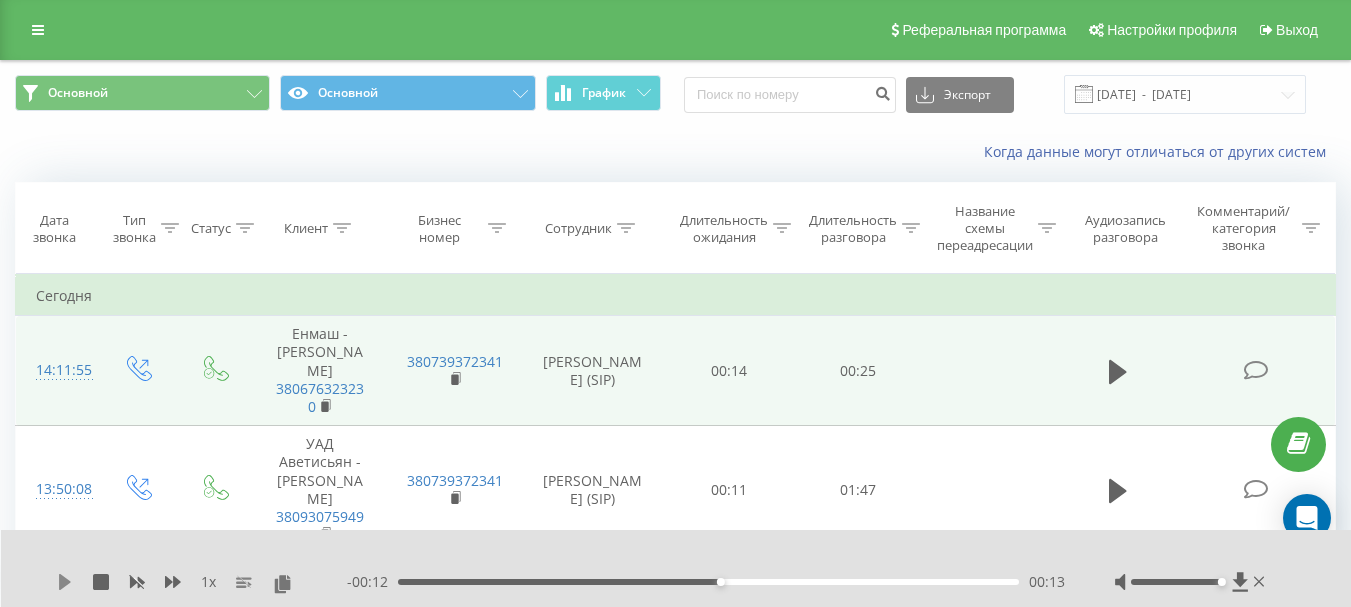 click 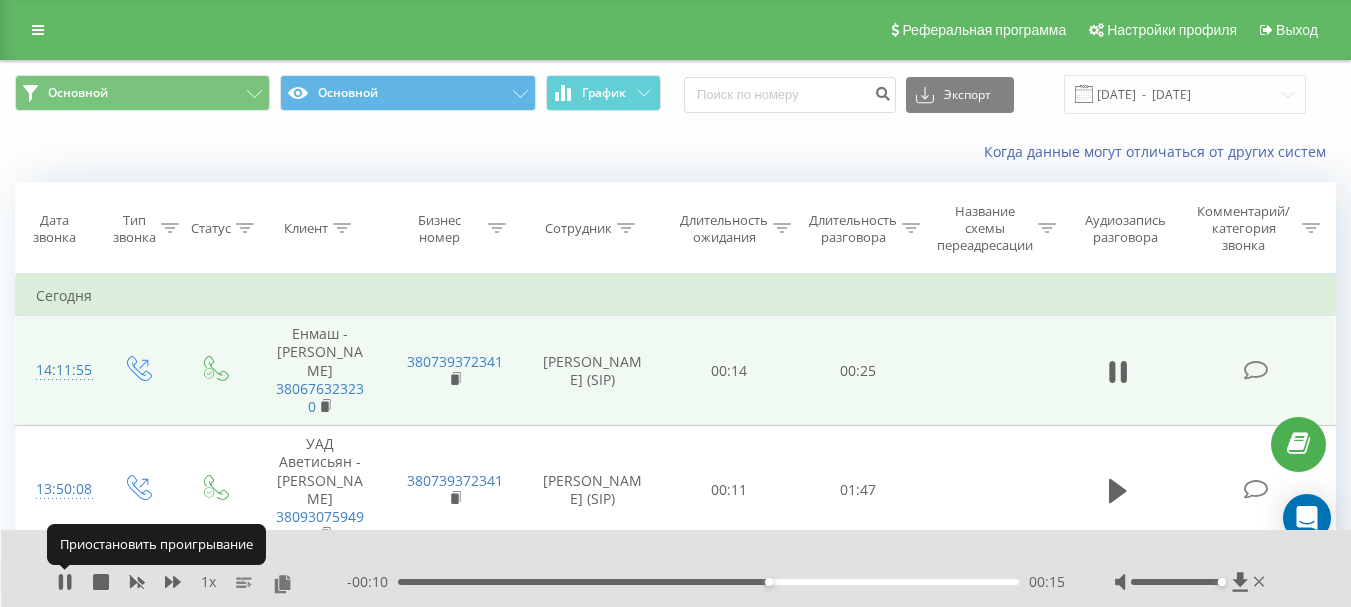 click 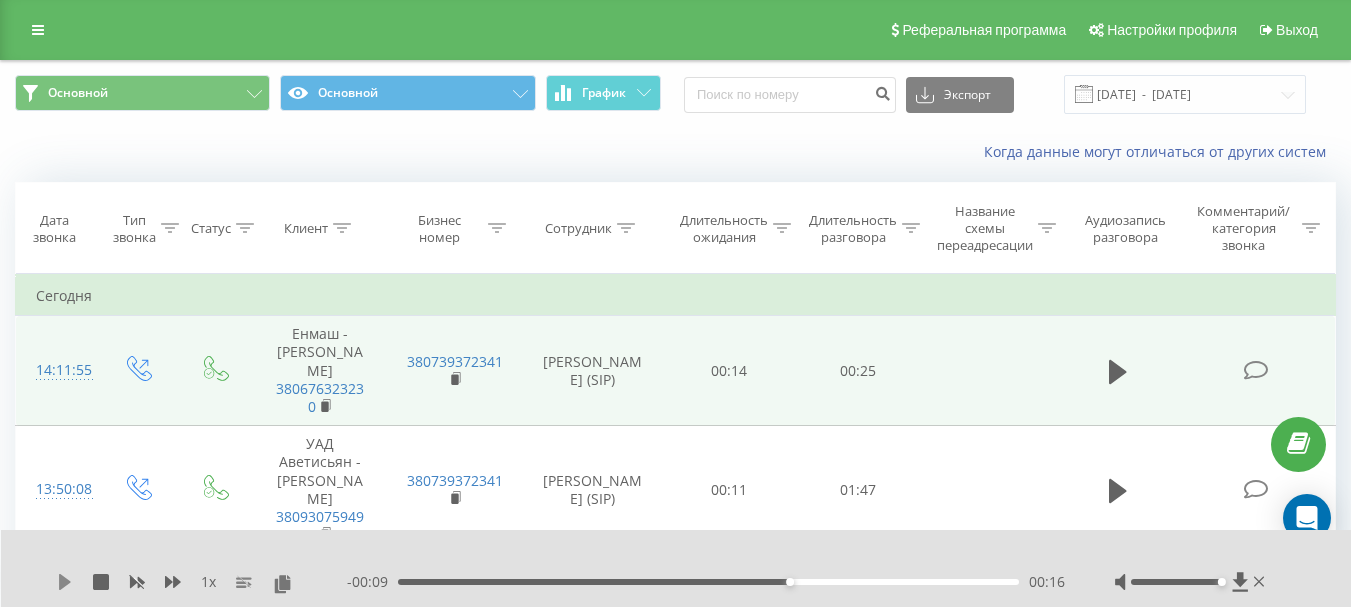 click 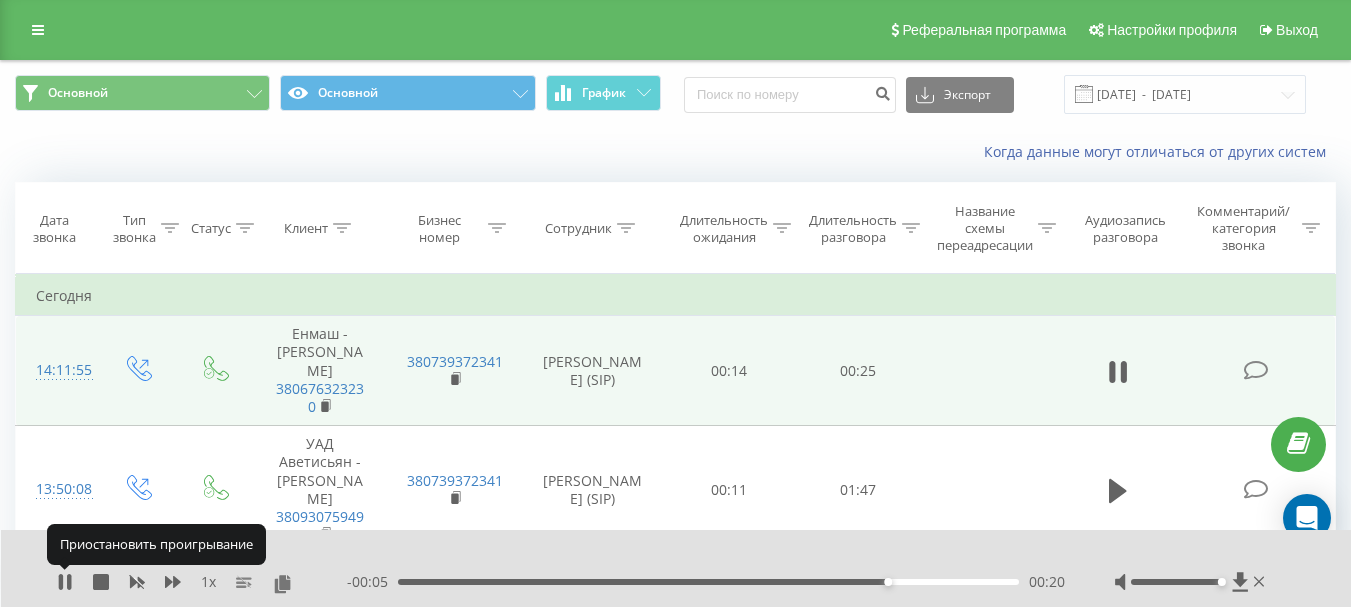 click 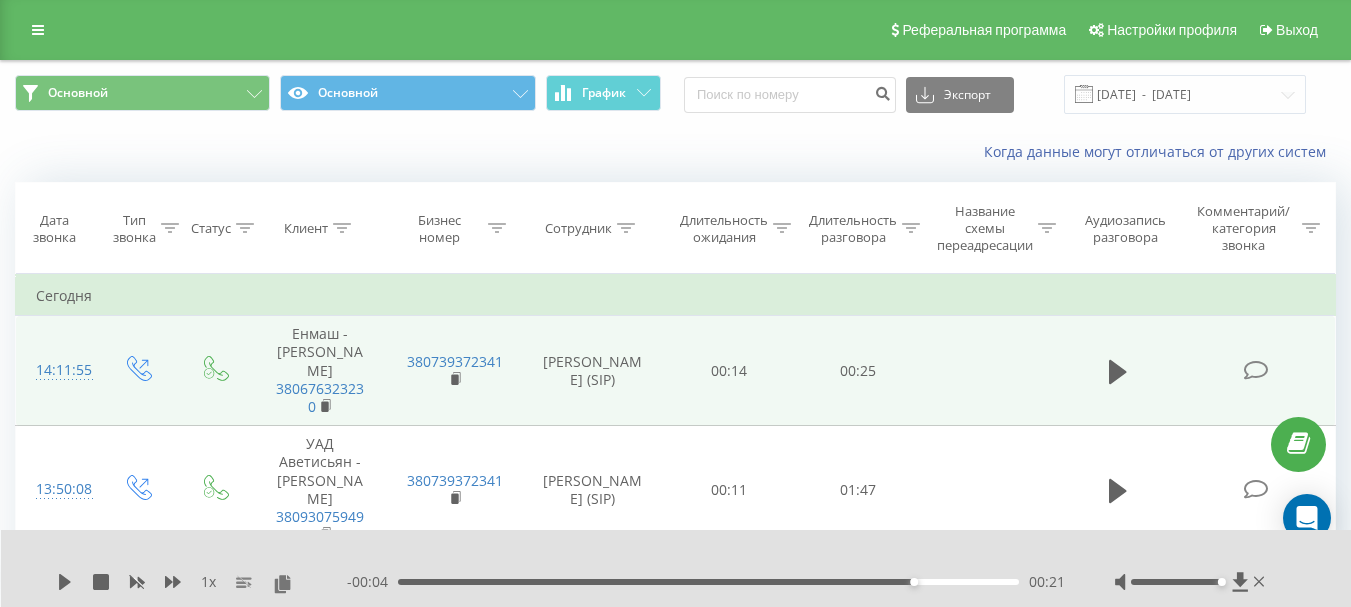 click on "00:21" at bounding box center [708, 582] 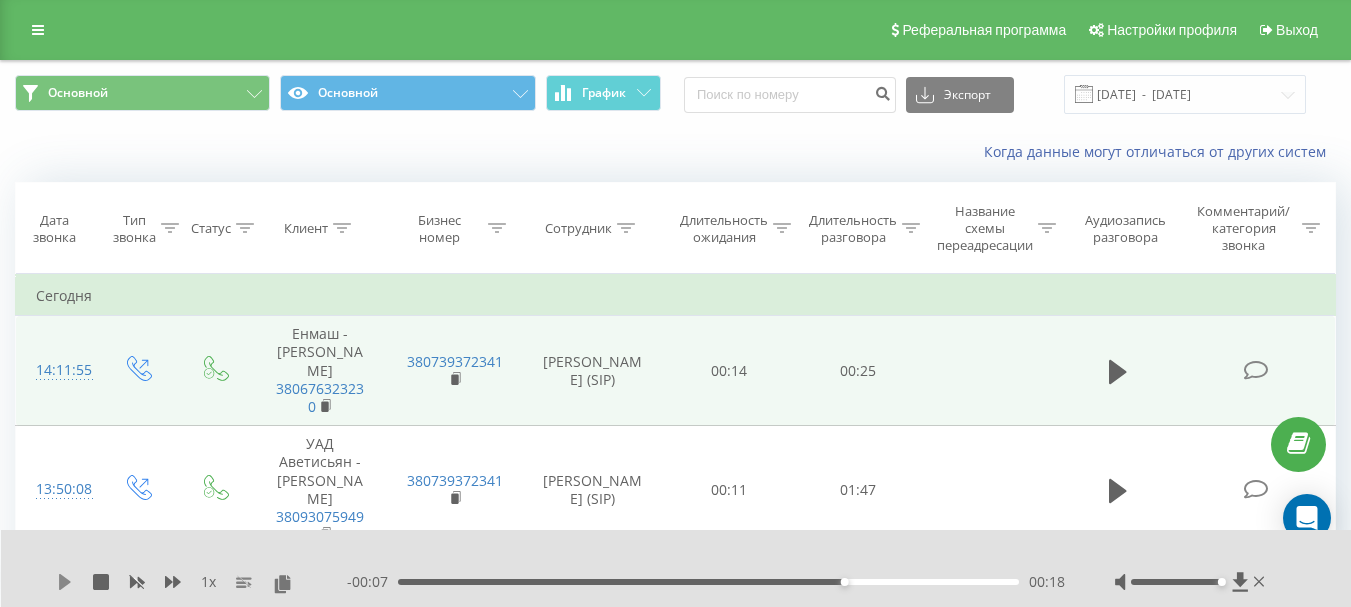click 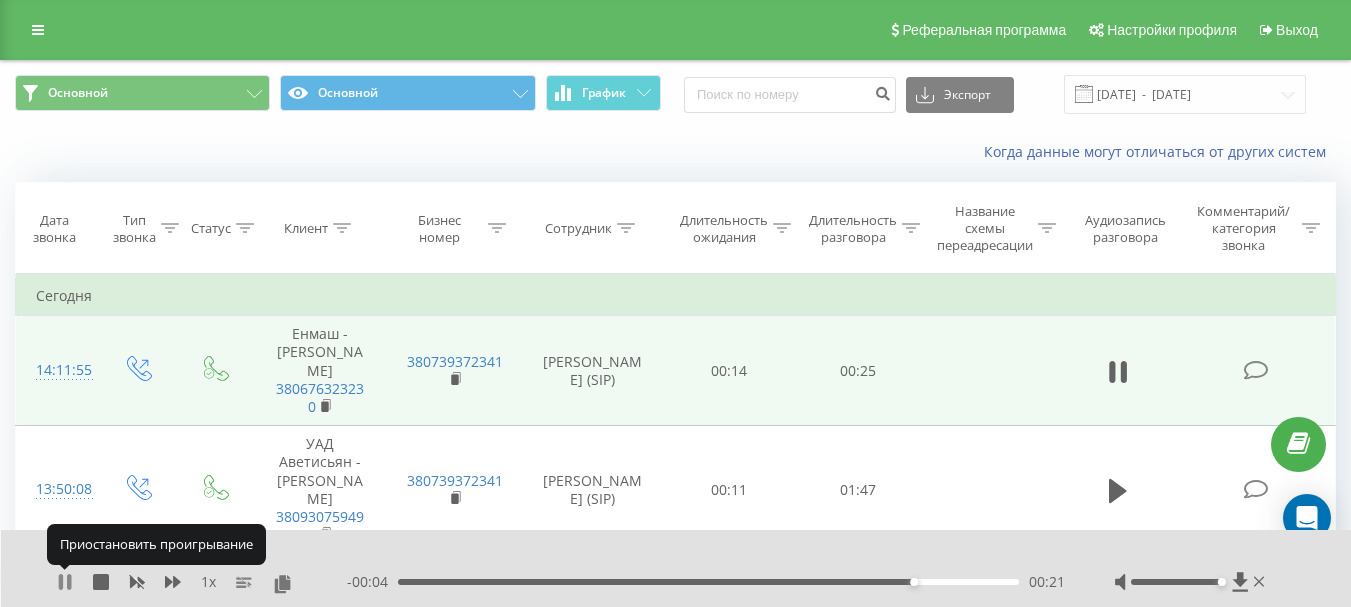 click 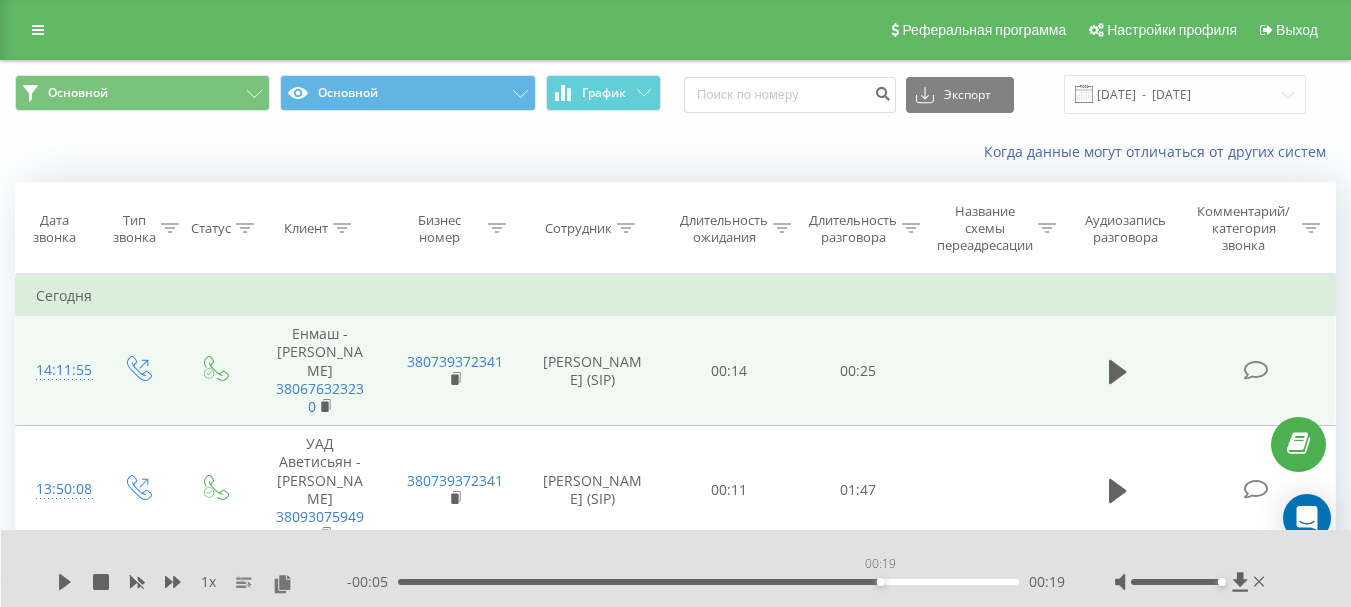 click on "00:19" at bounding box center [708, 582] 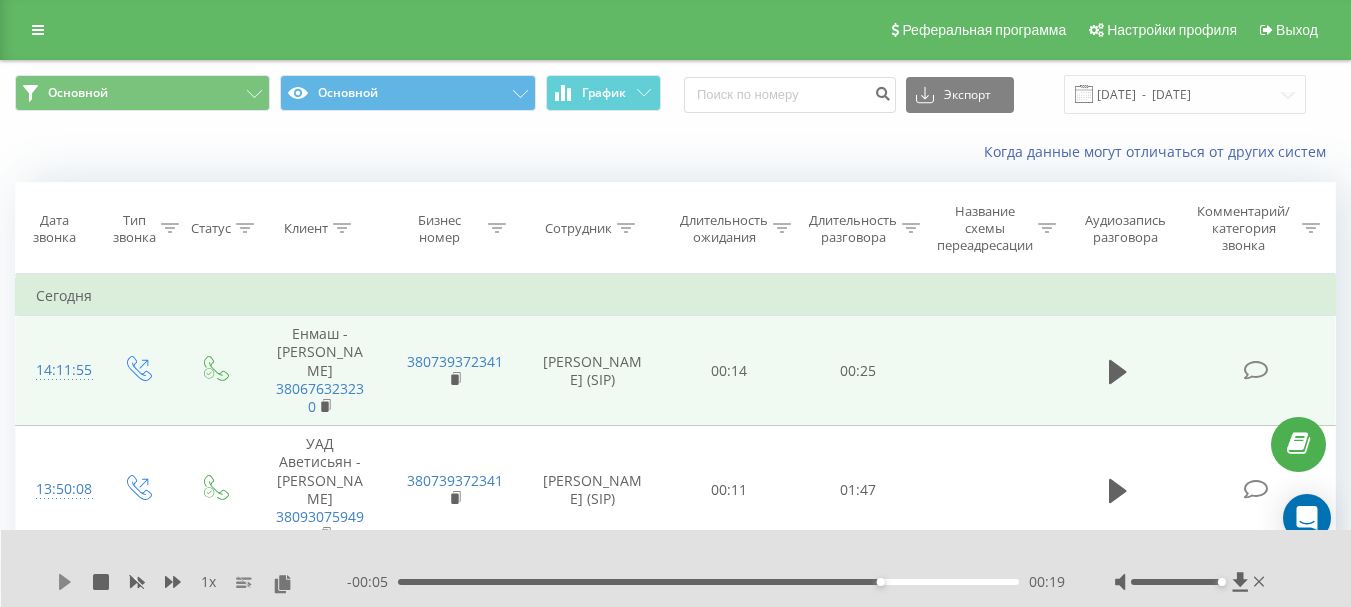 click 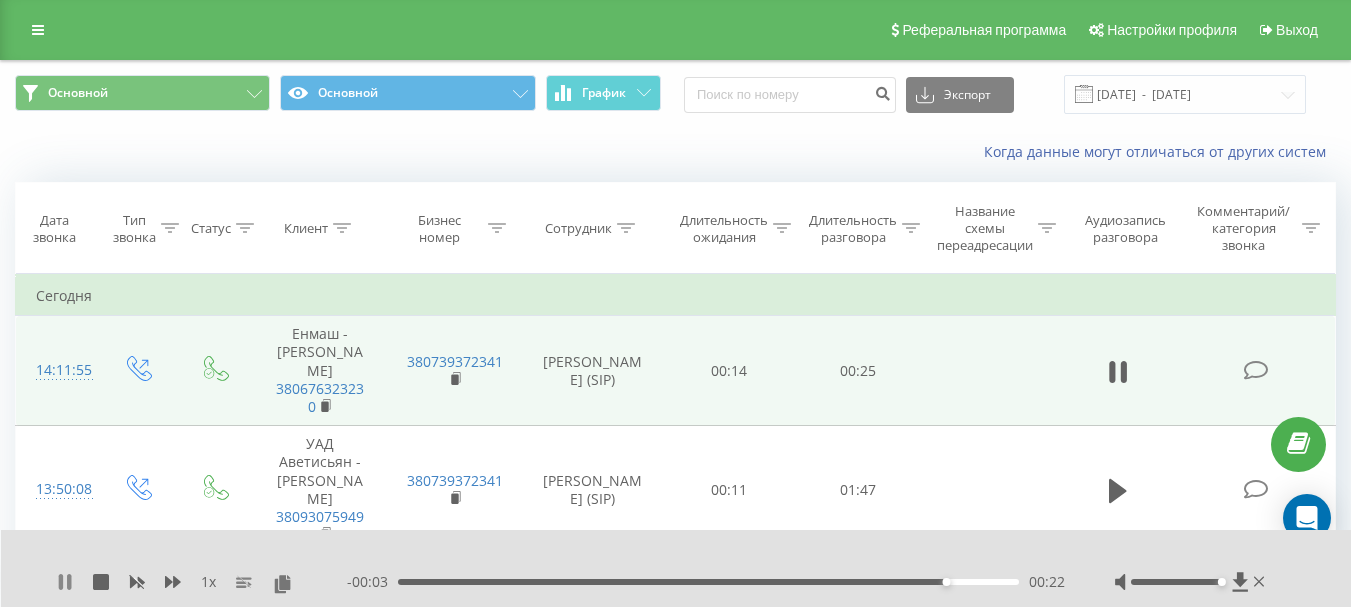 click 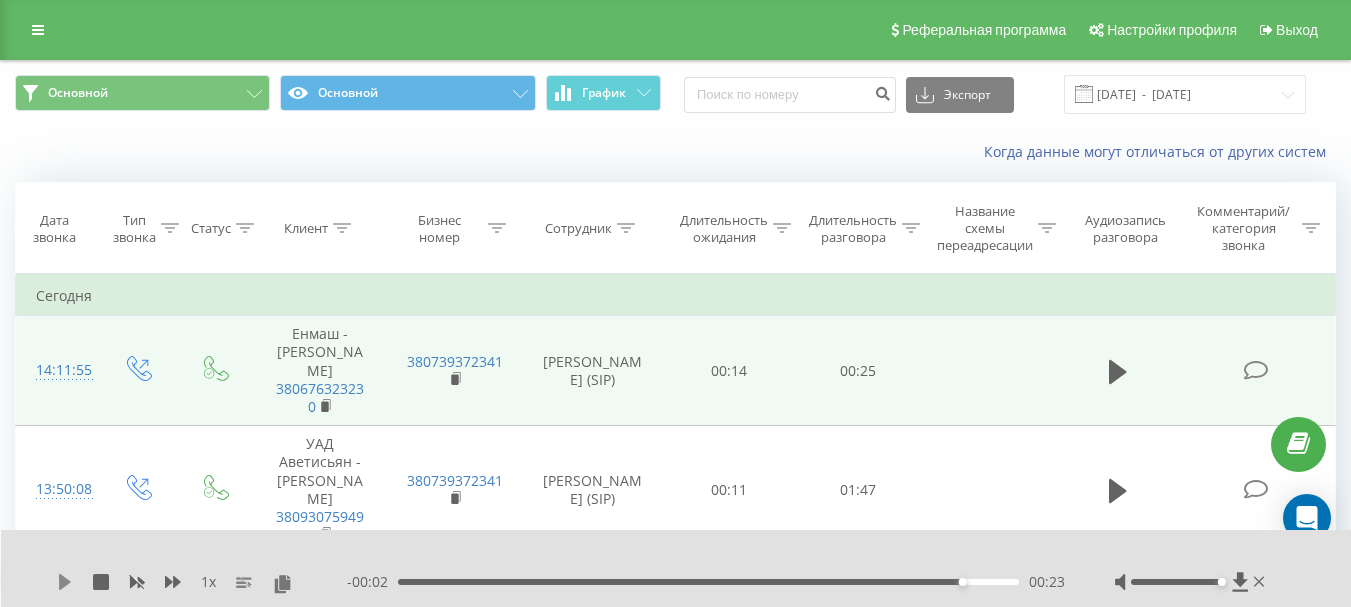 click 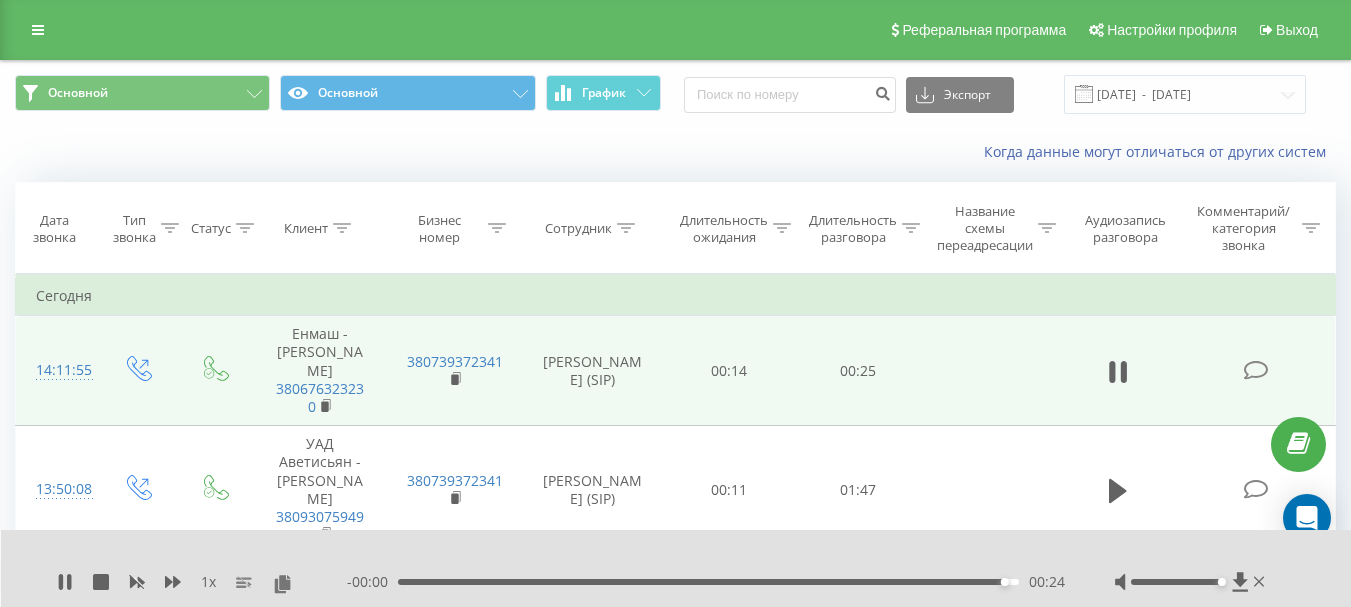 click on "00:24" at bounding box center (708, 582) 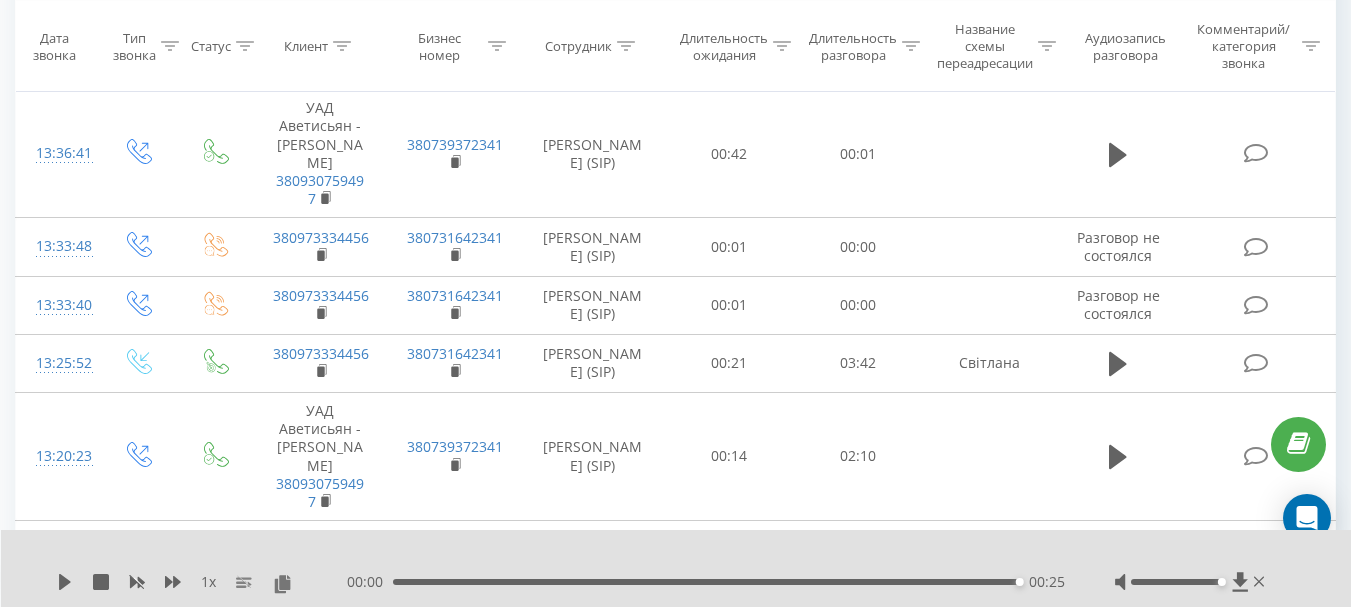scroll, scrollTop: 1027, scrollLeft: 0, axis: vertical 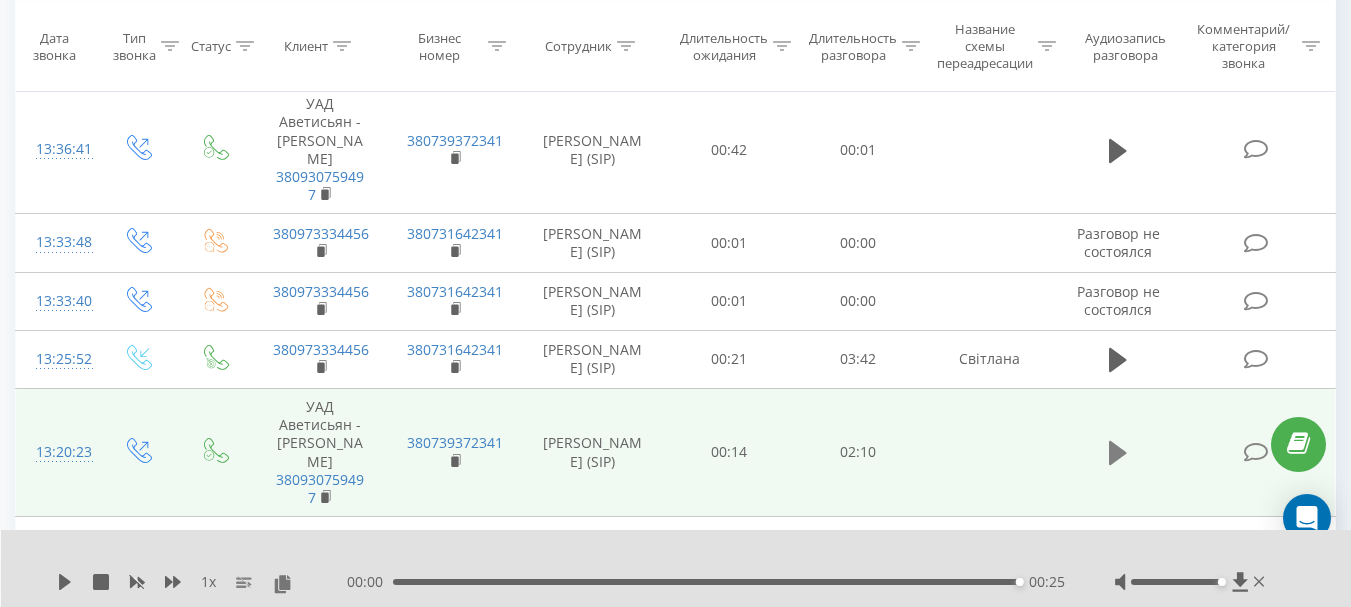 click 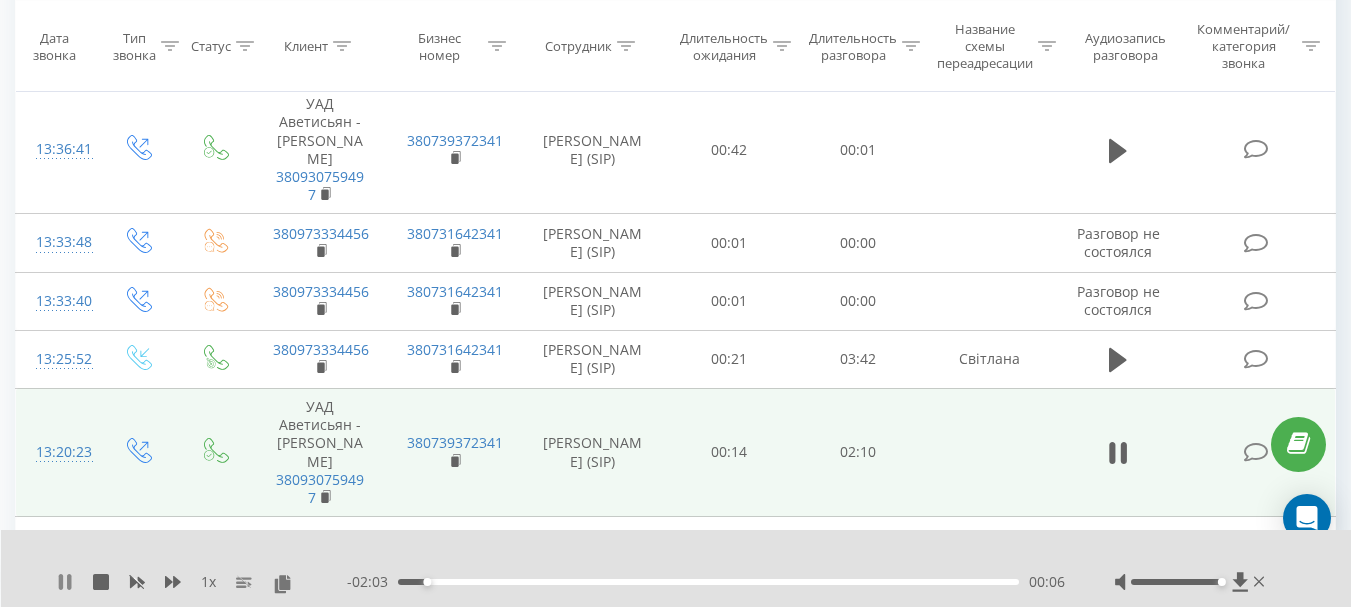 click 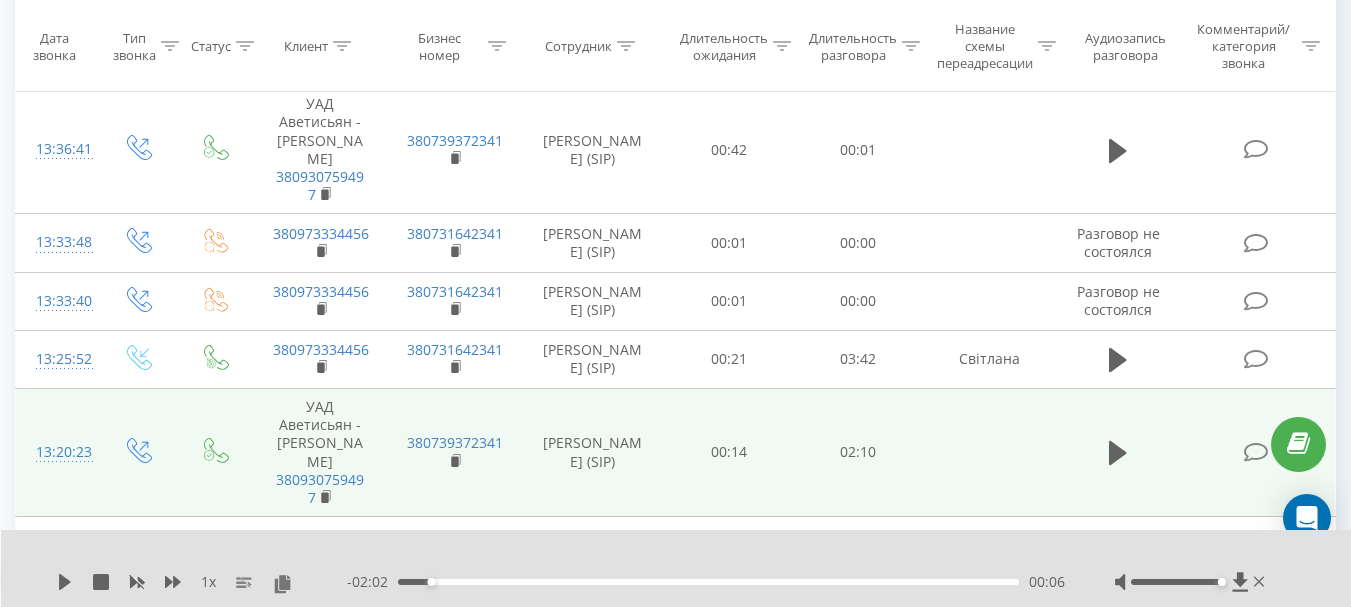 click on "00:06" at bounding box center [708, 582] 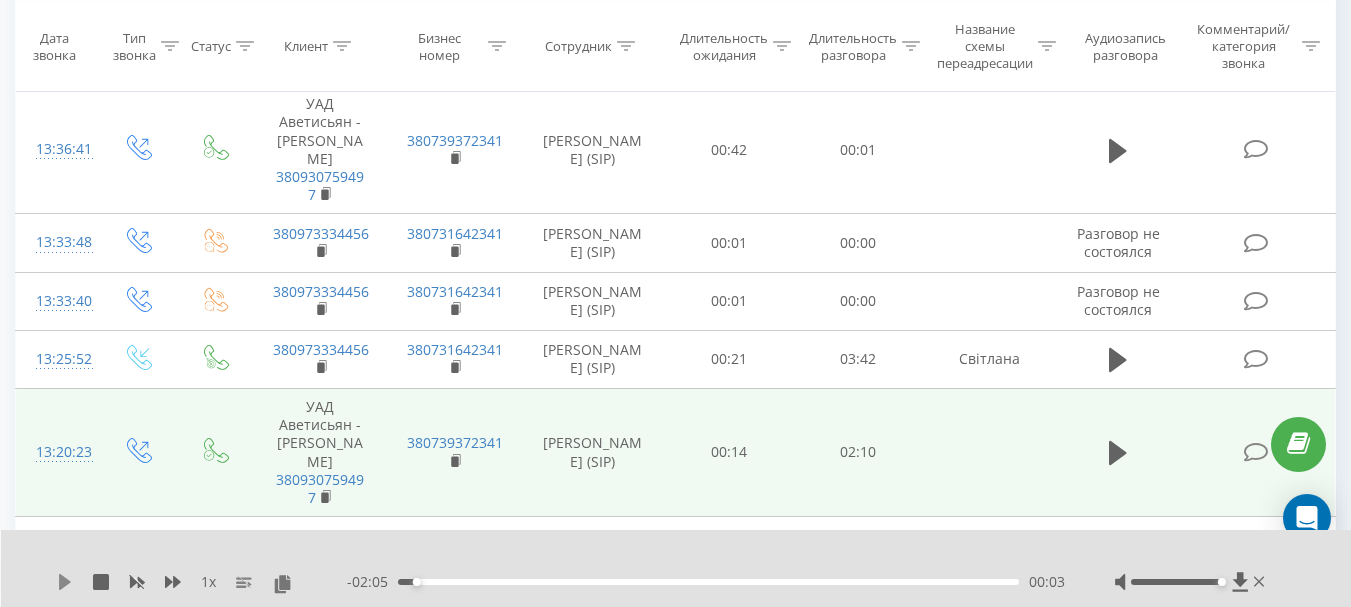 click 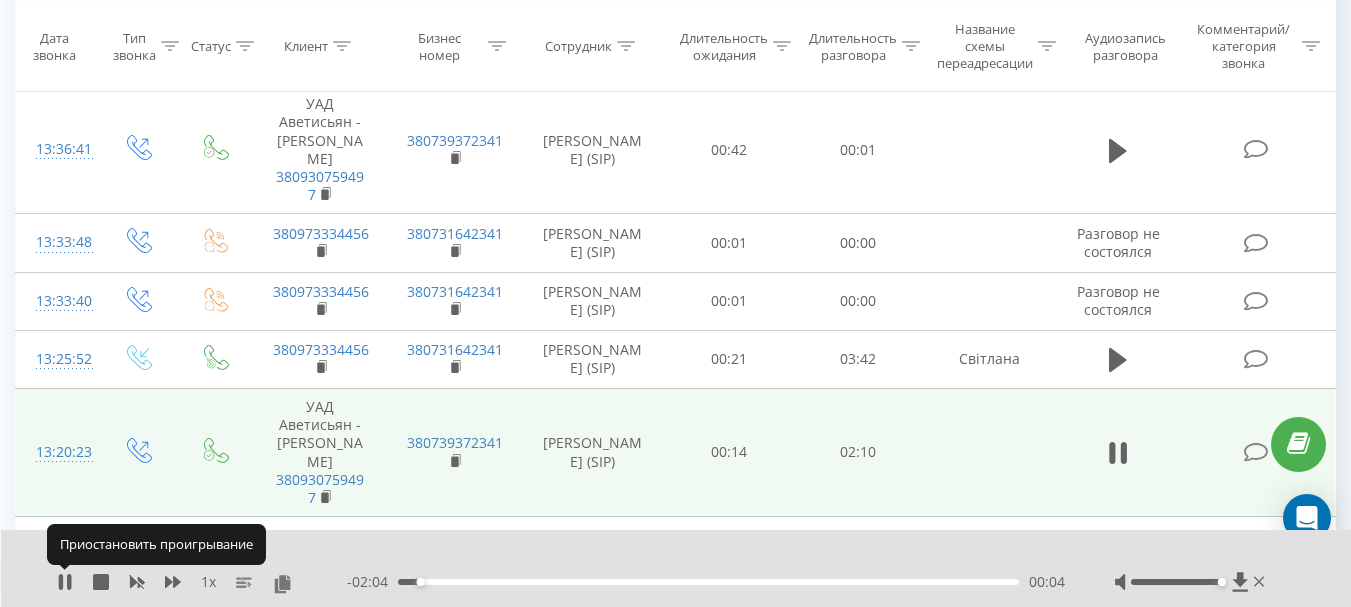 click 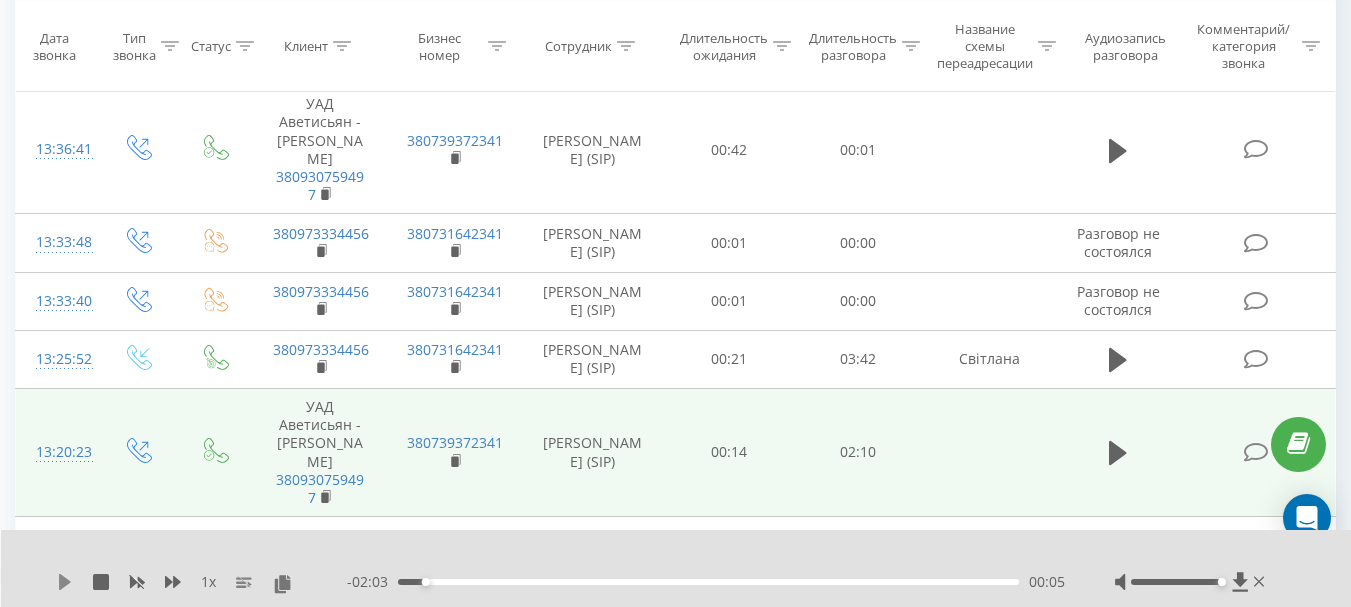 click 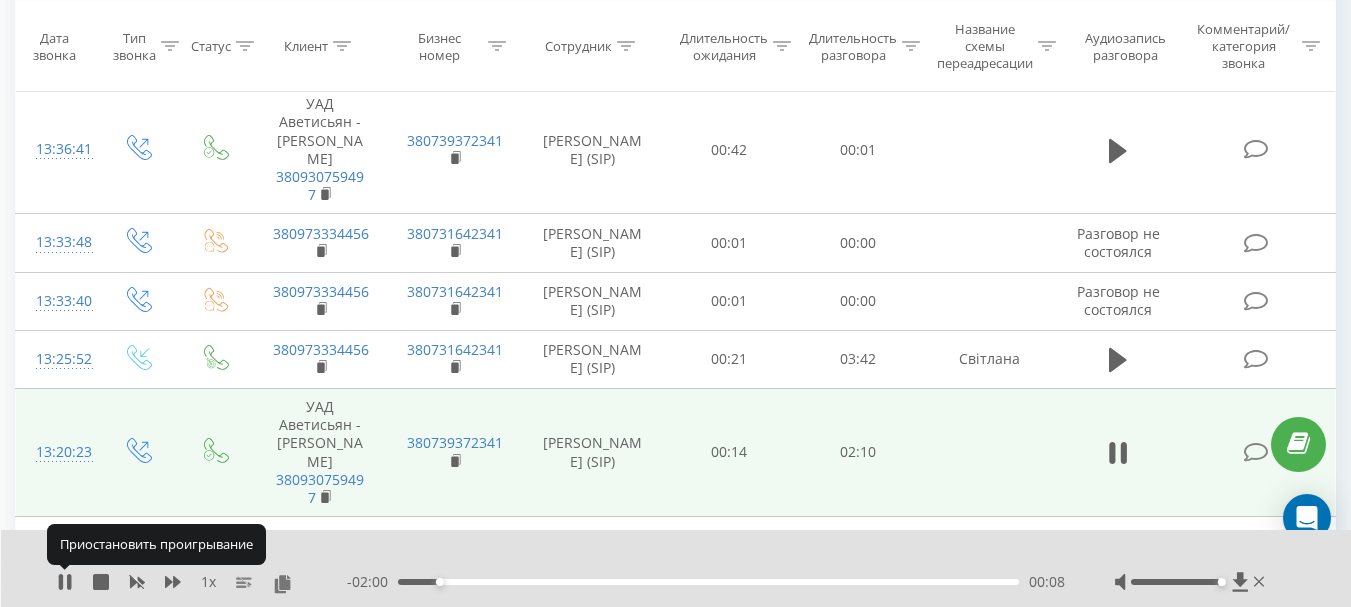 click 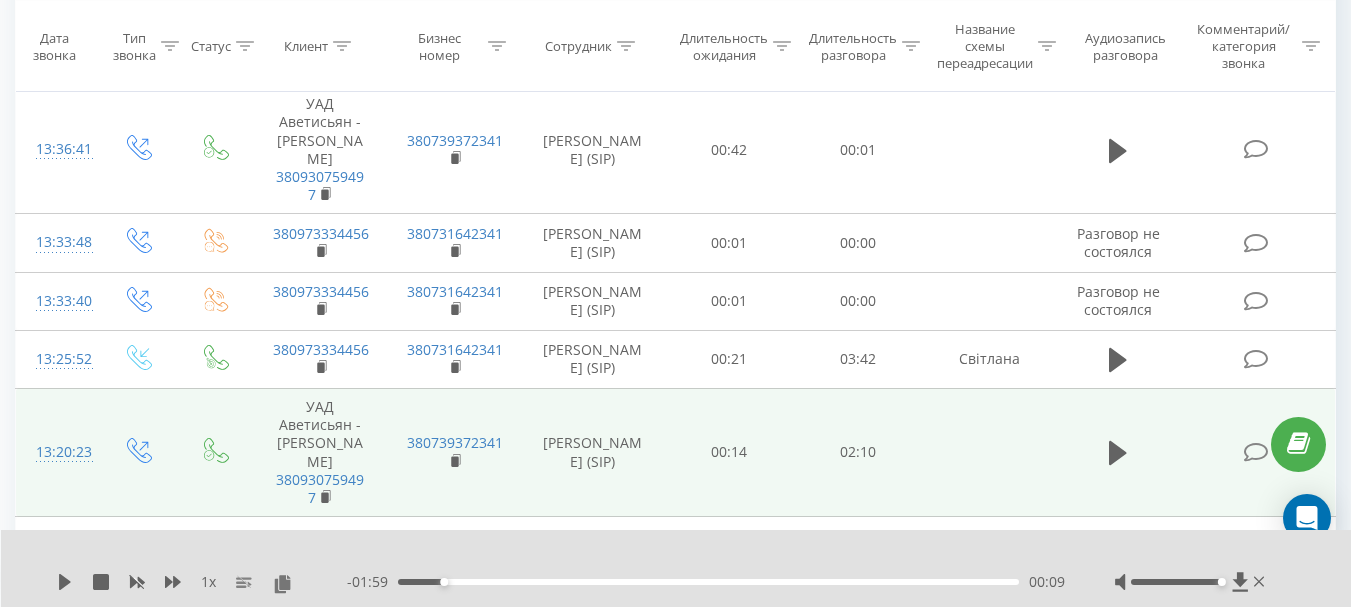 click on "00:09" at bounding box center (708, 582) 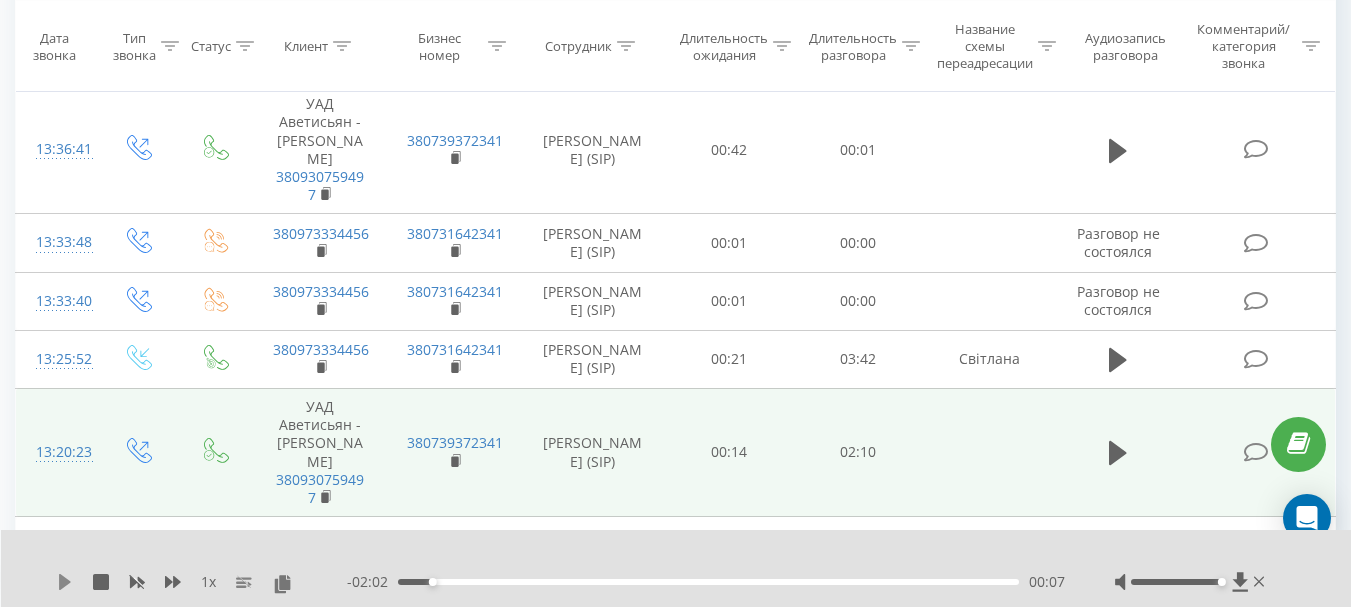 click 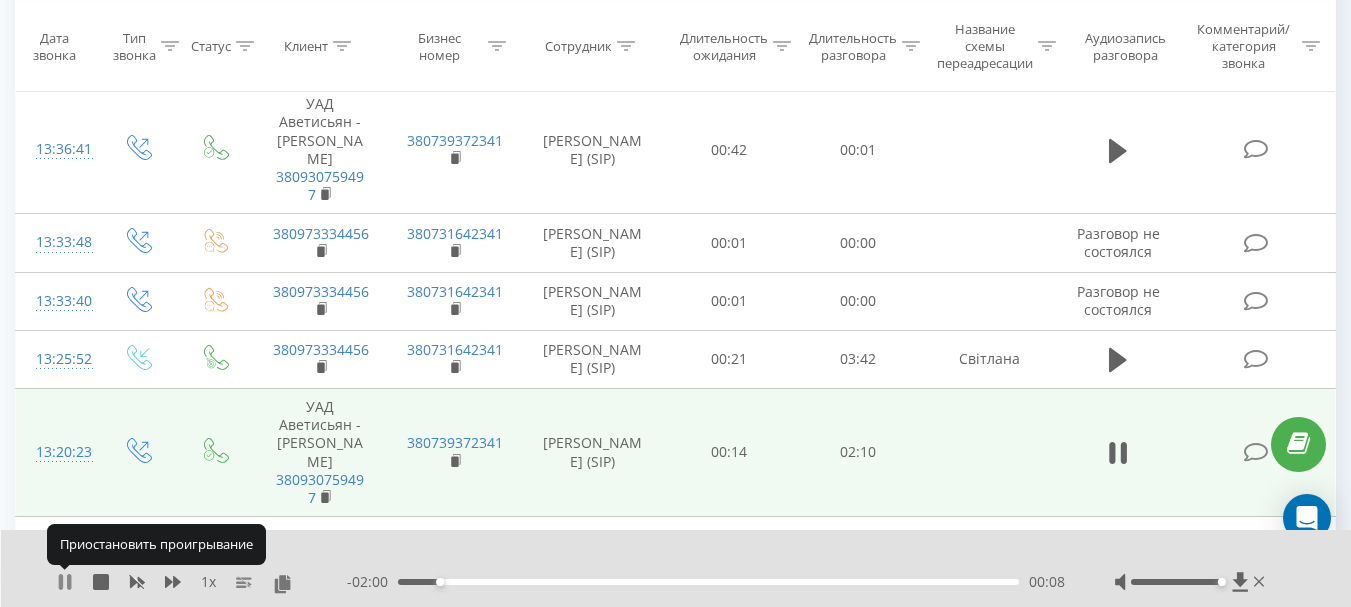 click 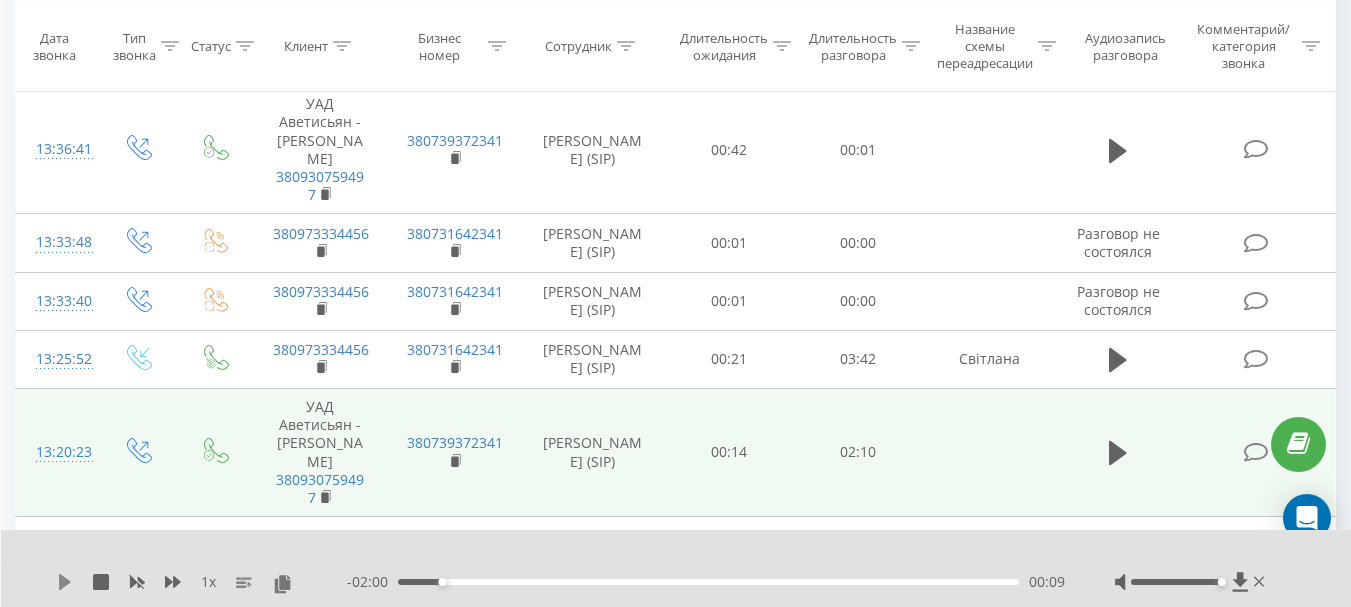 click 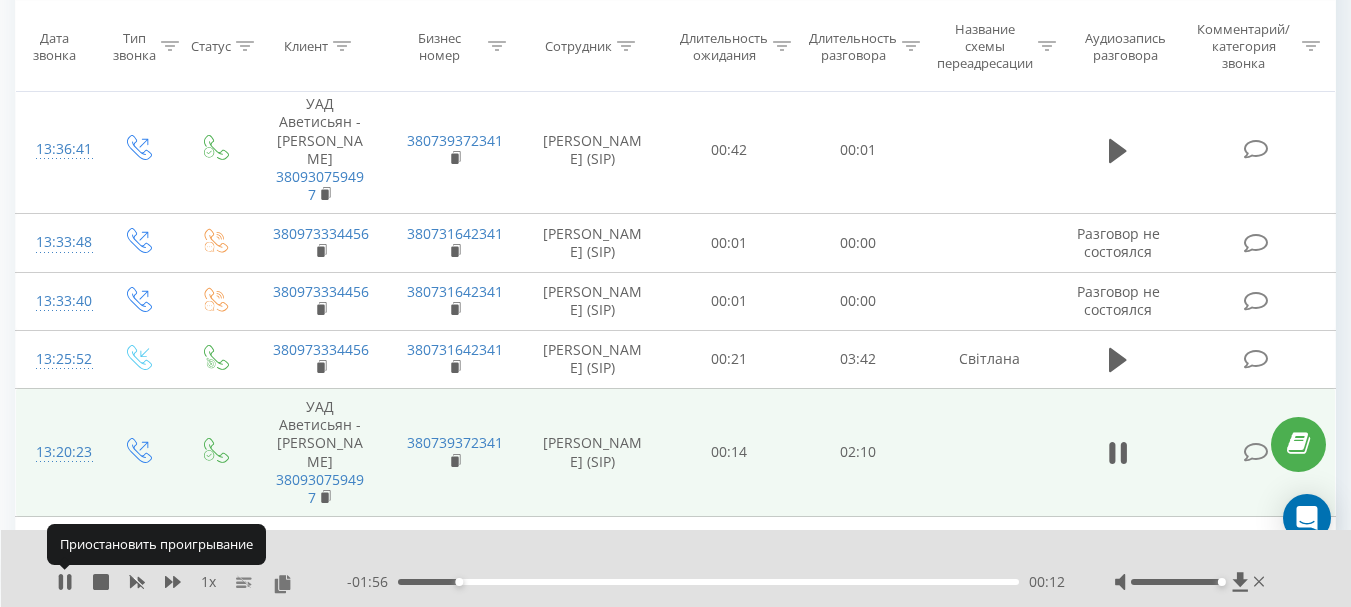 click 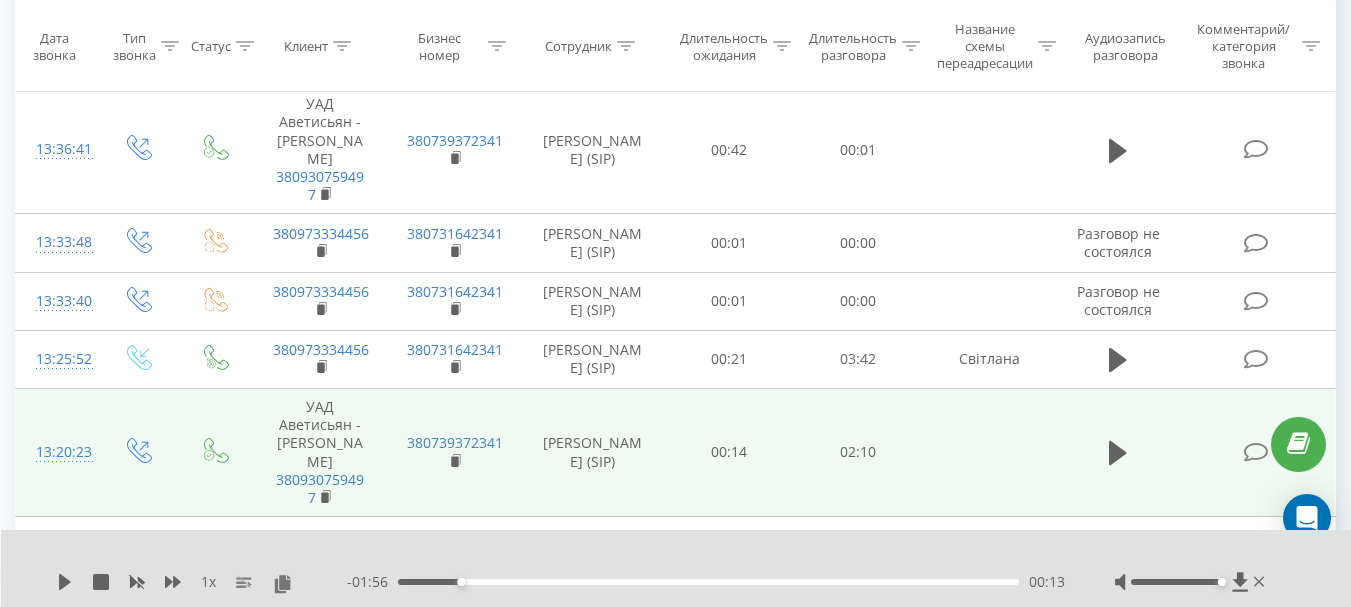 click on "1 x  - 01:56 00:13   00:13" at bounding box center [676, 568] 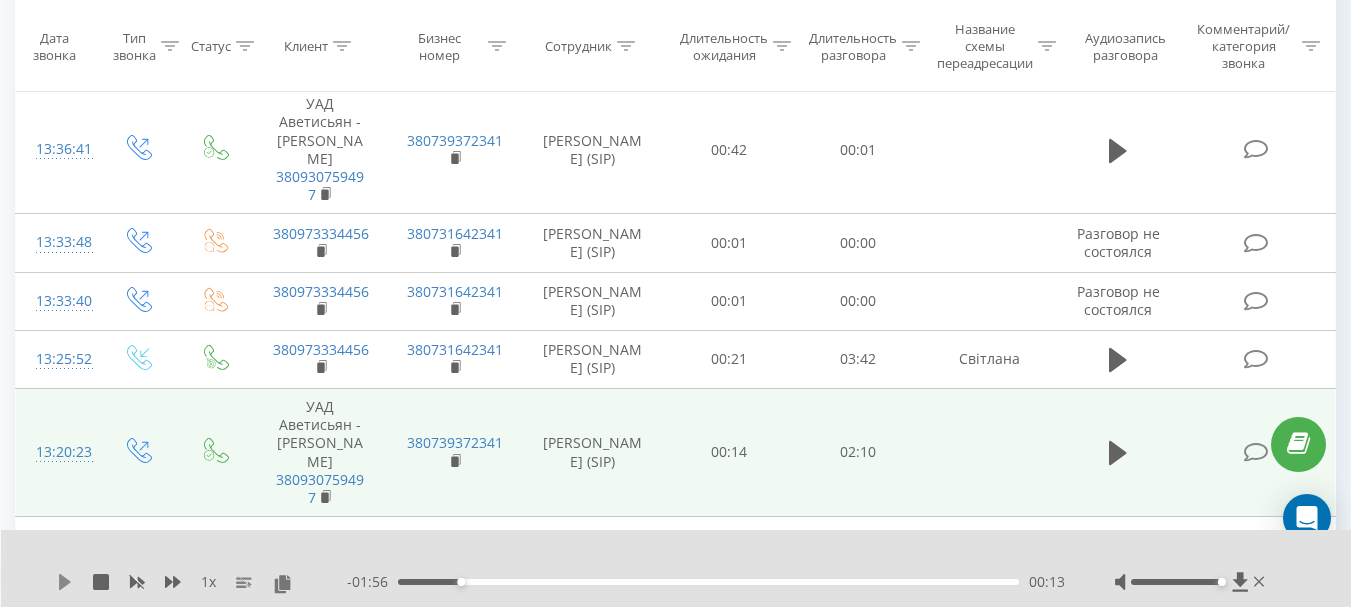 click 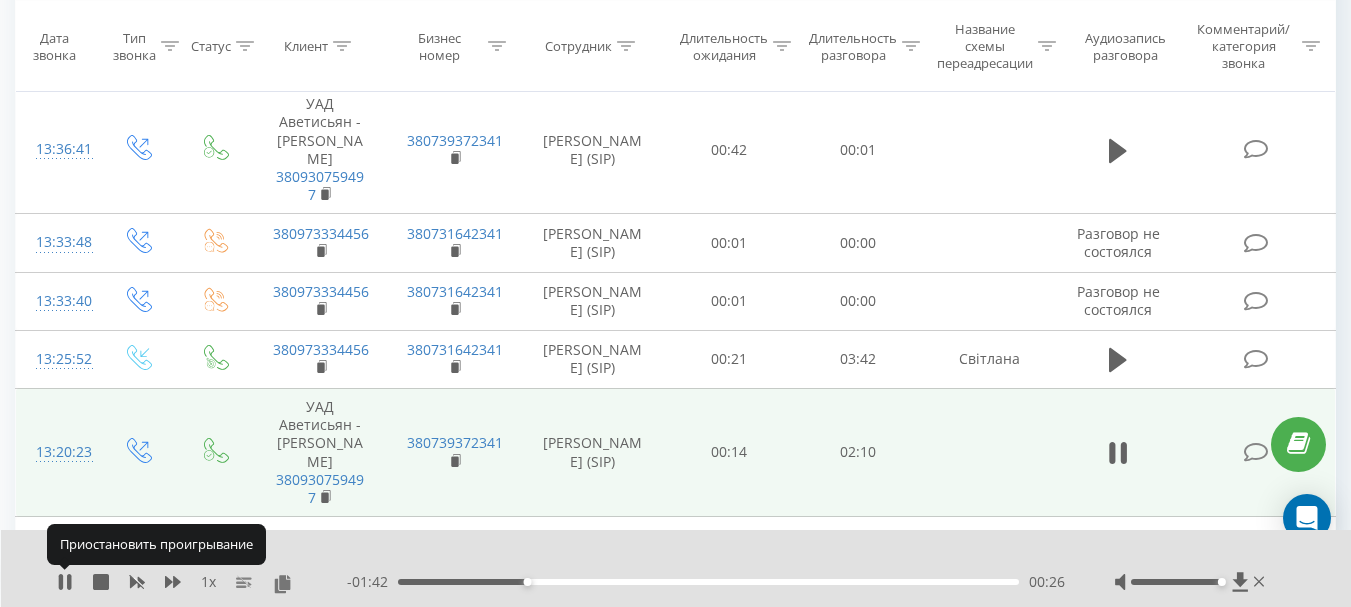 click 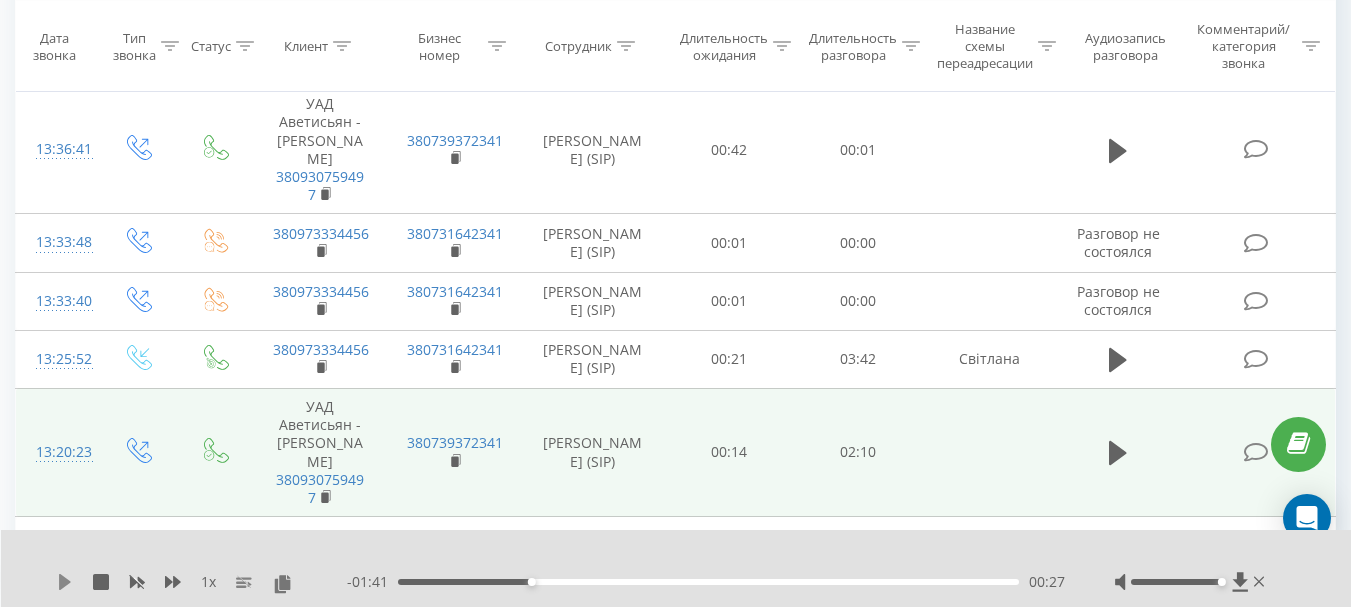 click 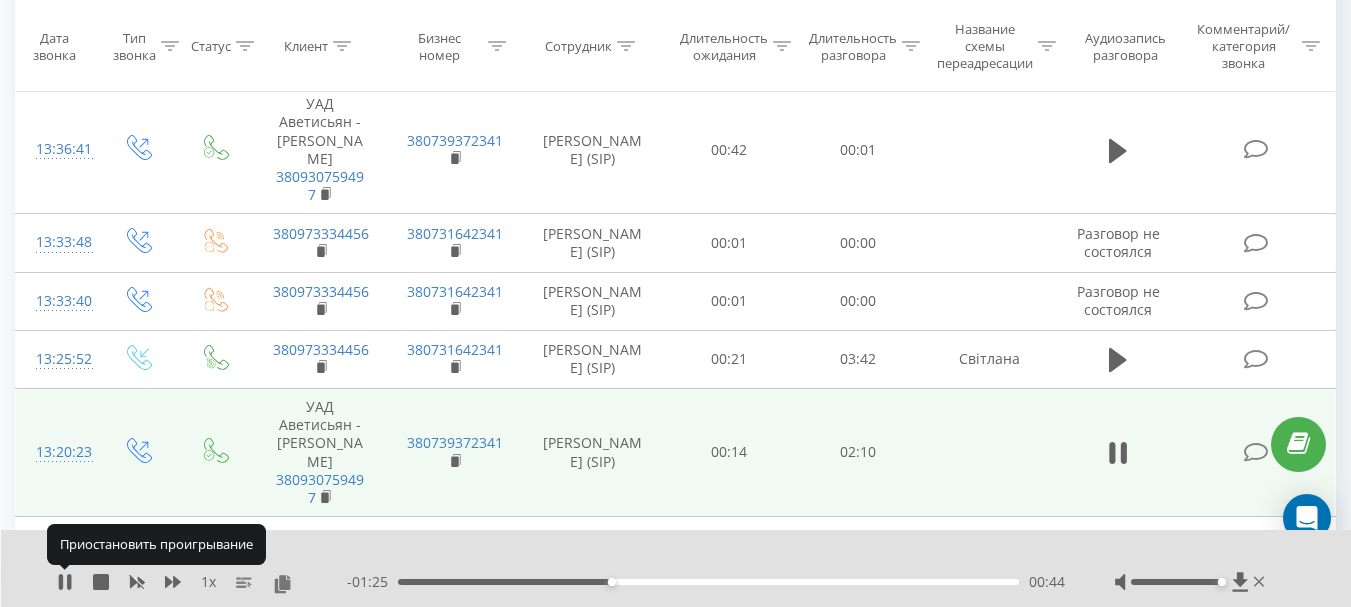 click 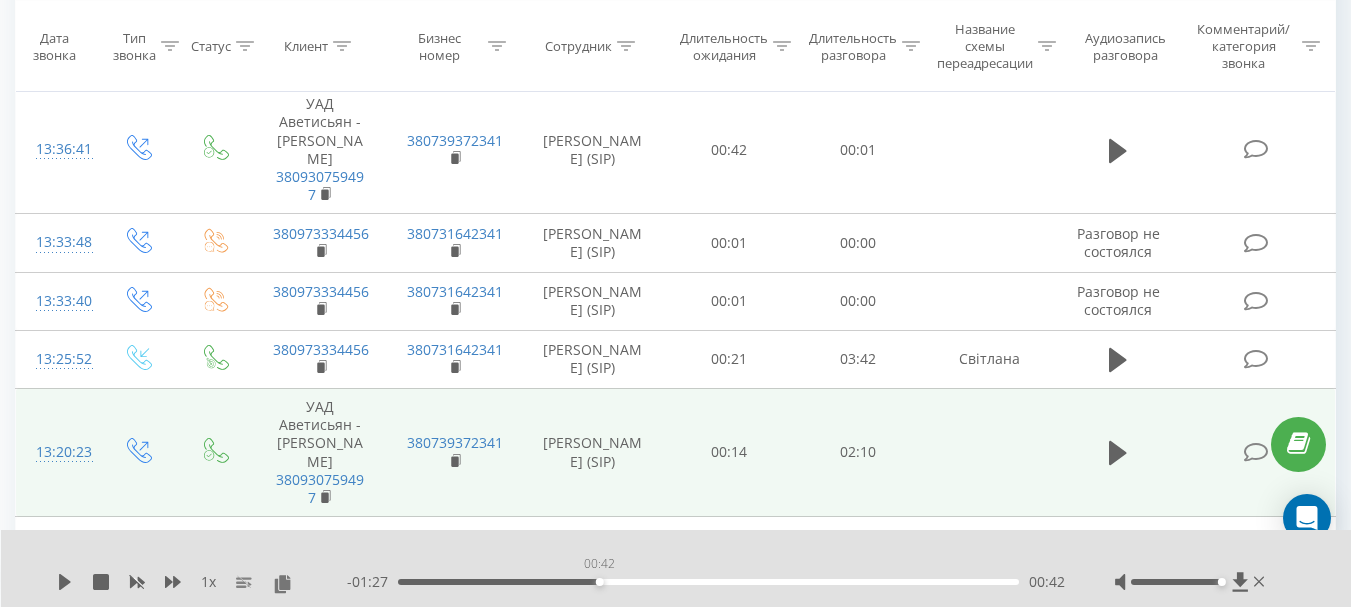 click on "00:42" at bounding box center [708, 582] 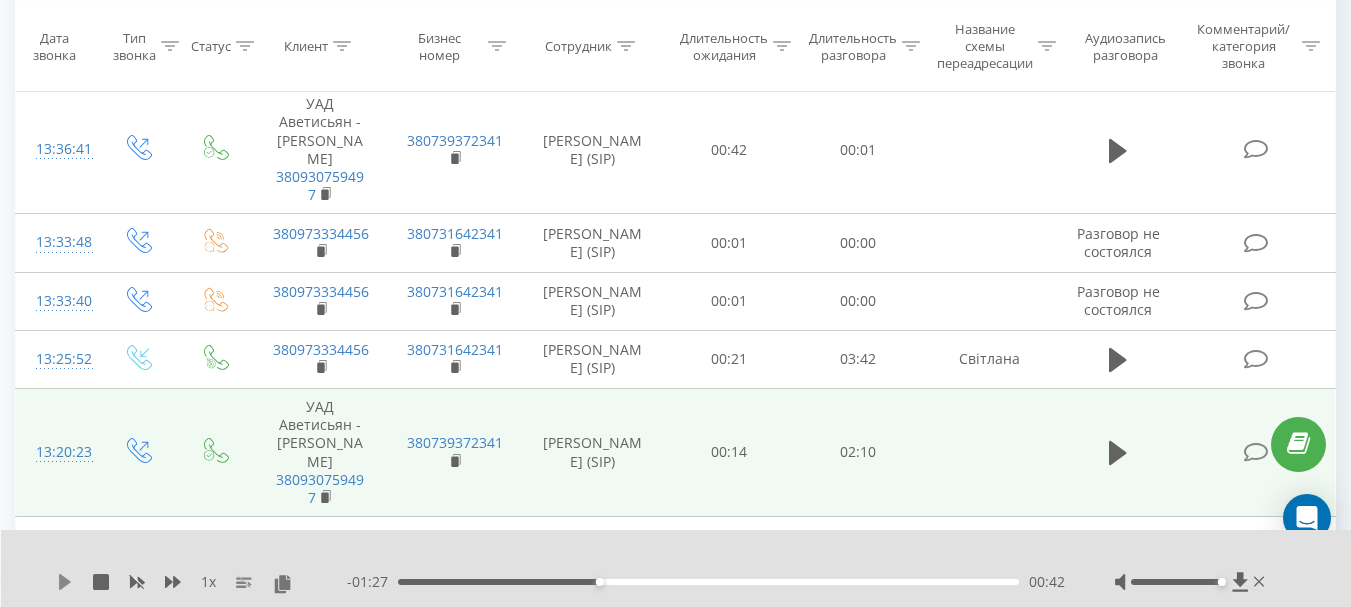 click 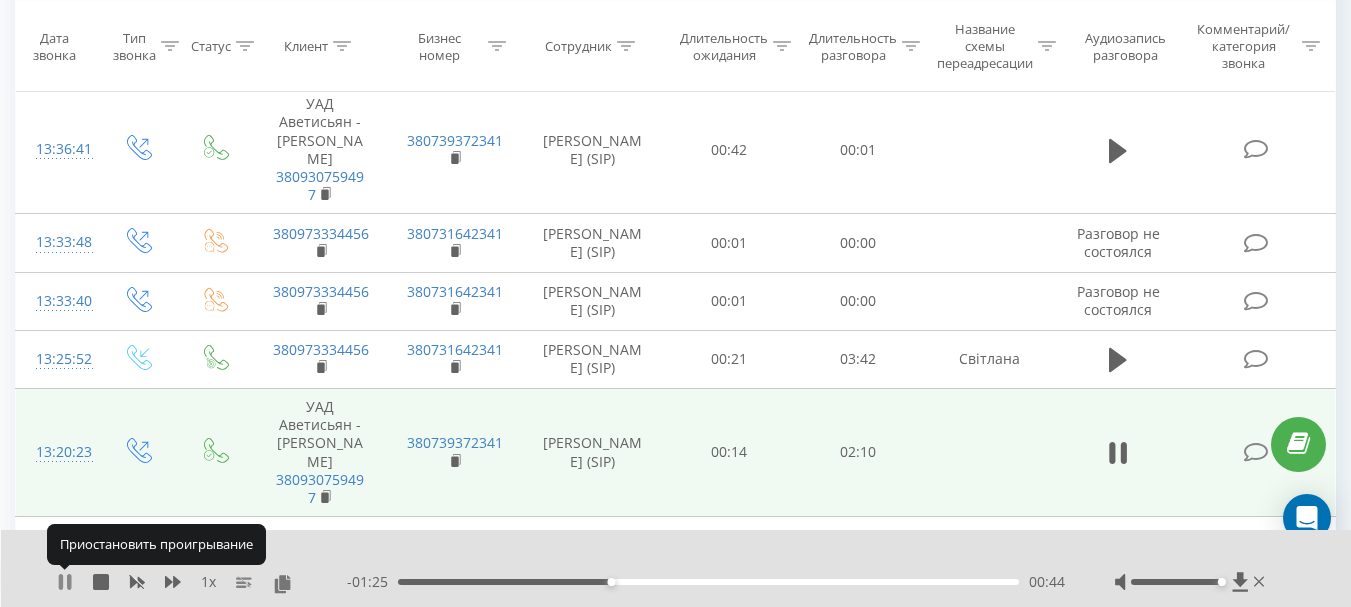 click 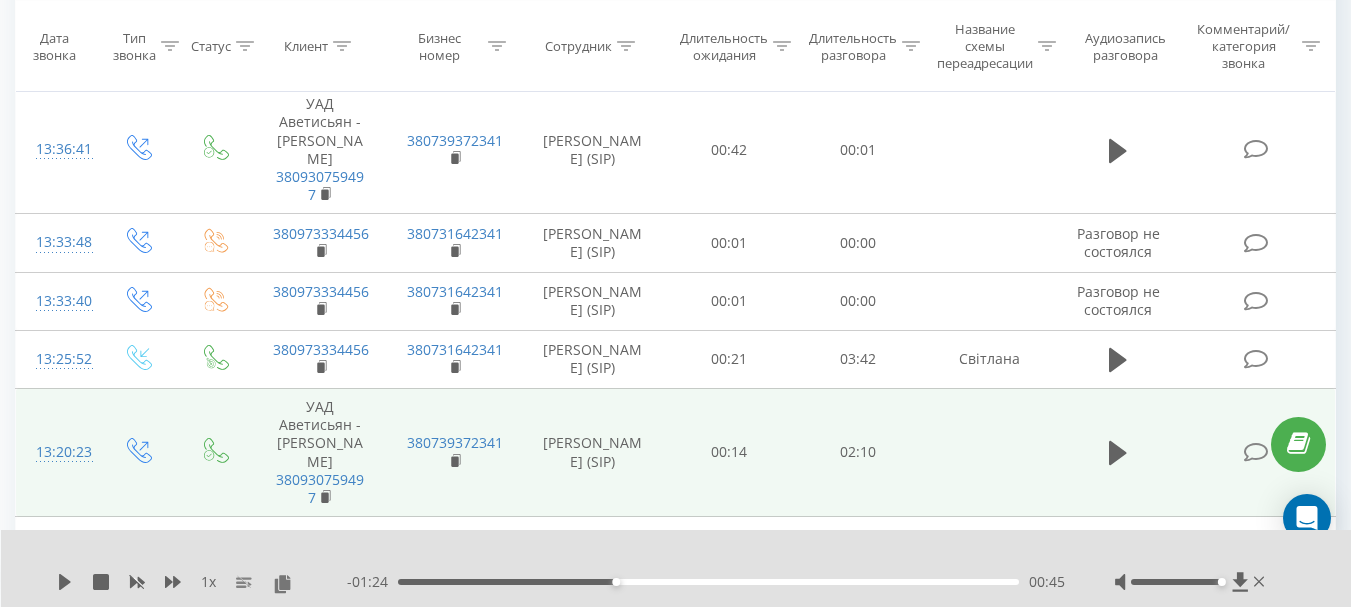 click on "1 x" at bounding box center [202, 582] 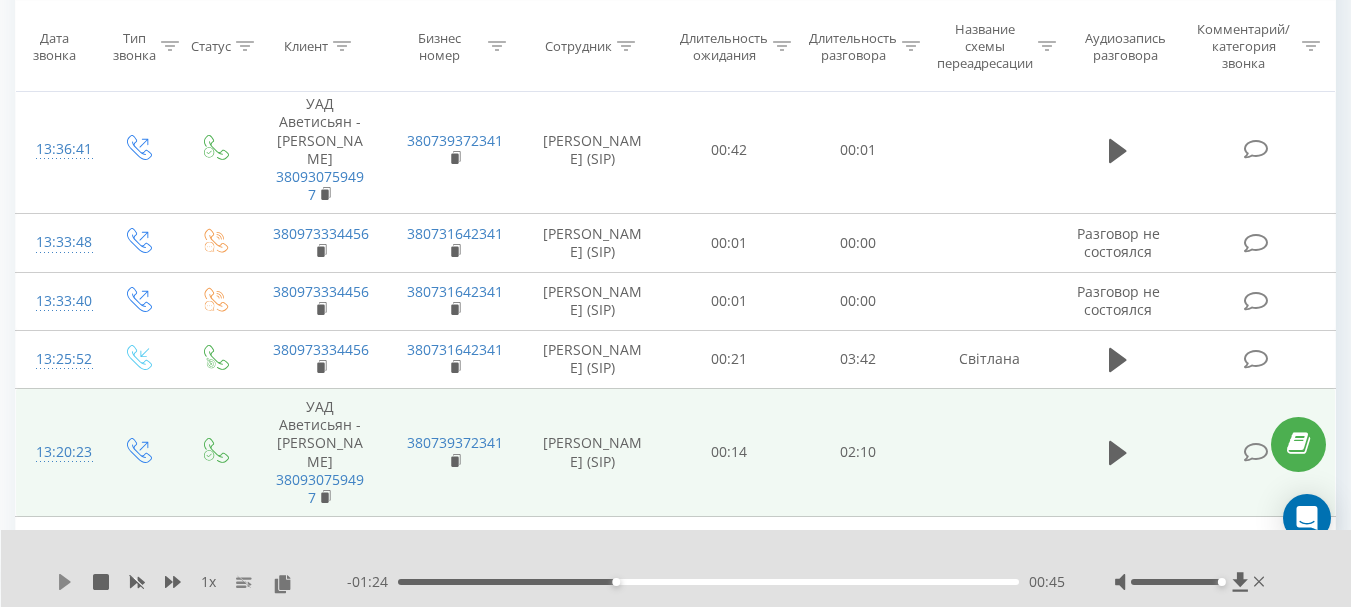 click 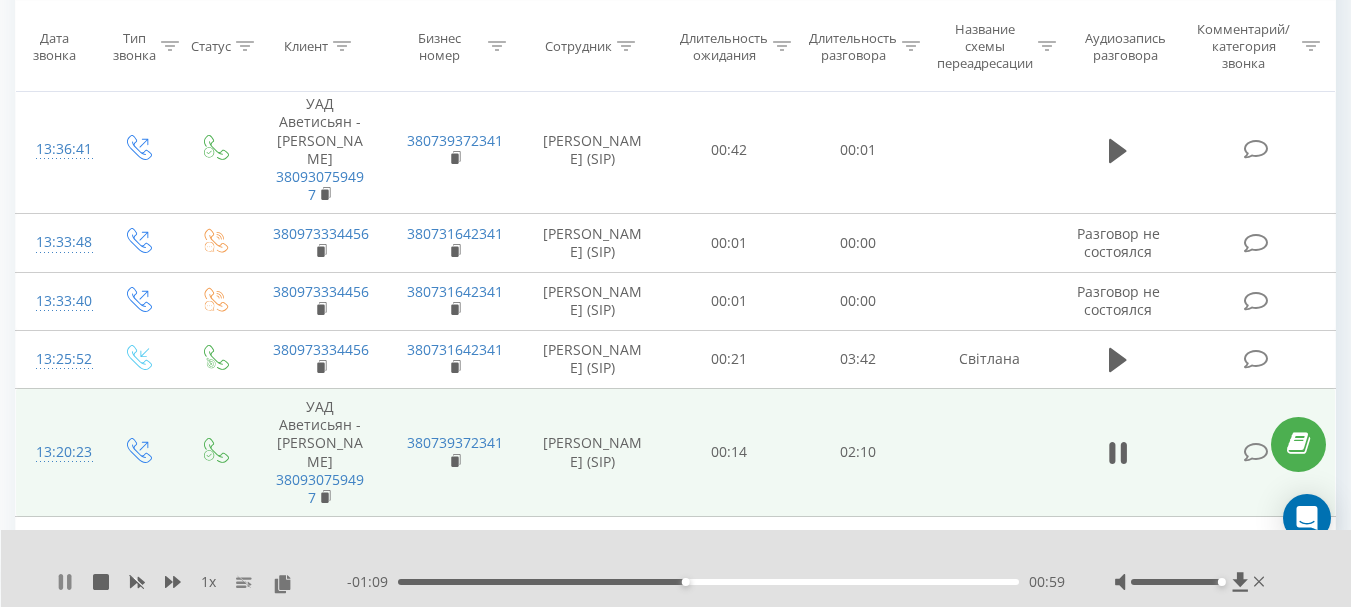 click 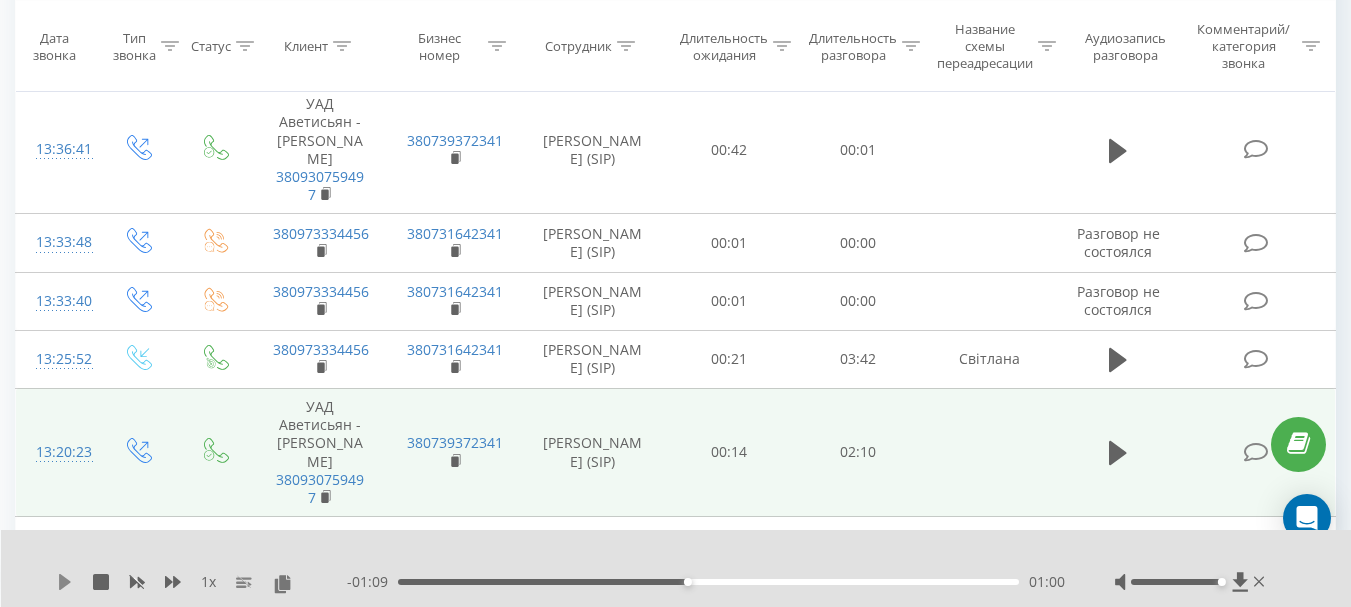 click 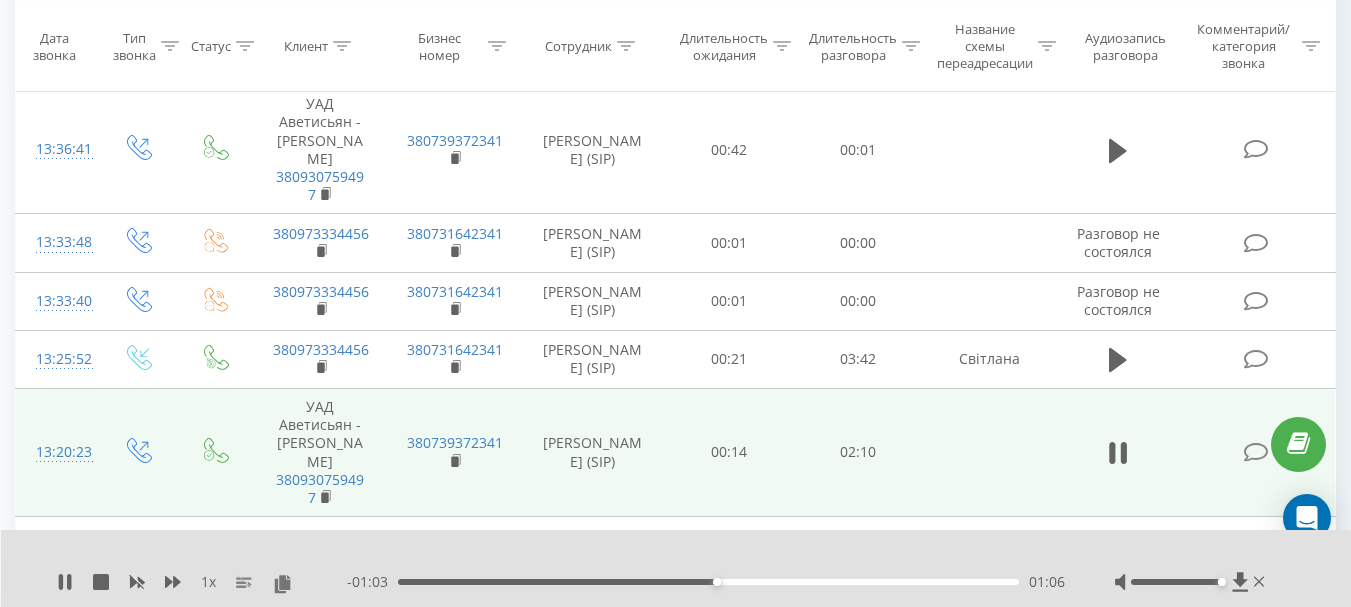 click on "01:06" at bounding box center [708, 582] 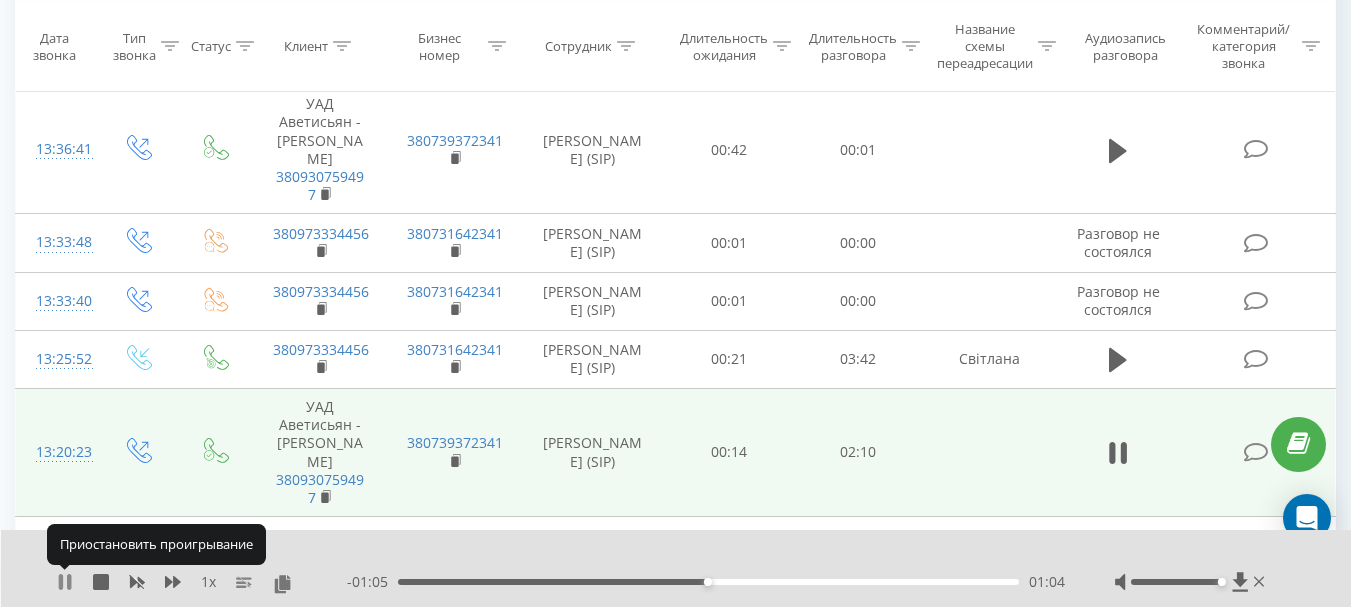 click 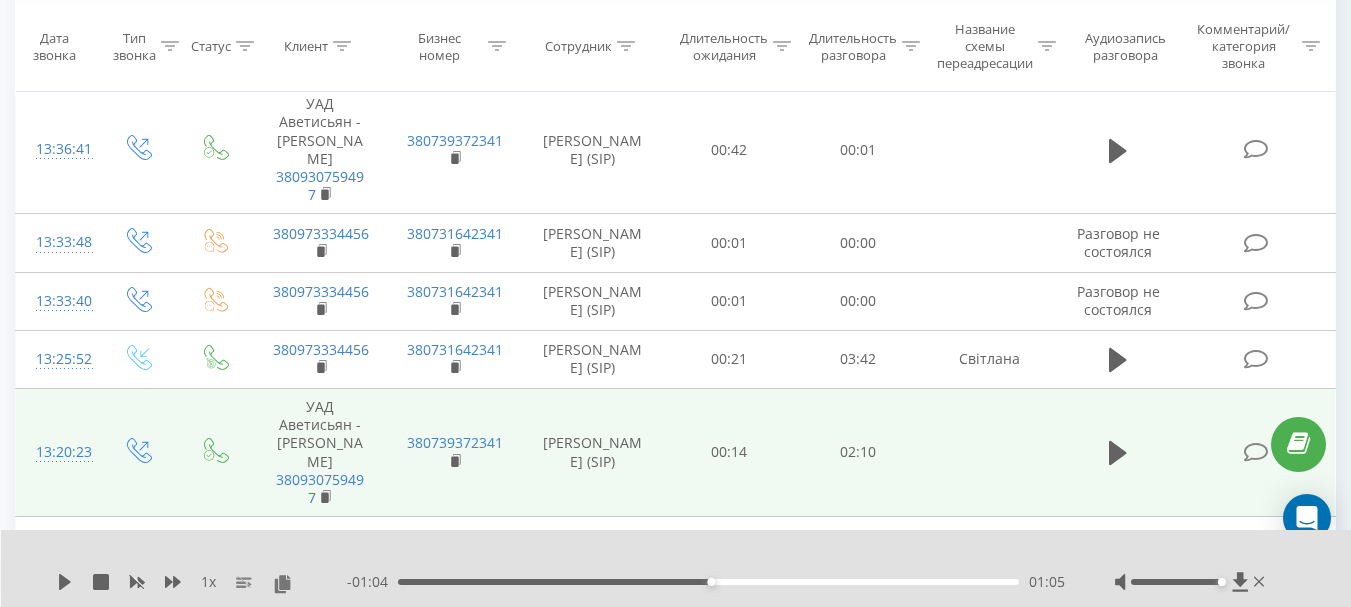 click on "01:05" at bounding box center [708, 582] 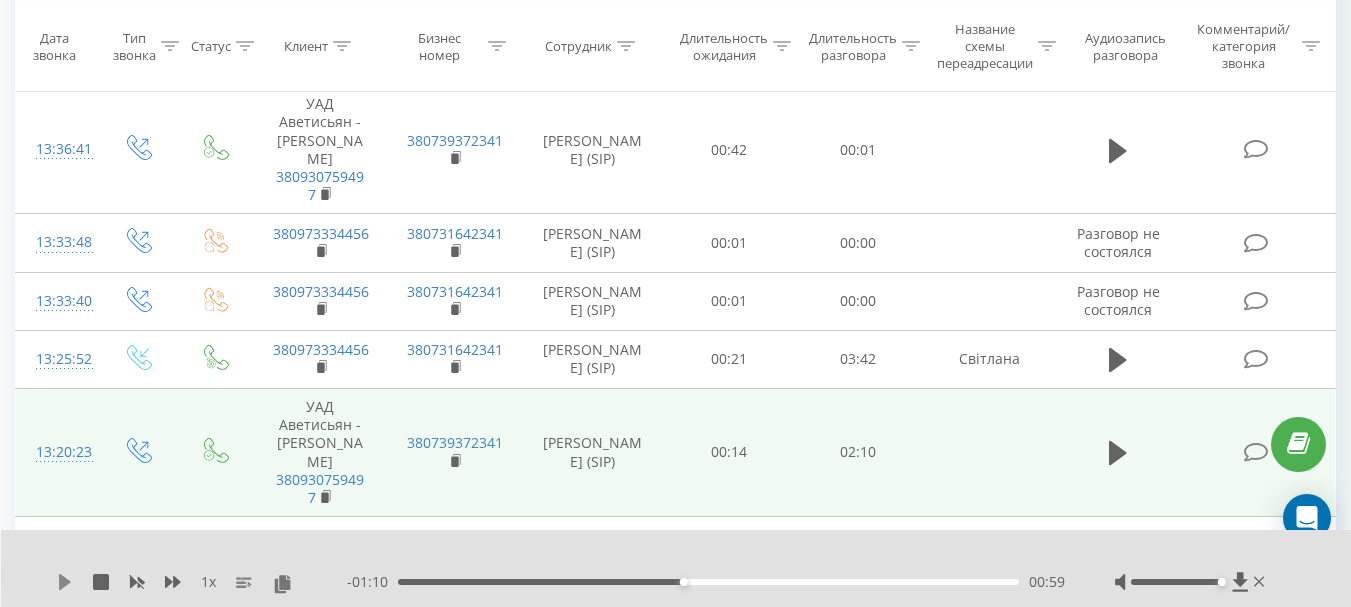 click 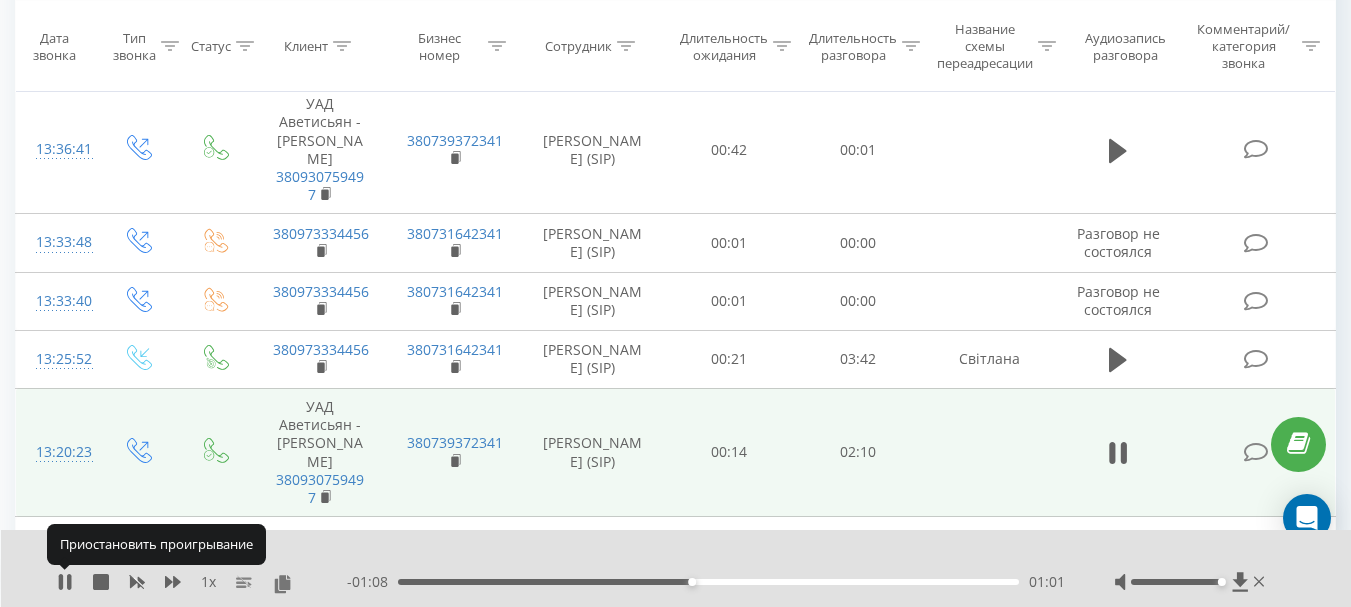 click 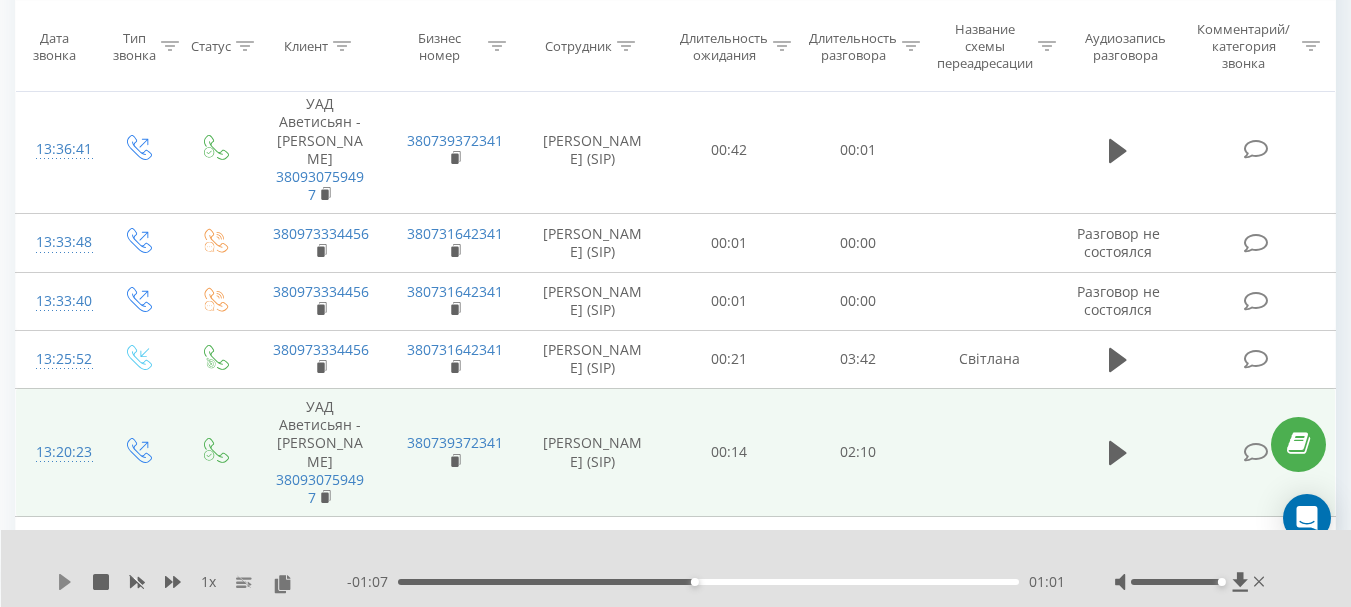 click 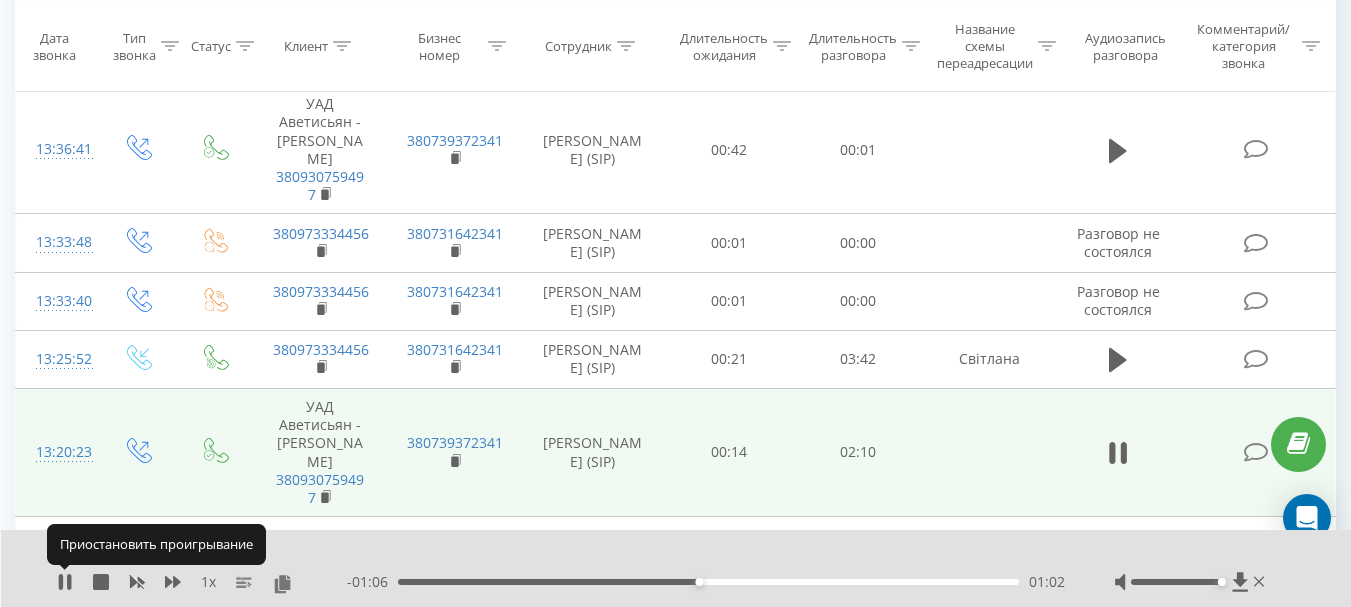 click 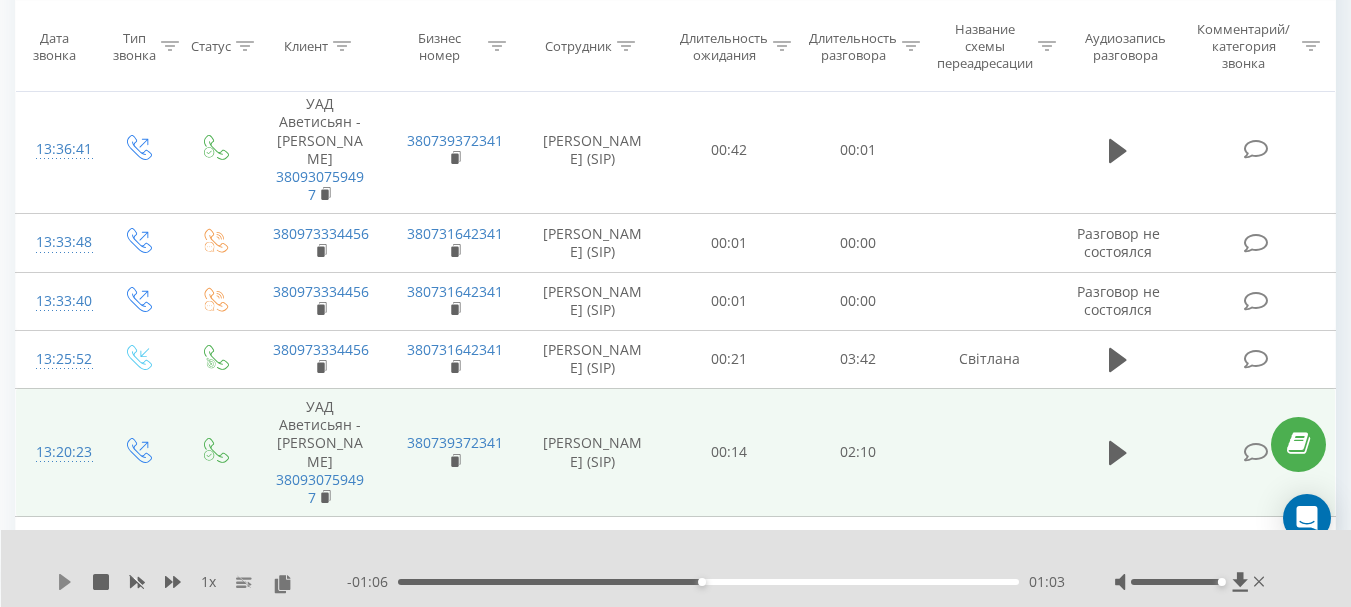 click 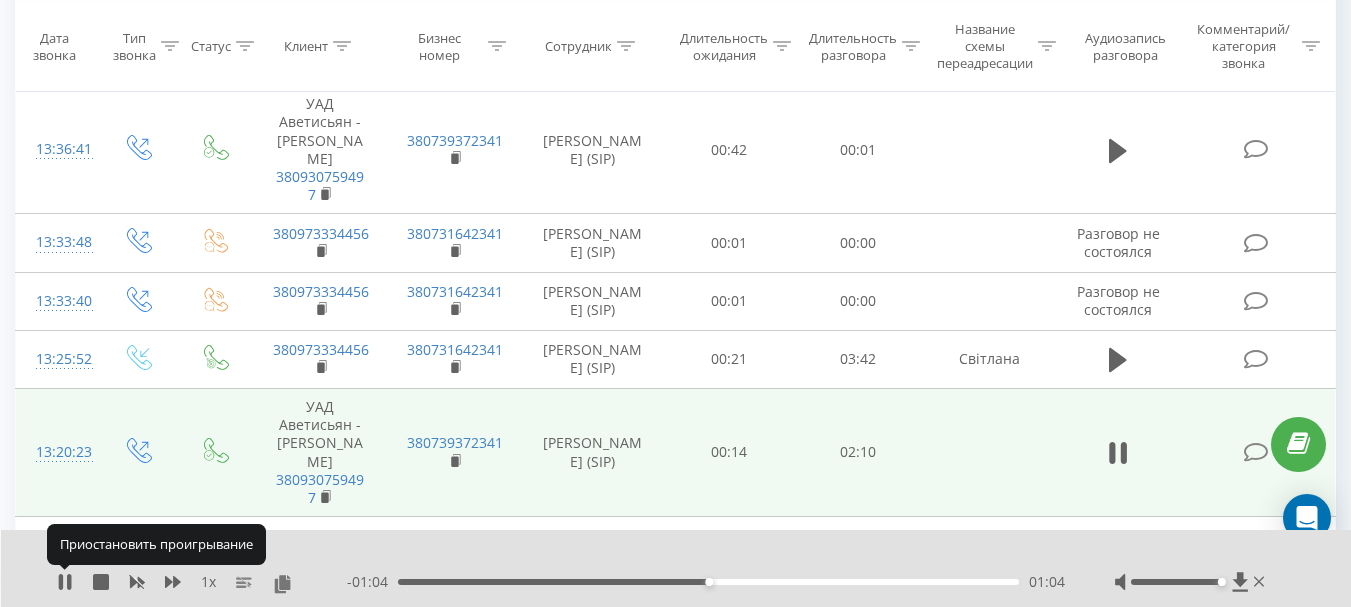 click on "1 x" at bounding box center (202, 582) 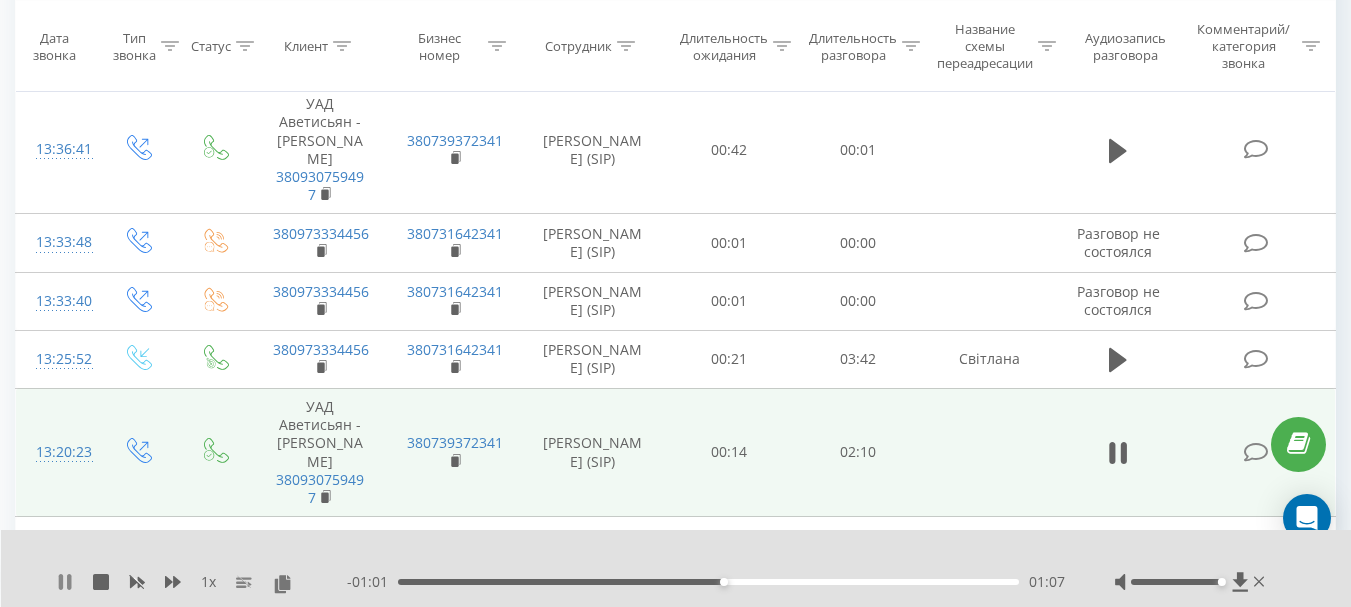 click 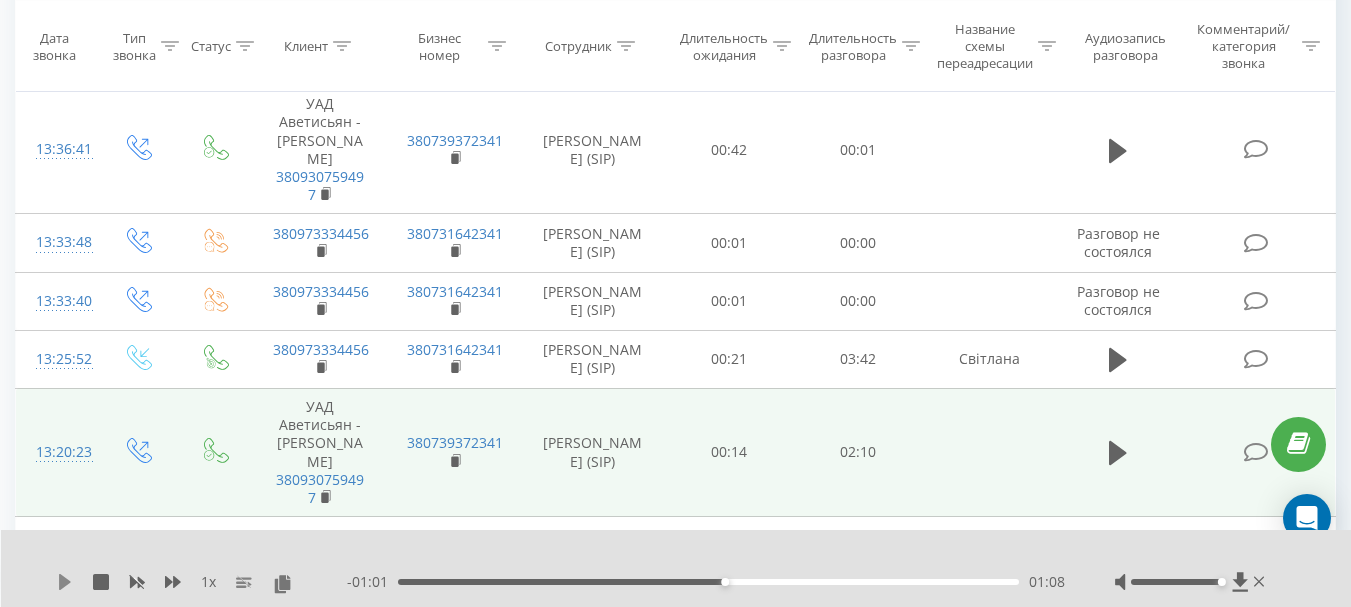 click 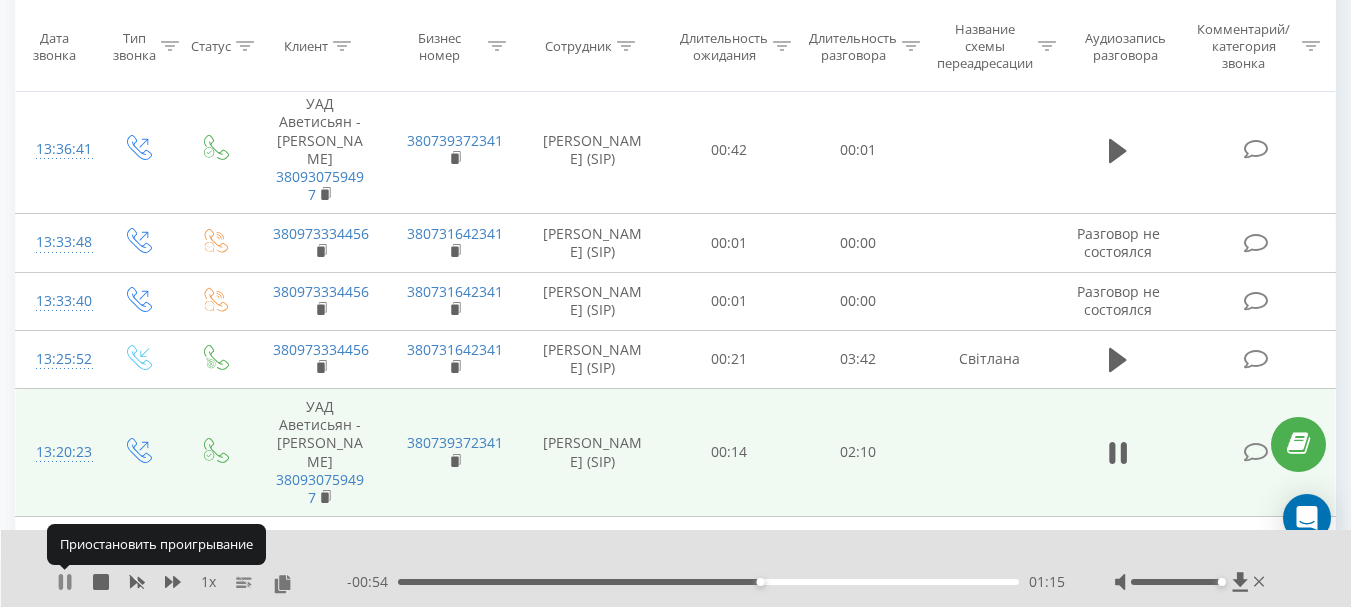 click 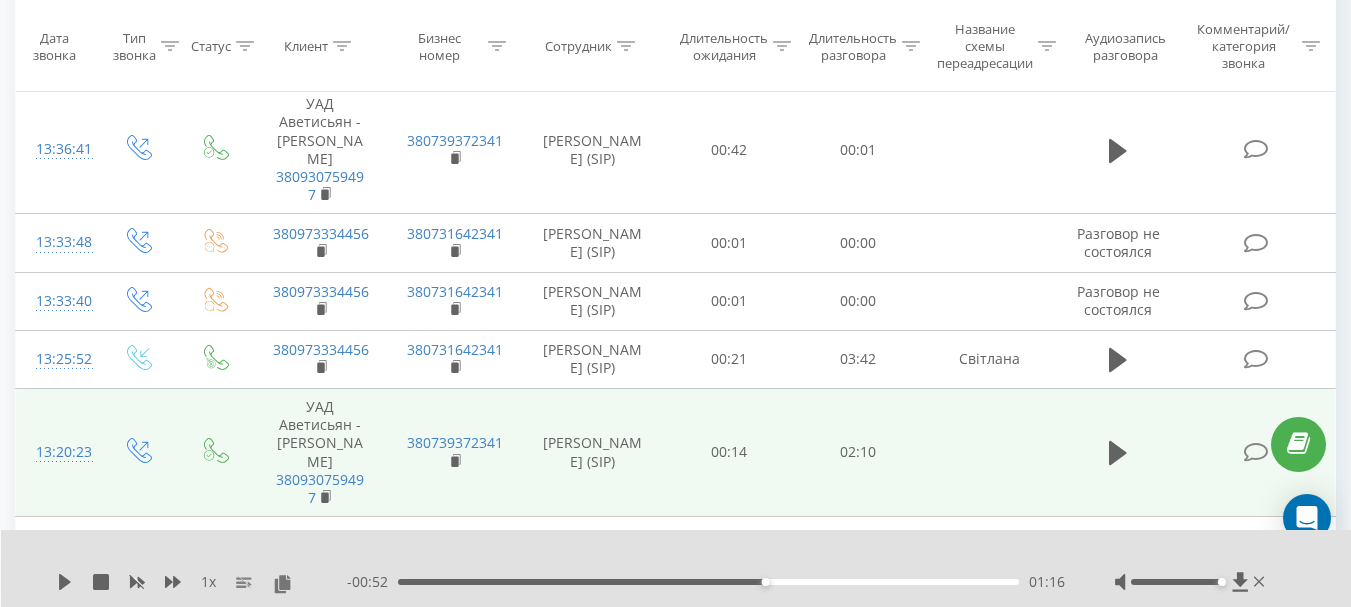click on "01:16" at bounding box center (708, 582) 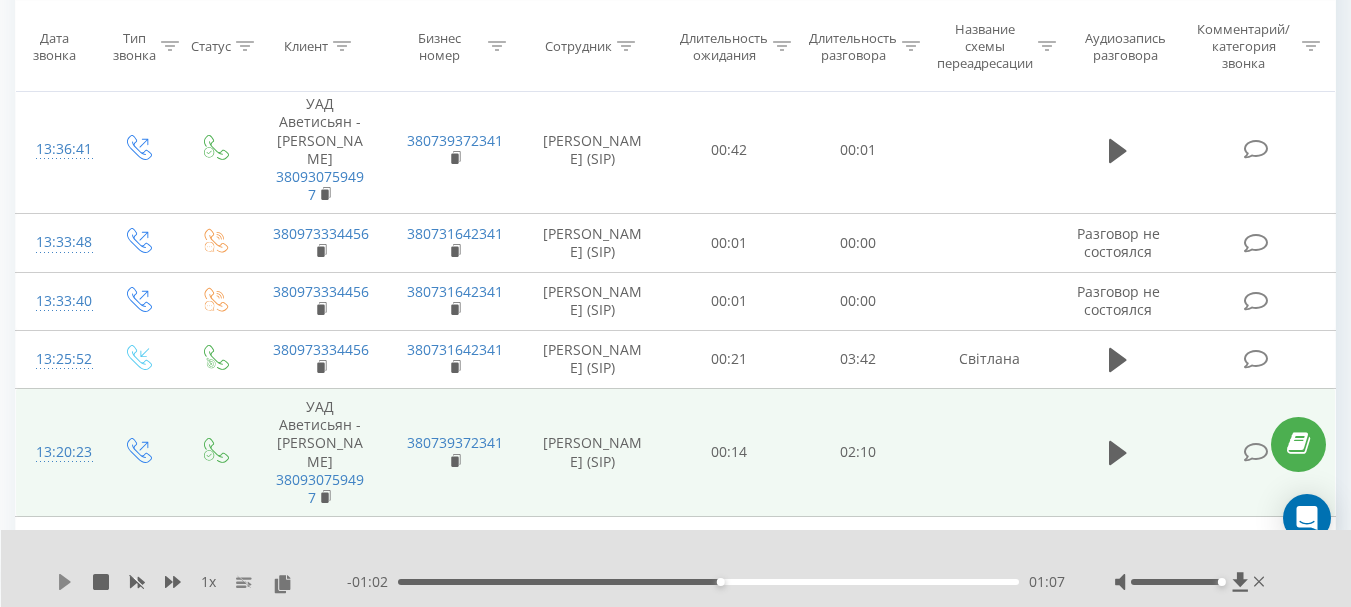 click 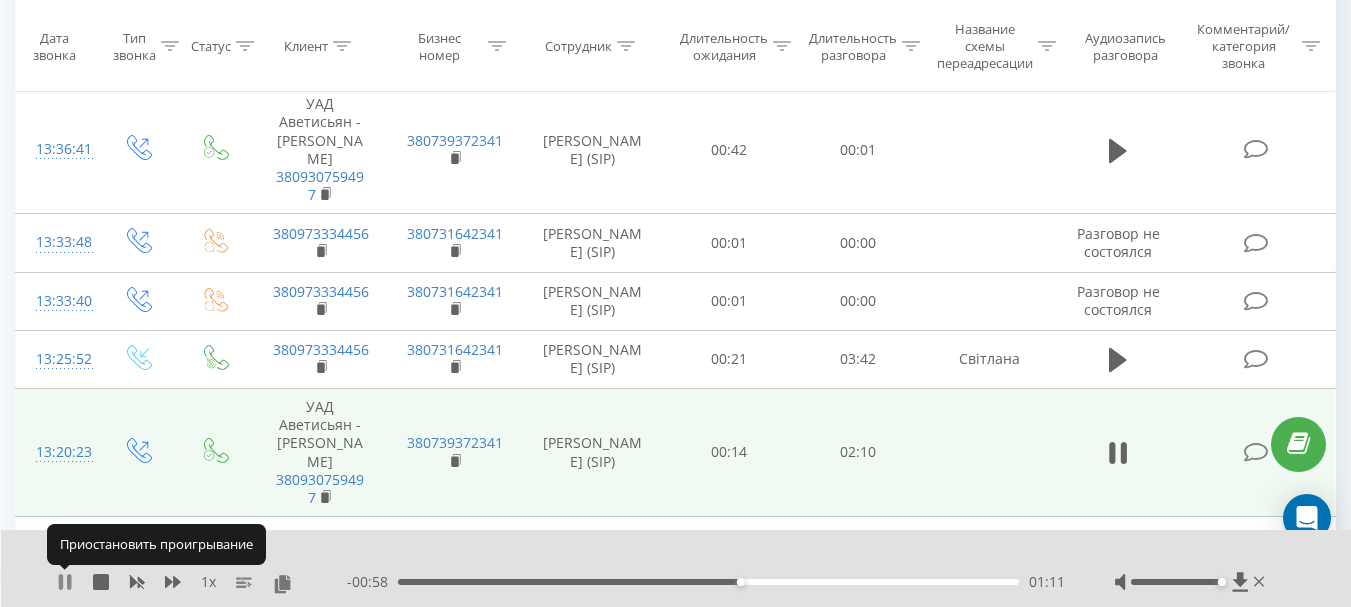 click 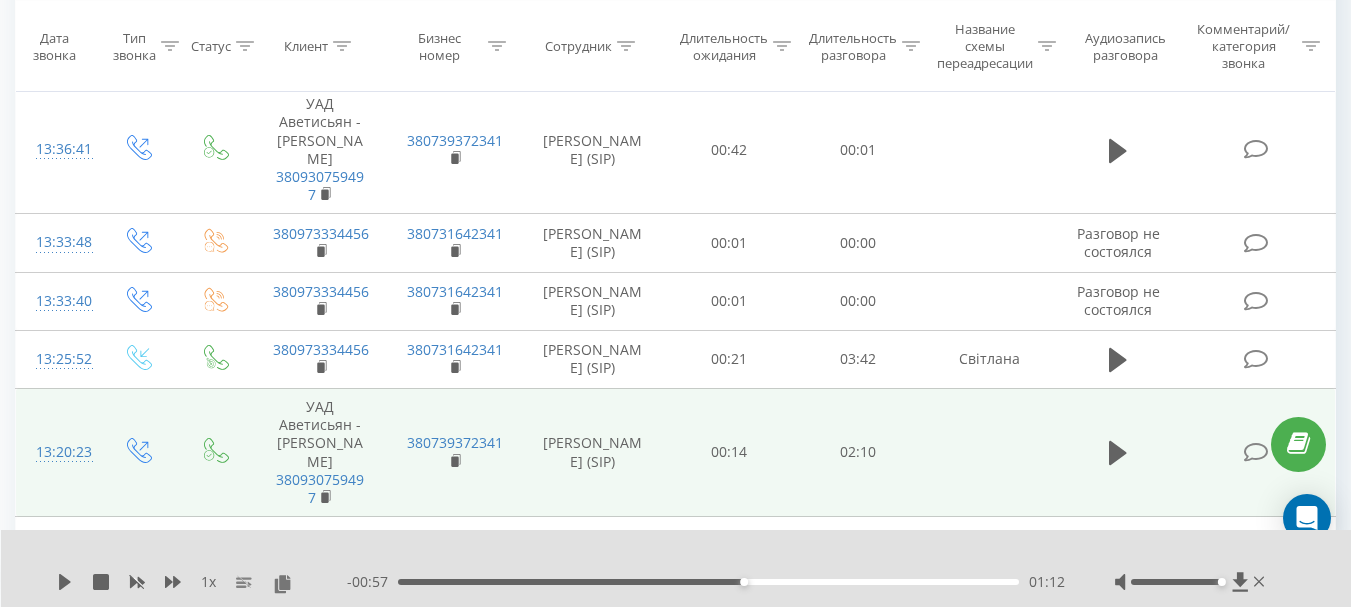 click on "01:12" at bounding box center [708, 582] 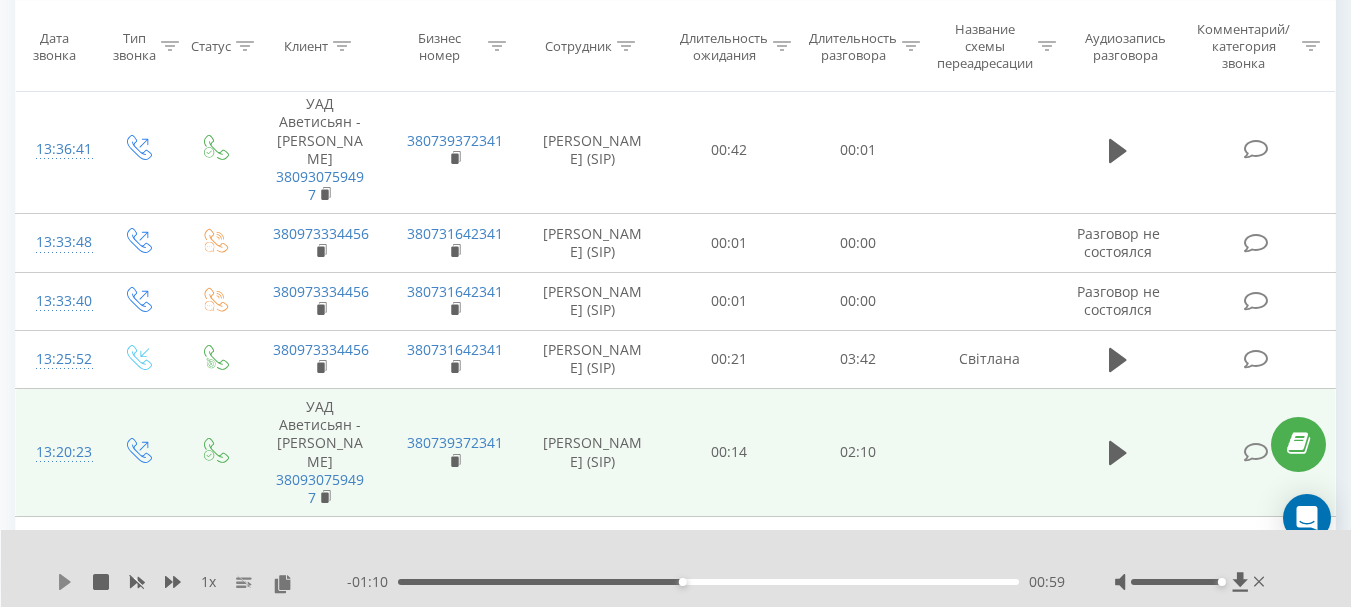 click 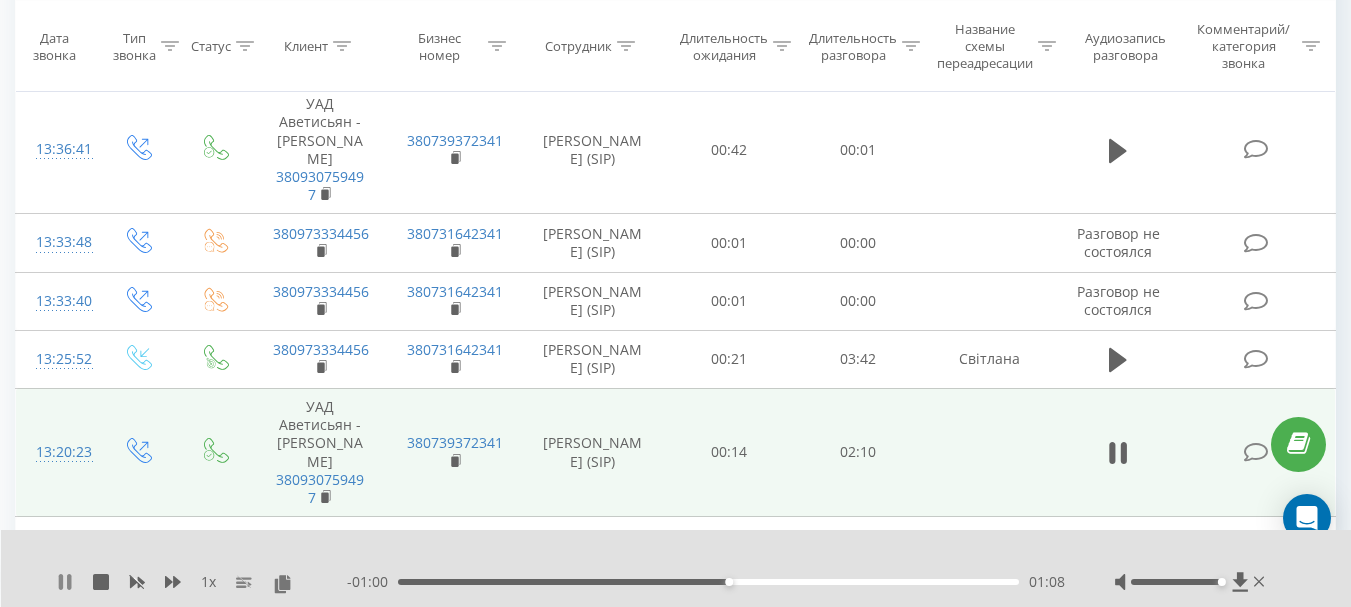 click 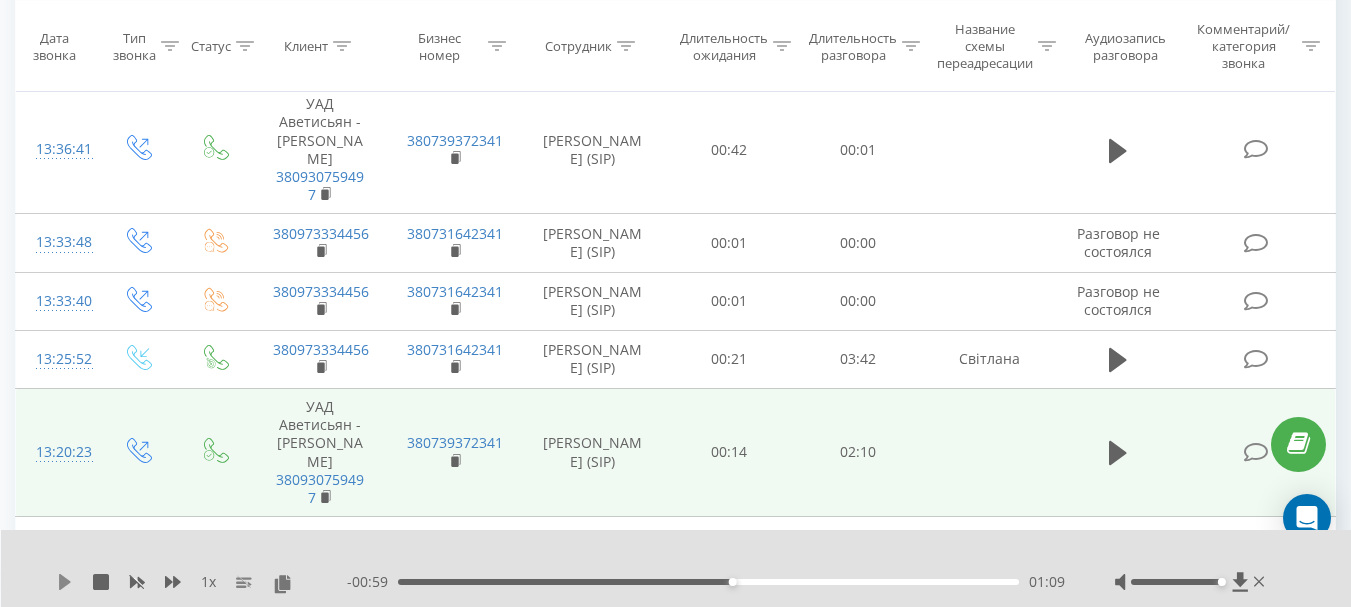 click 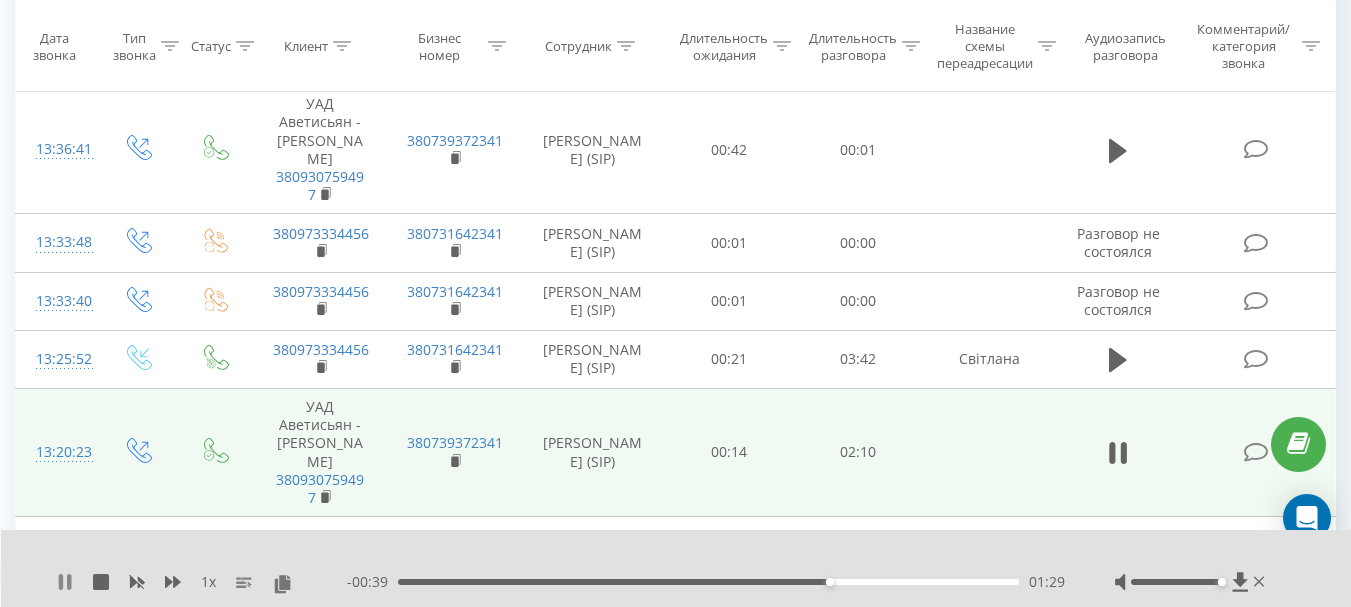 click 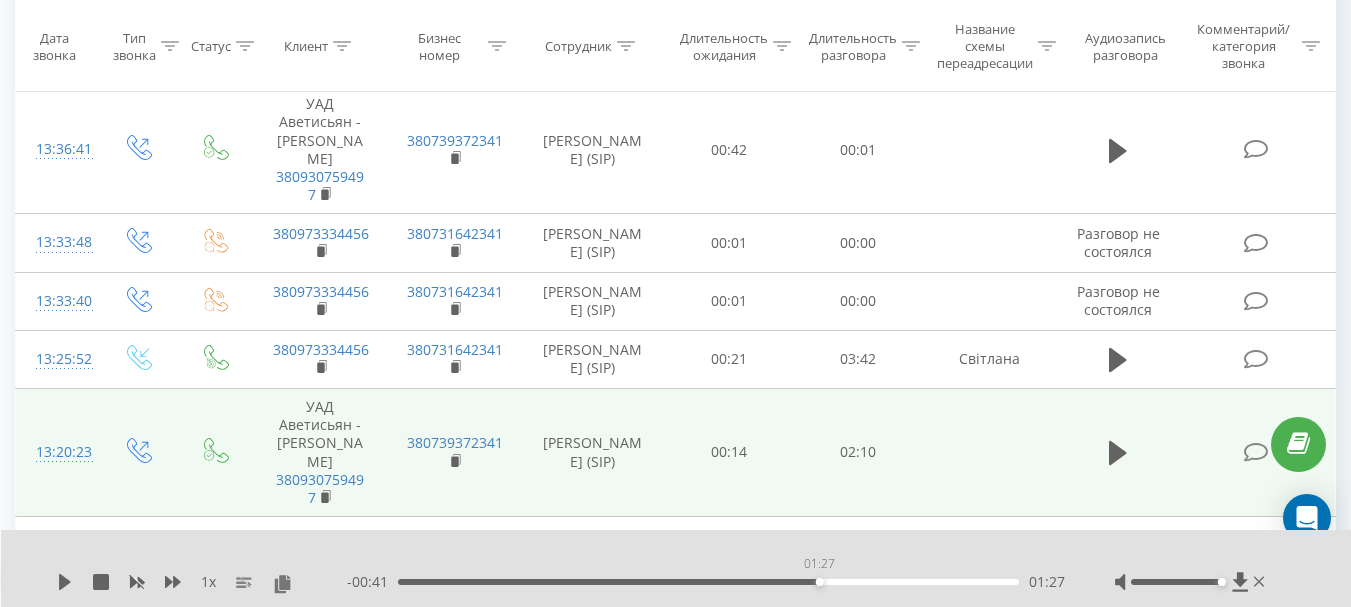click on "01:27" at bounding box center [708, 582] 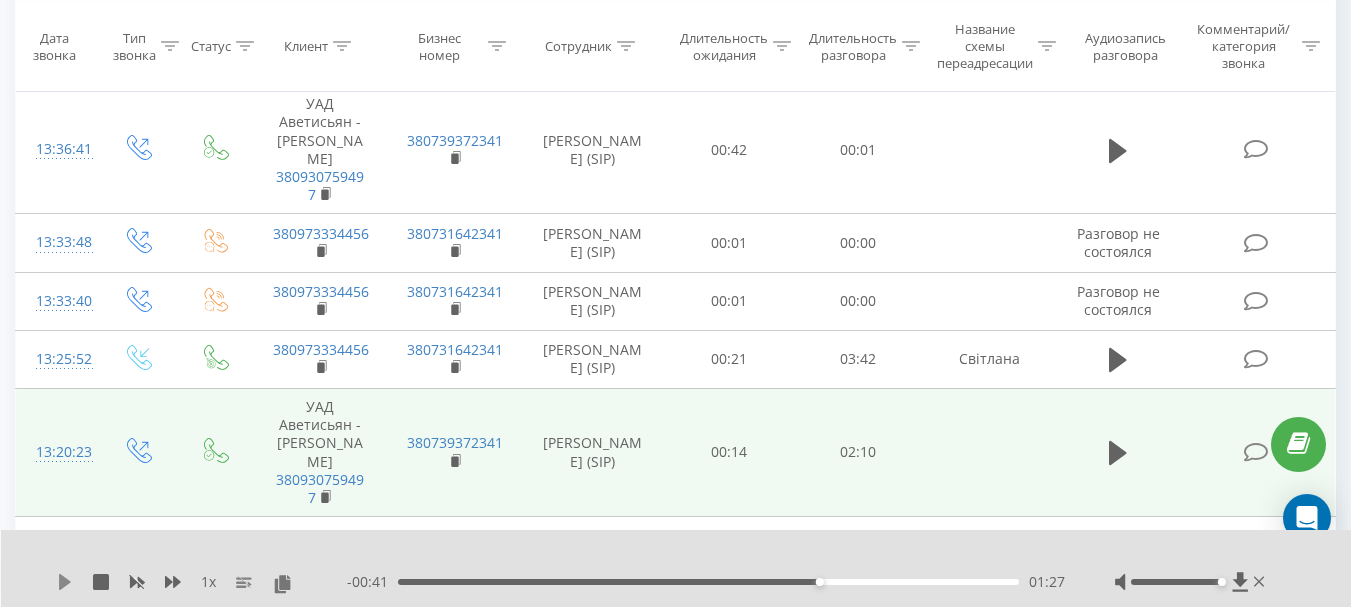 click 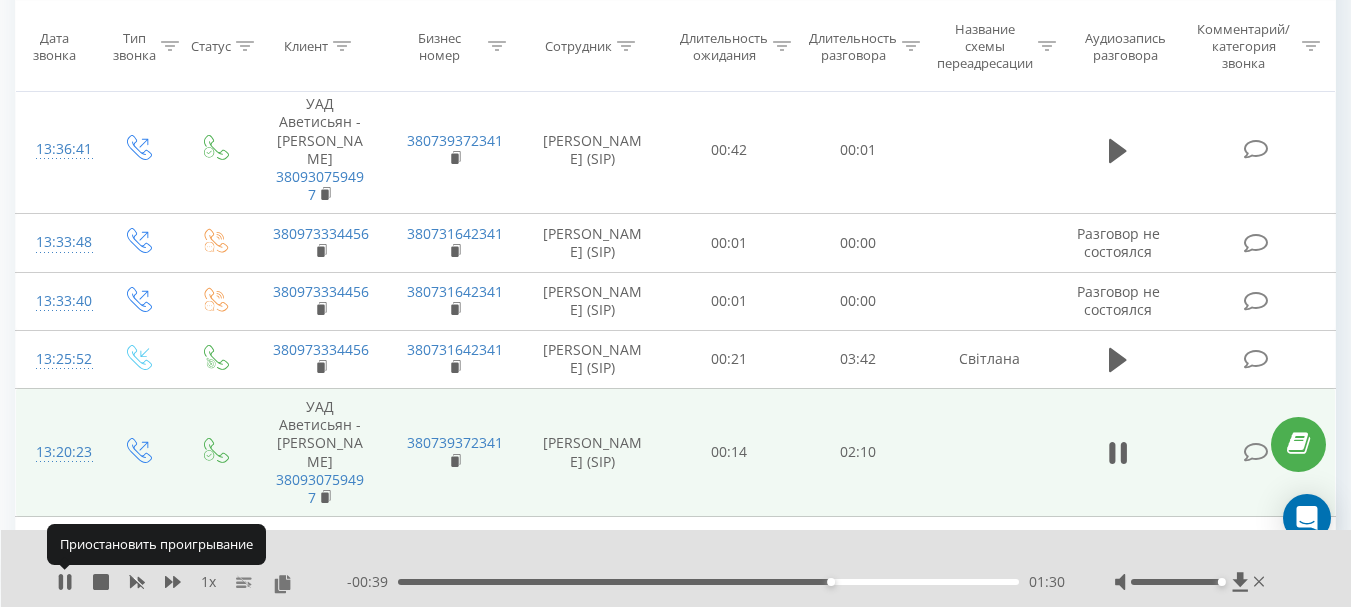 click 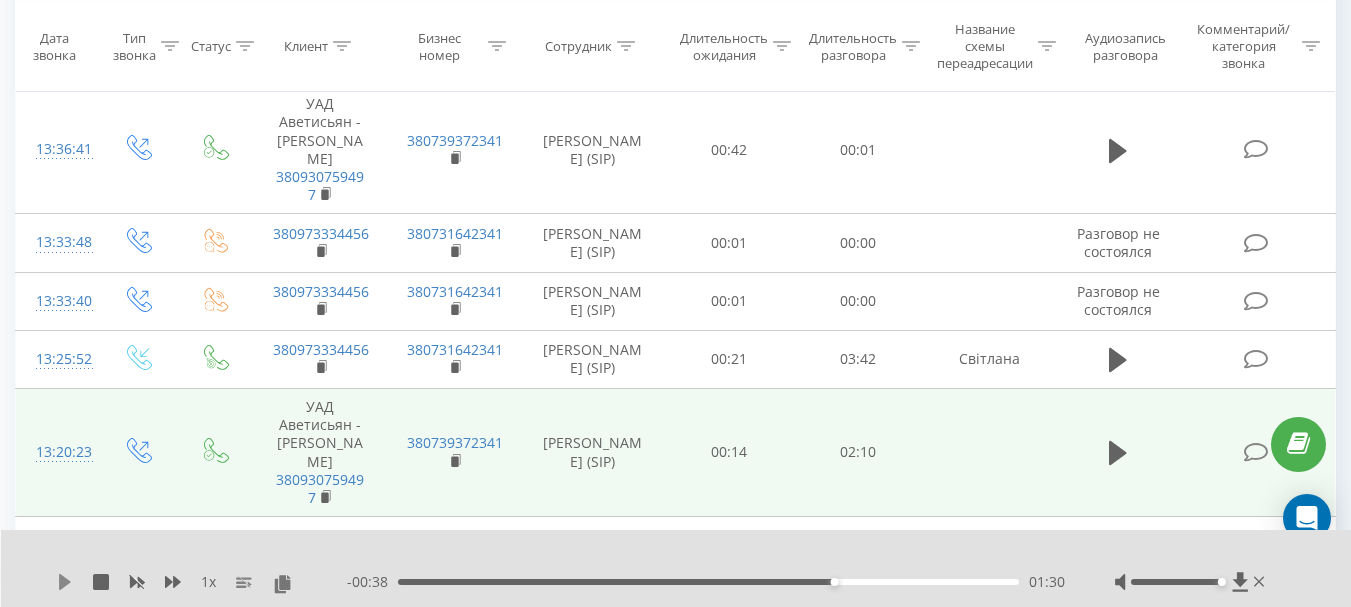 click 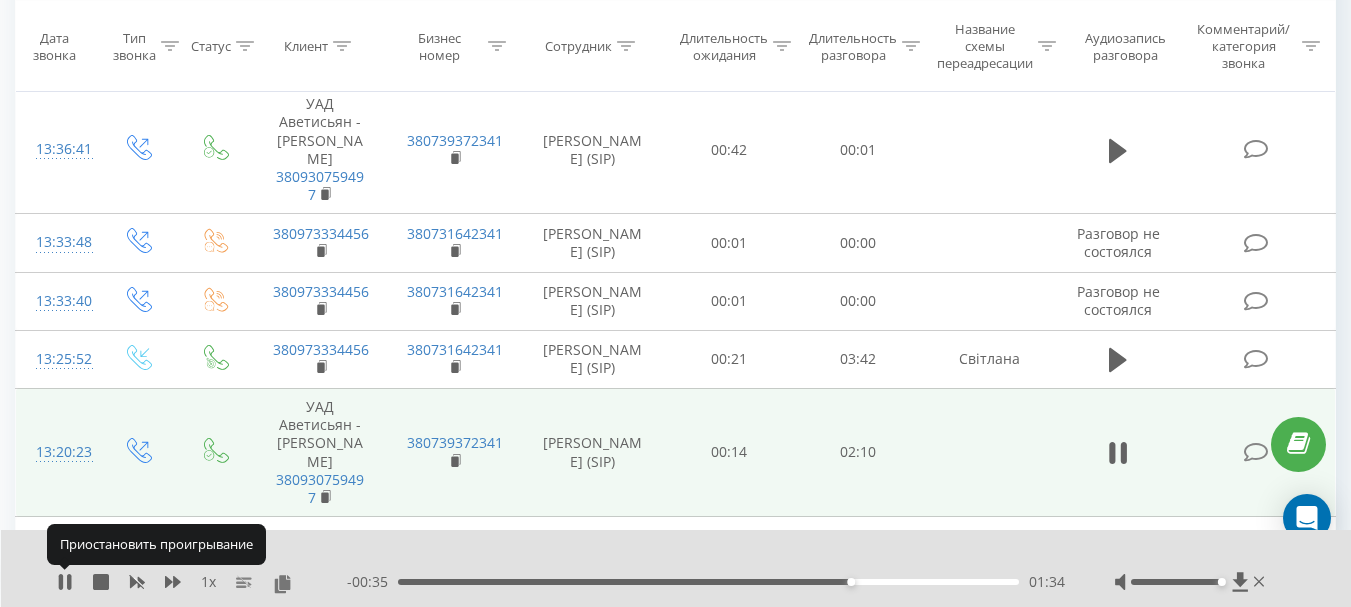 click 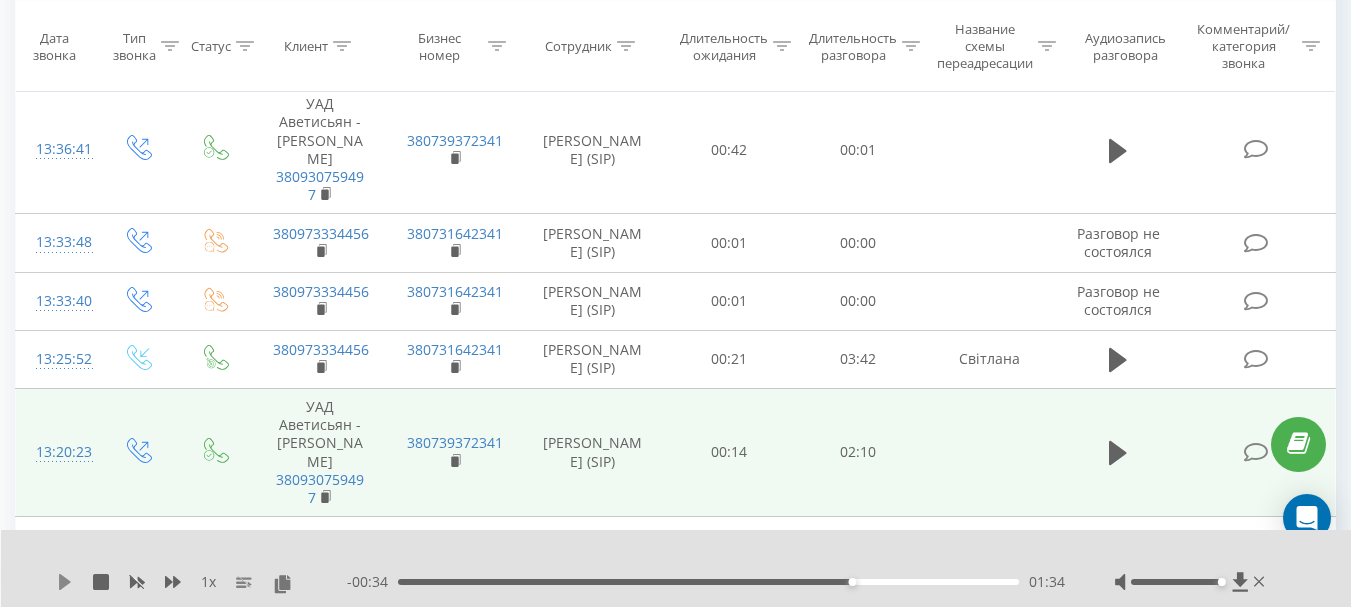 click 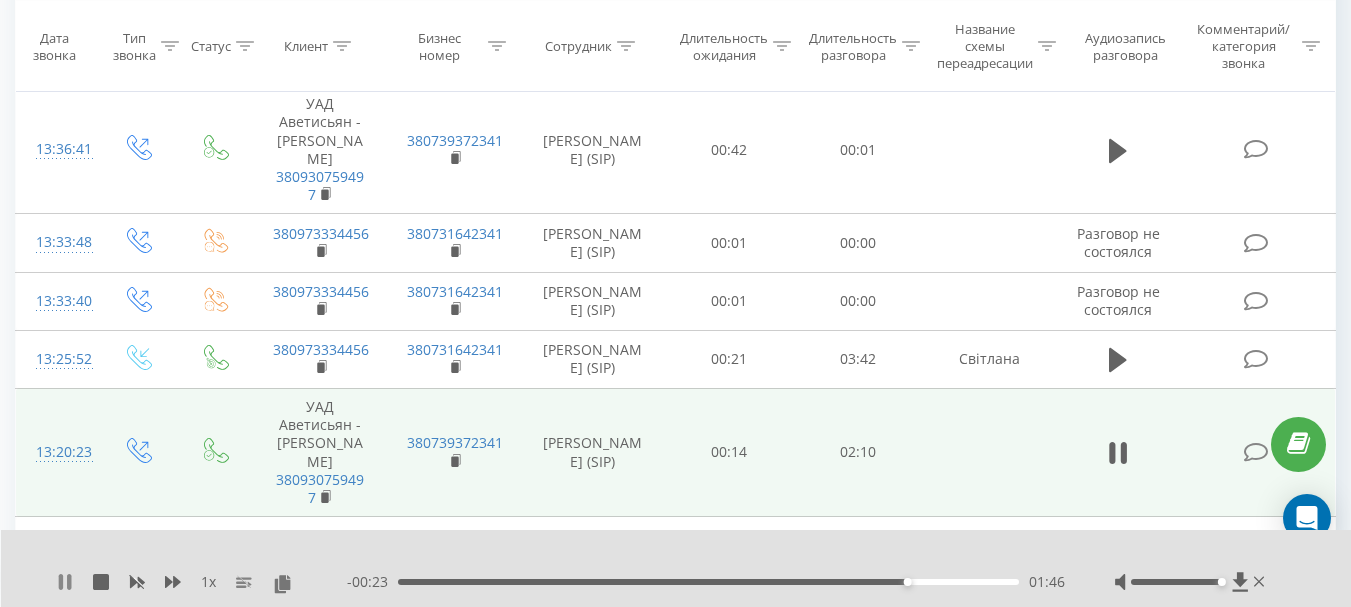 click 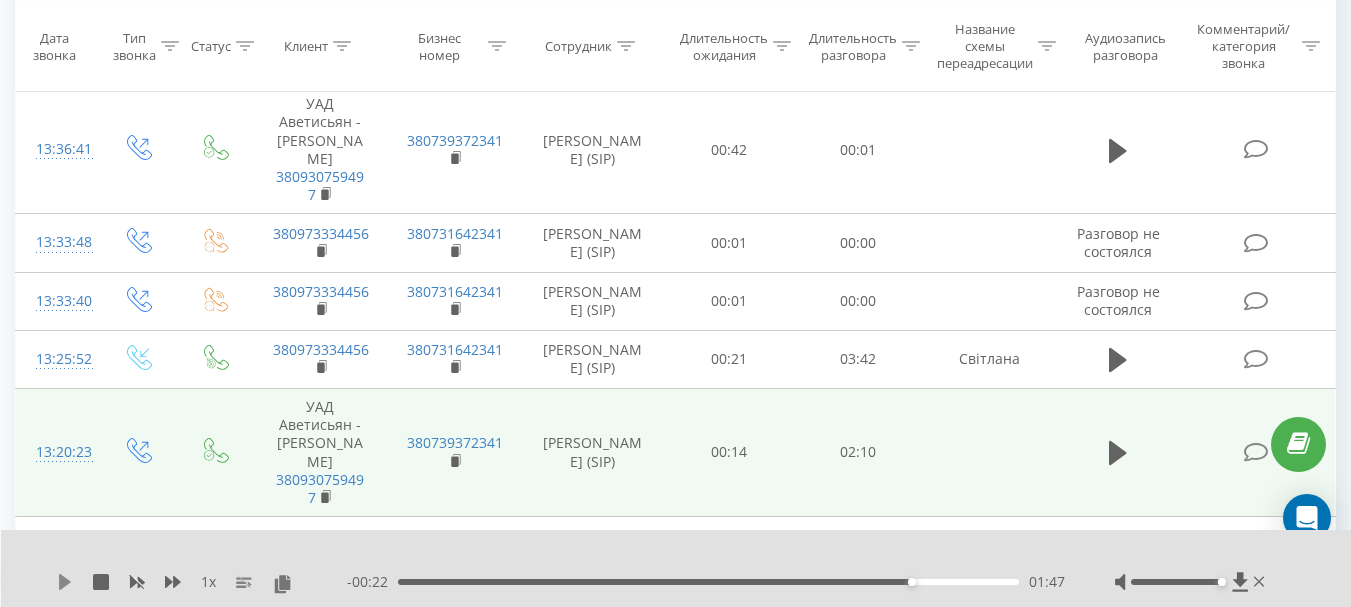 click 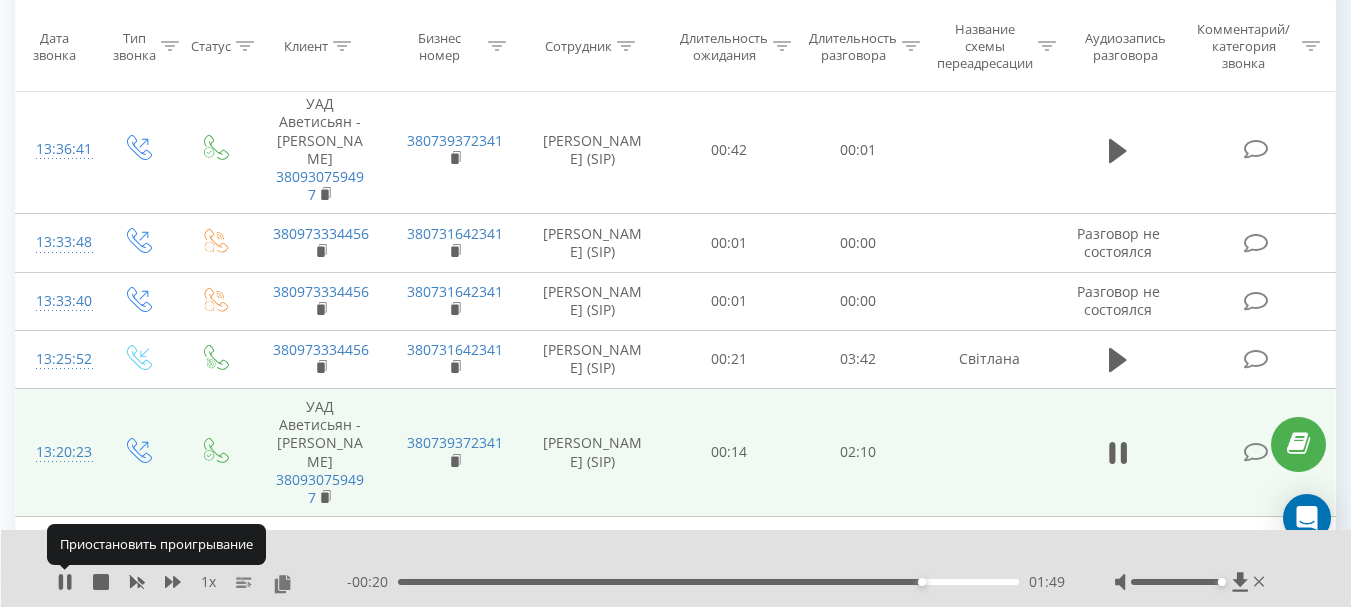 drag, startPoint x: 59, startPoint y: 574, endPoint x: 117, endPoint y: 603, distance: 64.84597 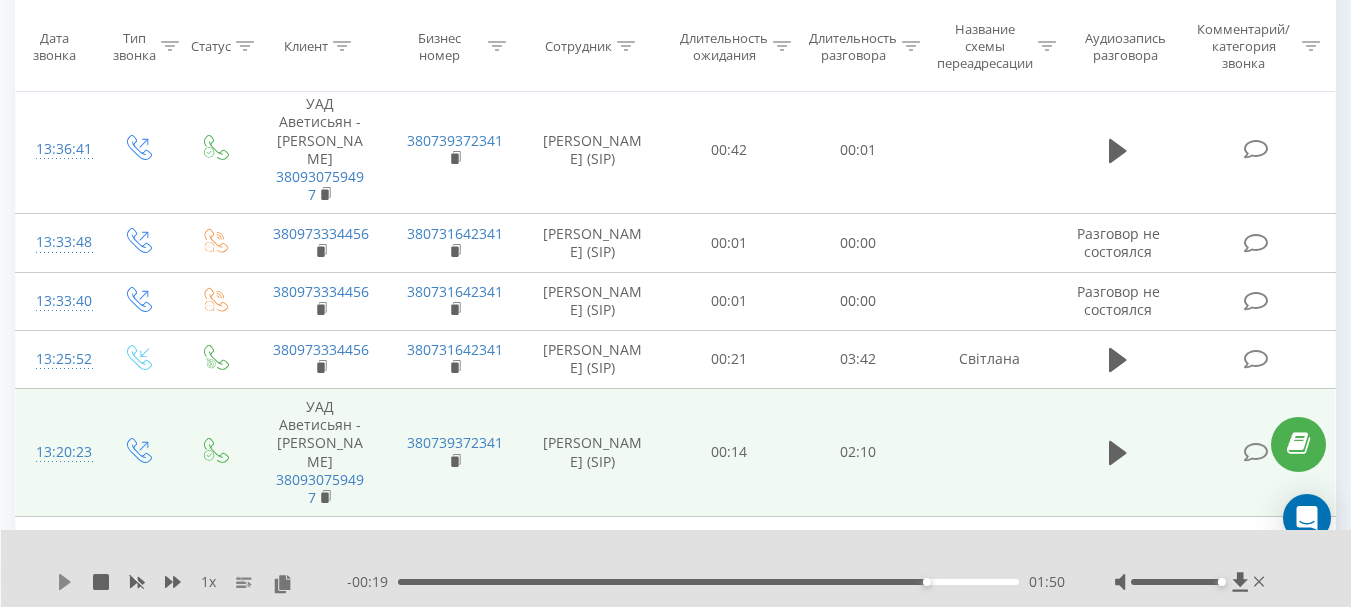 click 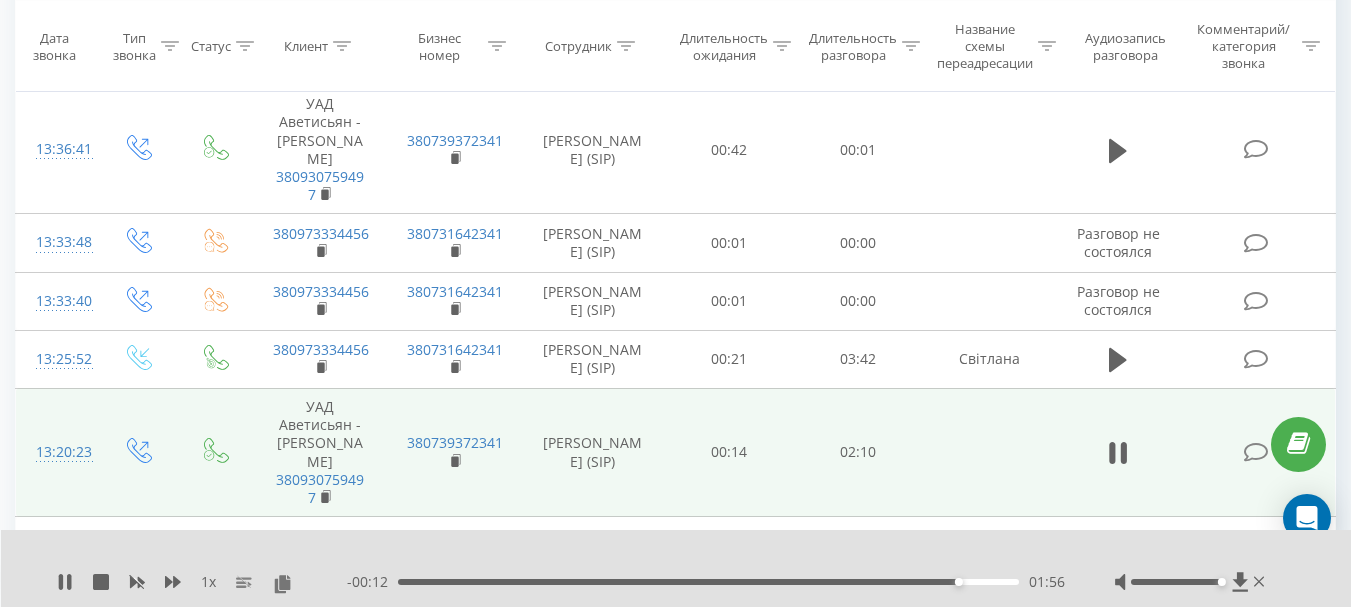 click on "01:56" at bounding box center [708, 582] 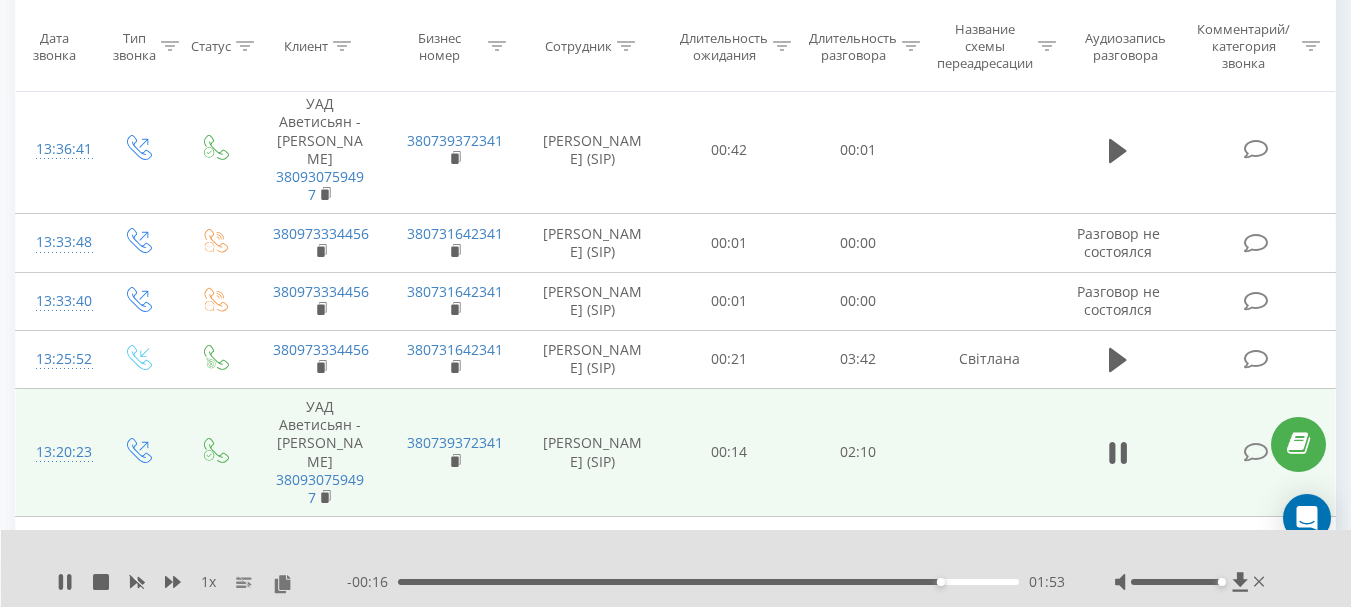 click on "01:53" at bounding box center [708, 582] 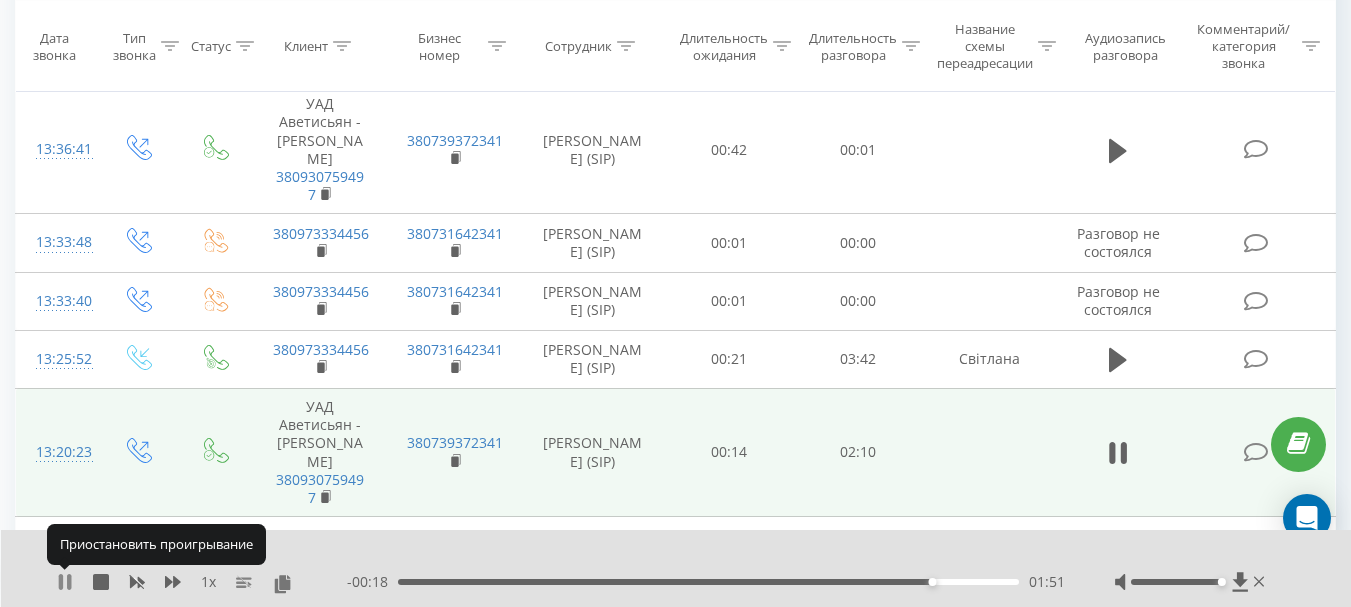 click 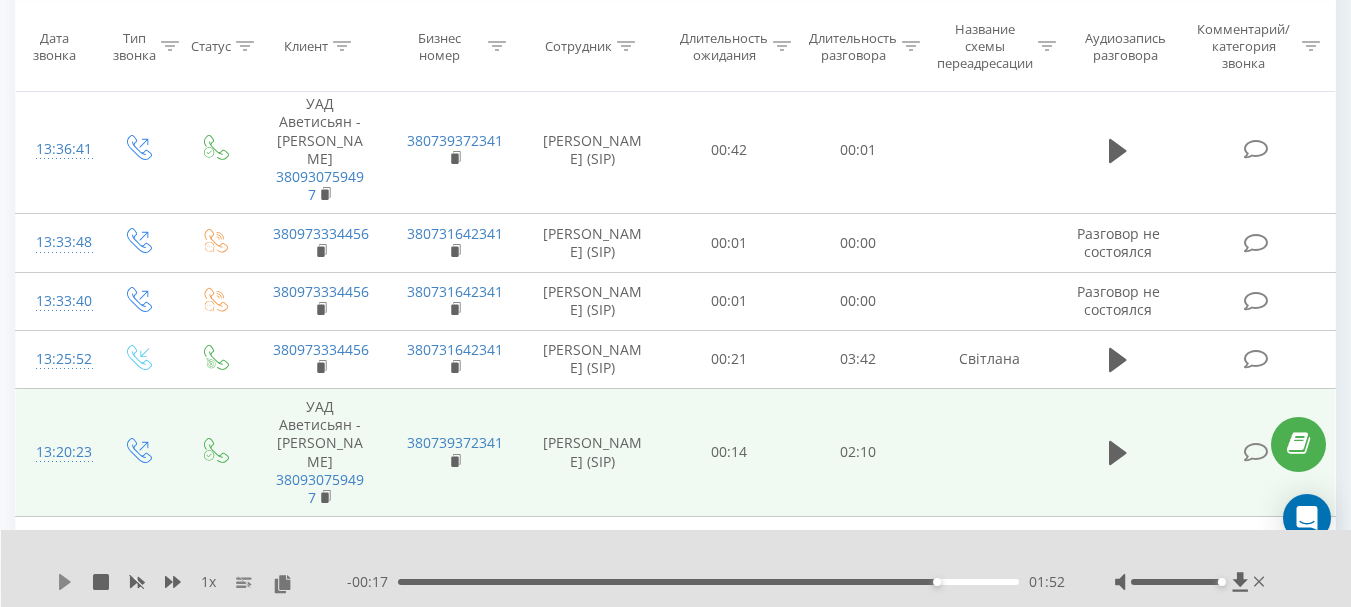 click 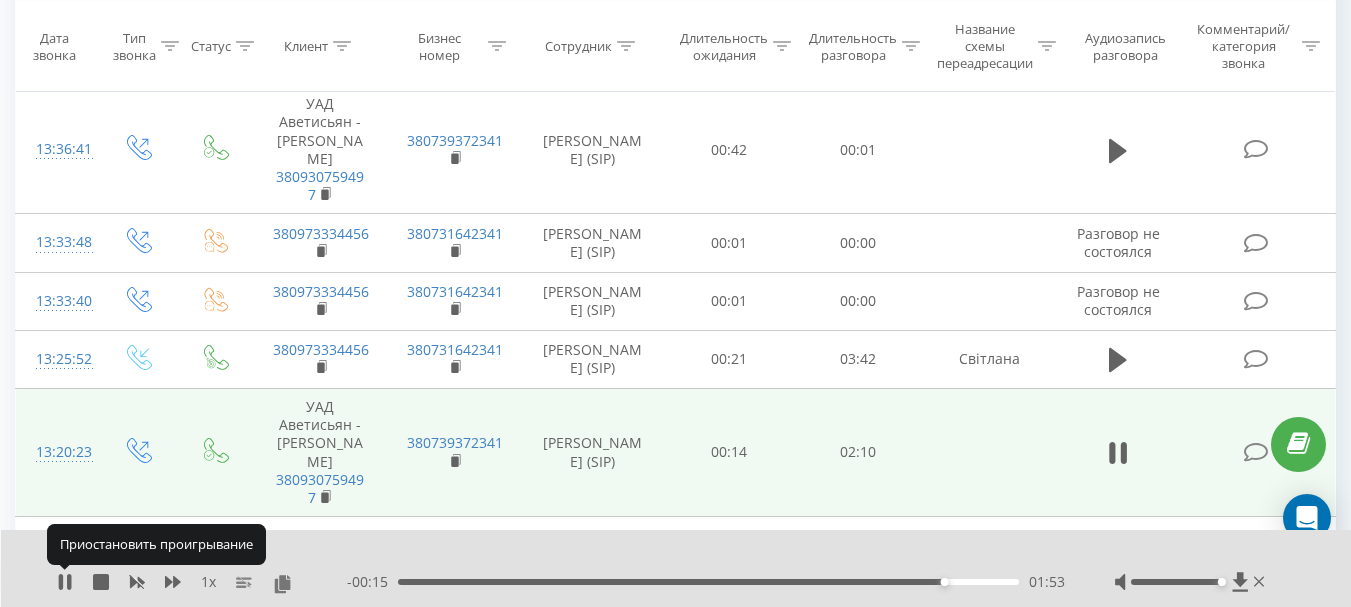 click 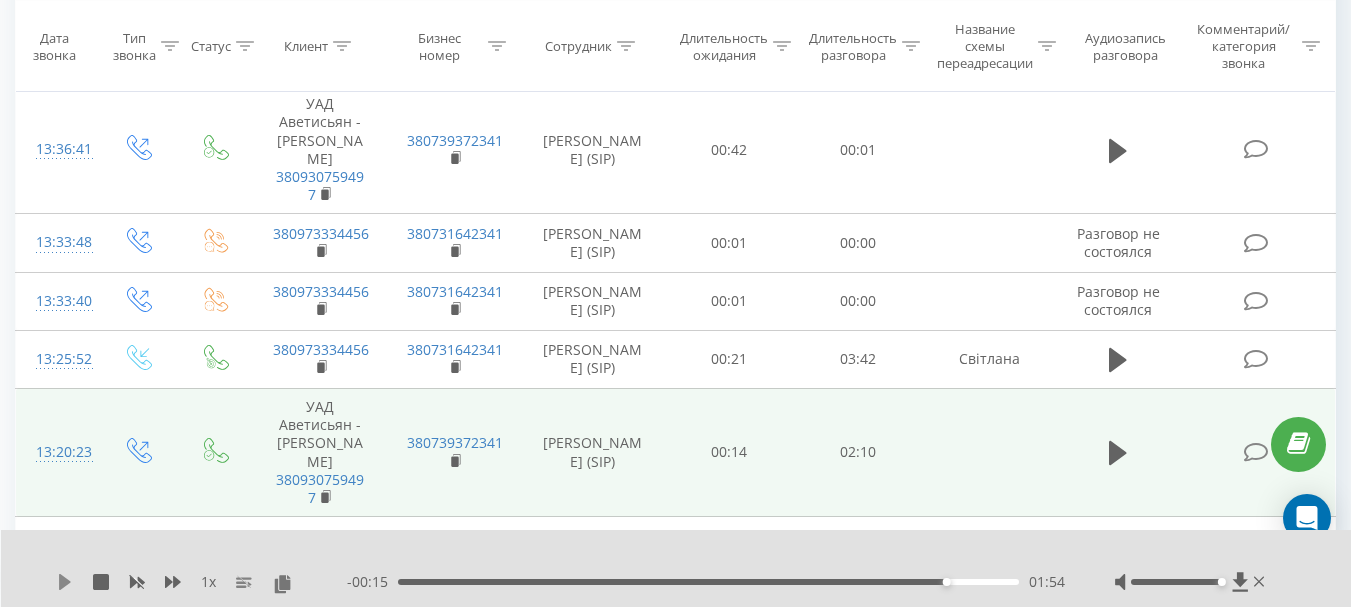 click 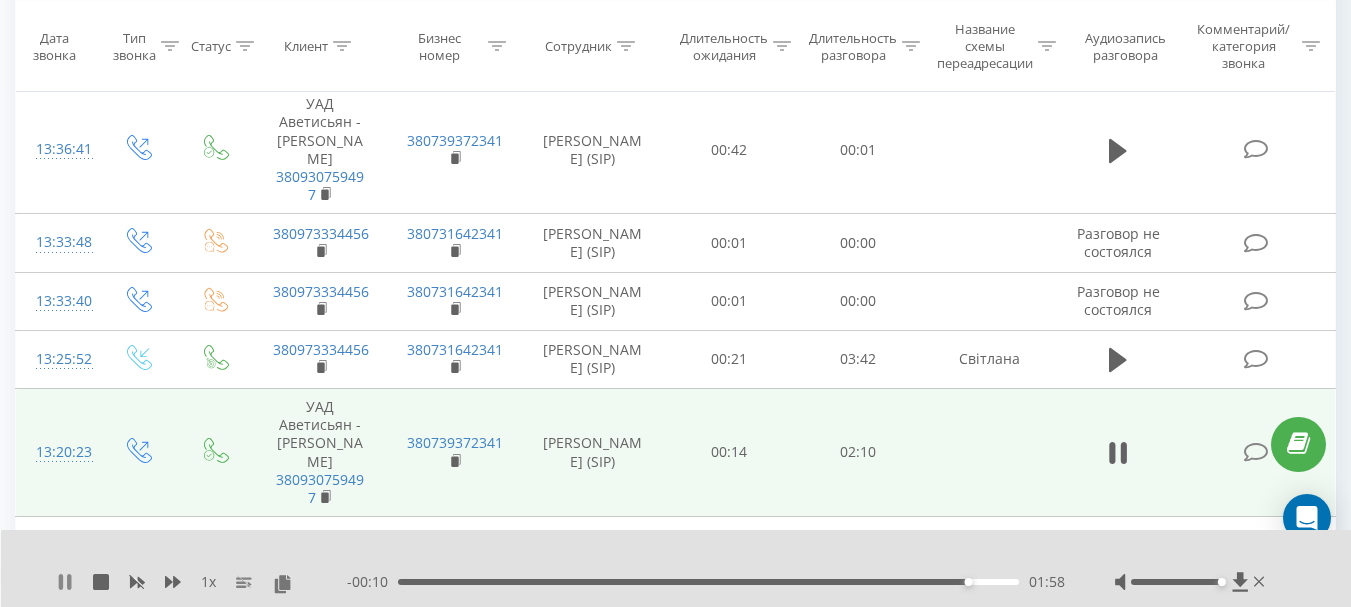 click 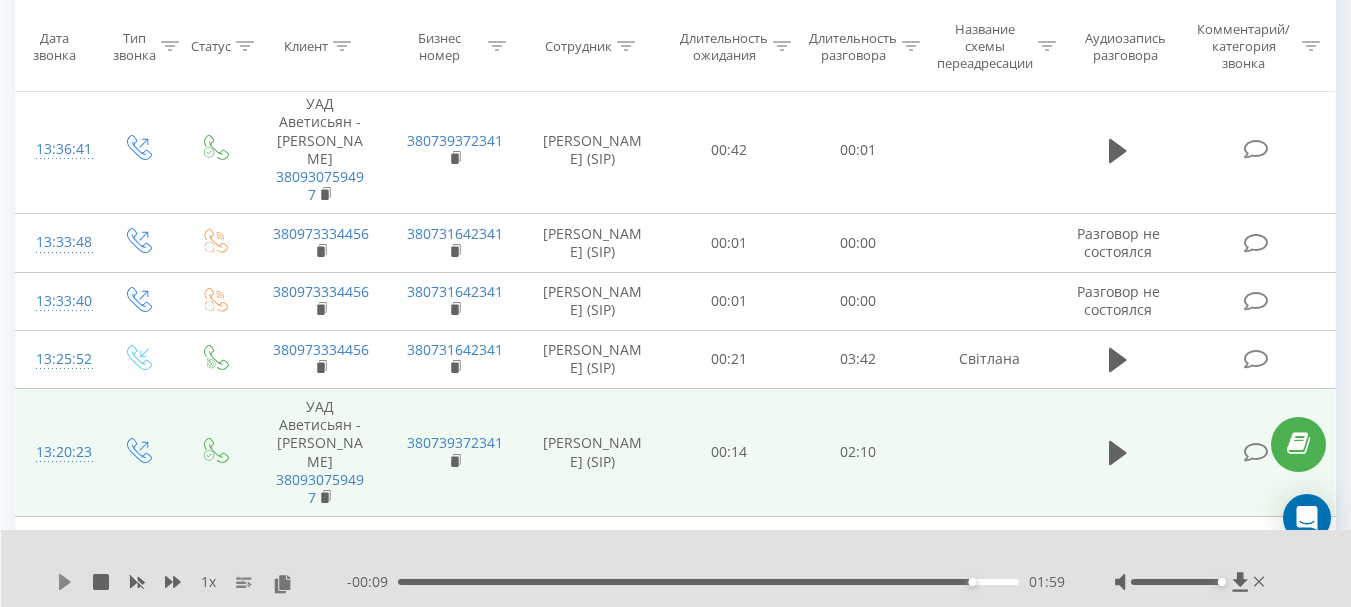 click 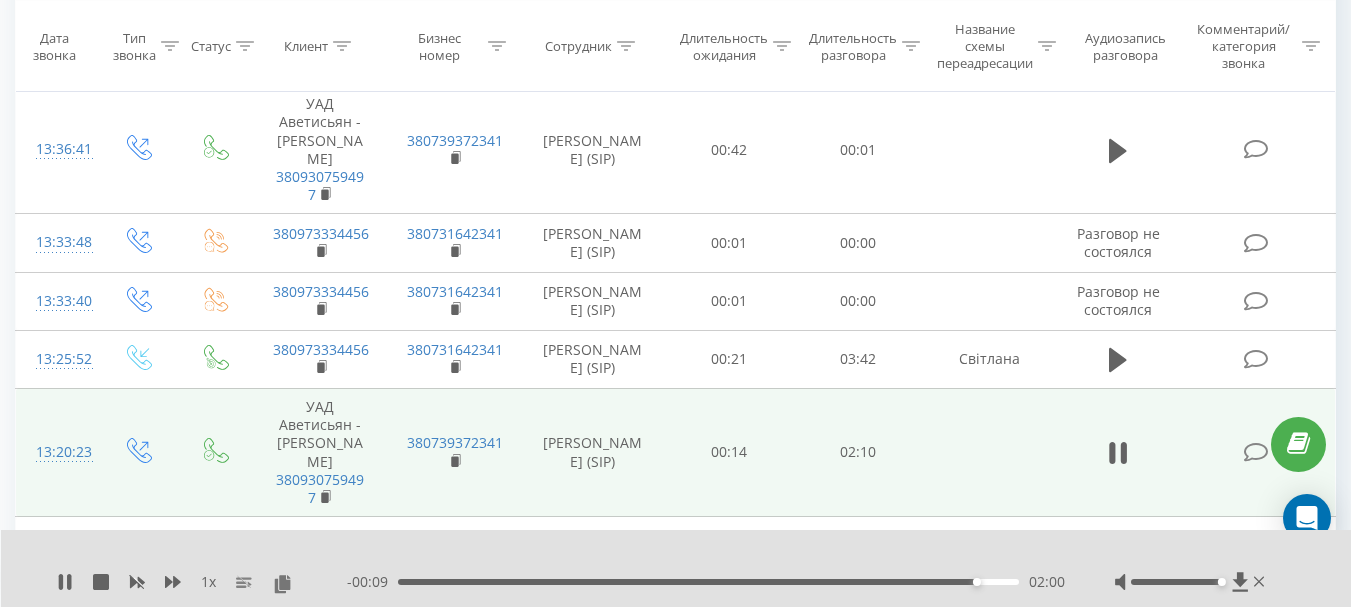 click on "02:00" at bounding box center (708, 582) 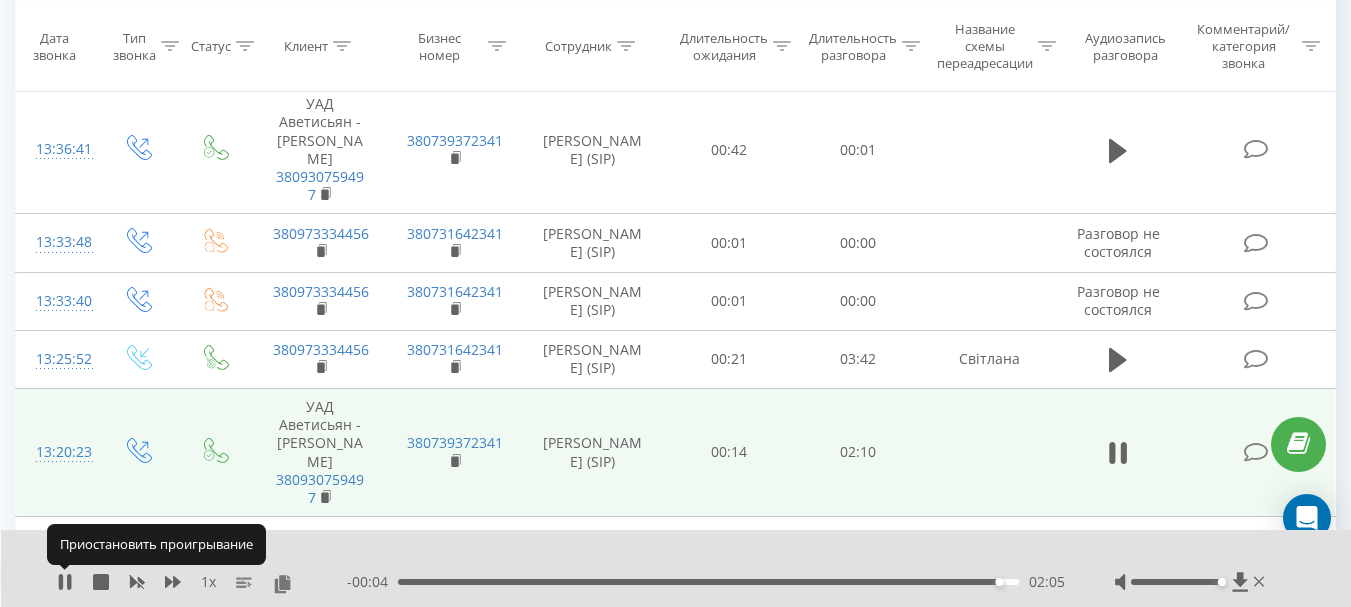 drag, startPoint x: 70, startPoint y: 579, endPoint x: 107, endPoint y: 596, distance: 40.718548 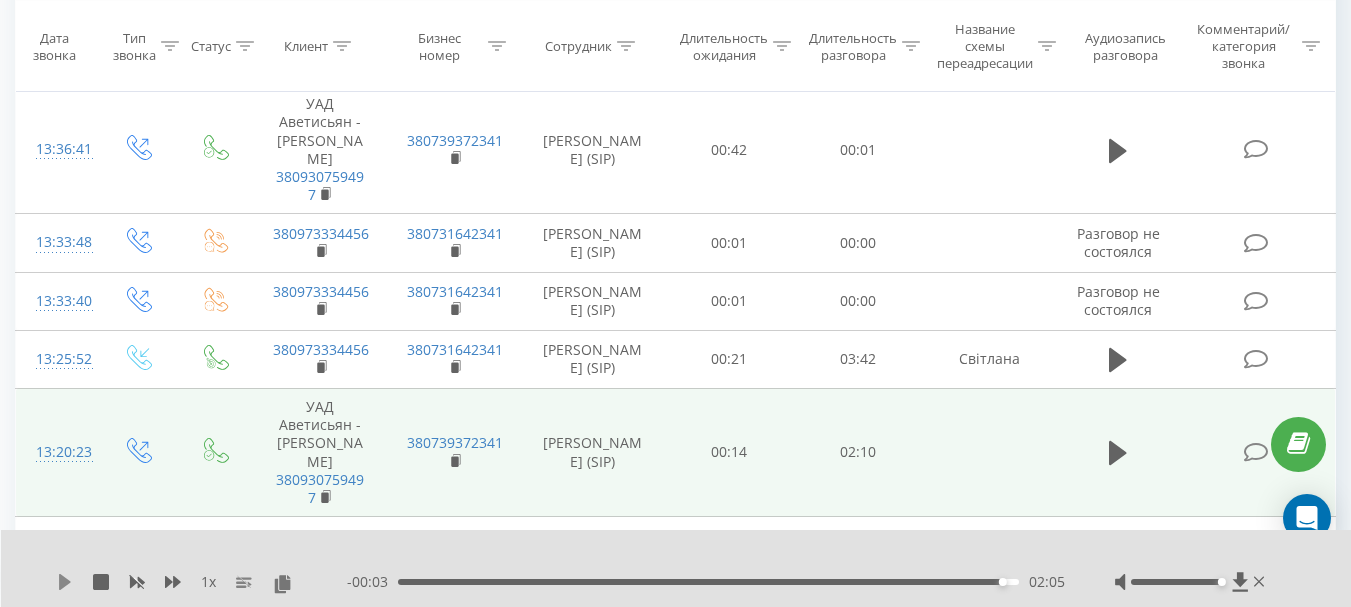 click 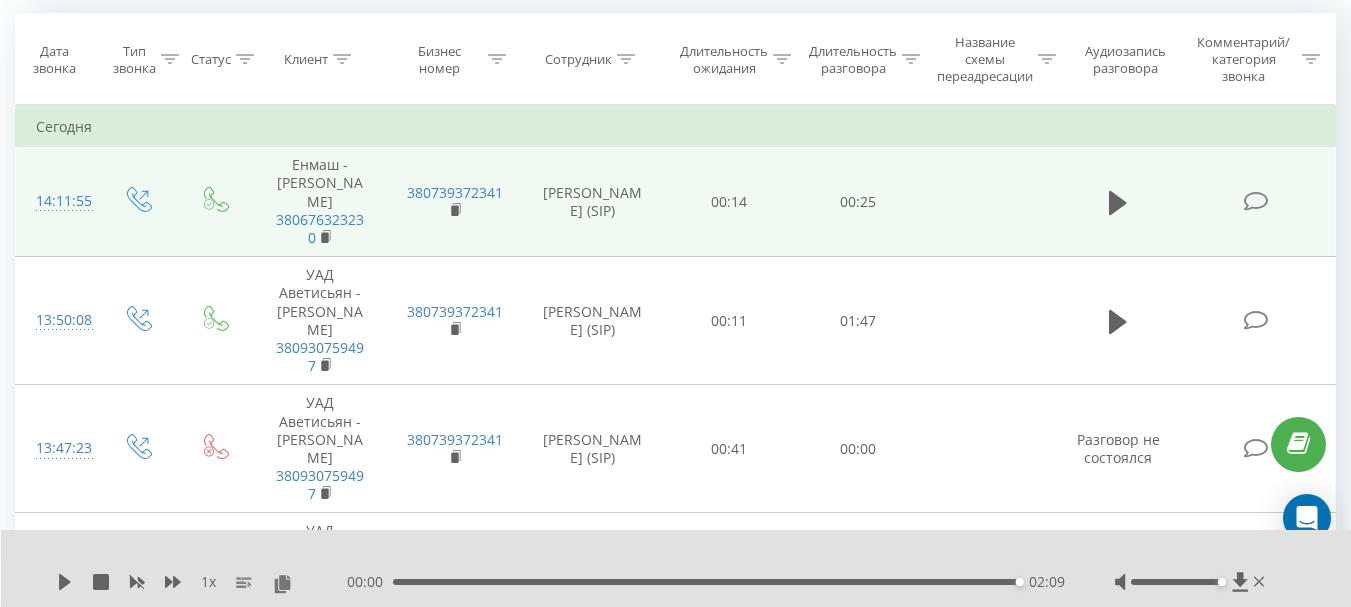 scroll, scrollTop: 161, scrollLeft: 0, axis: vertical 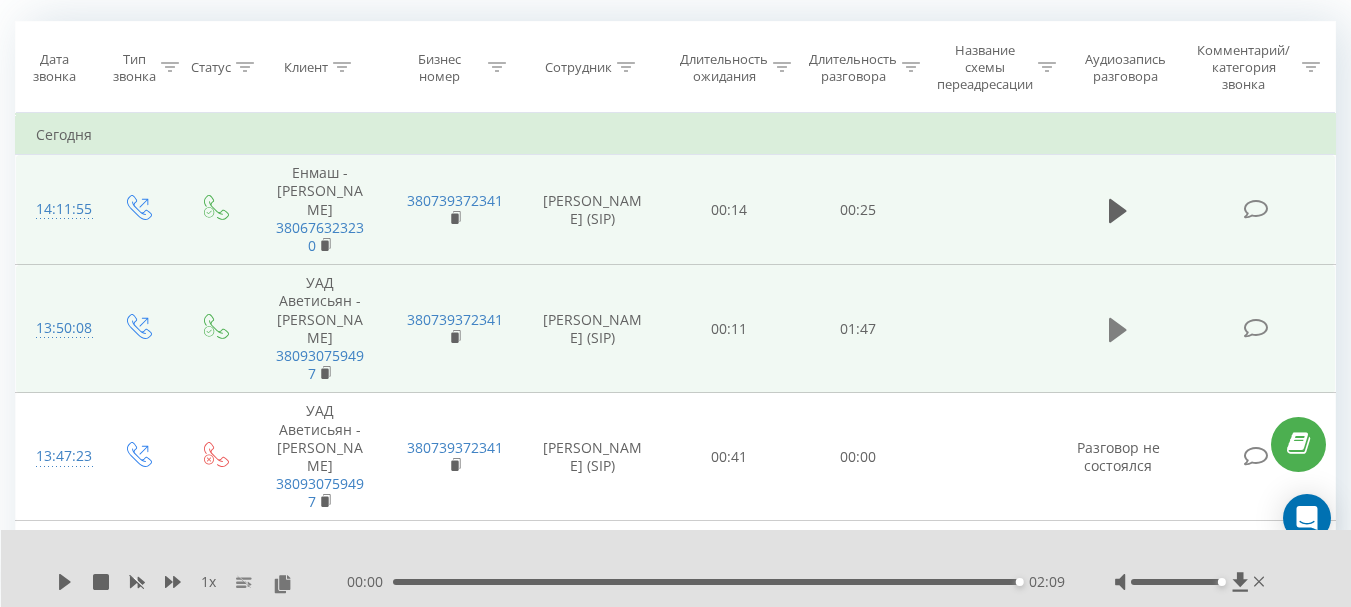 click 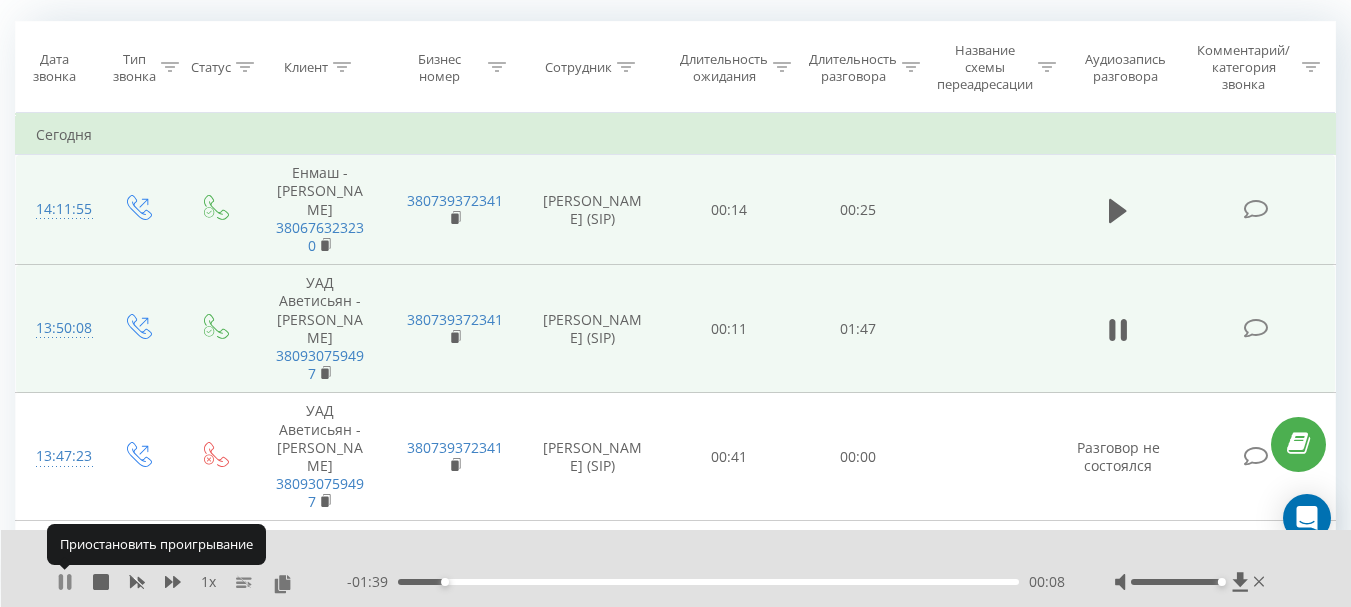 click 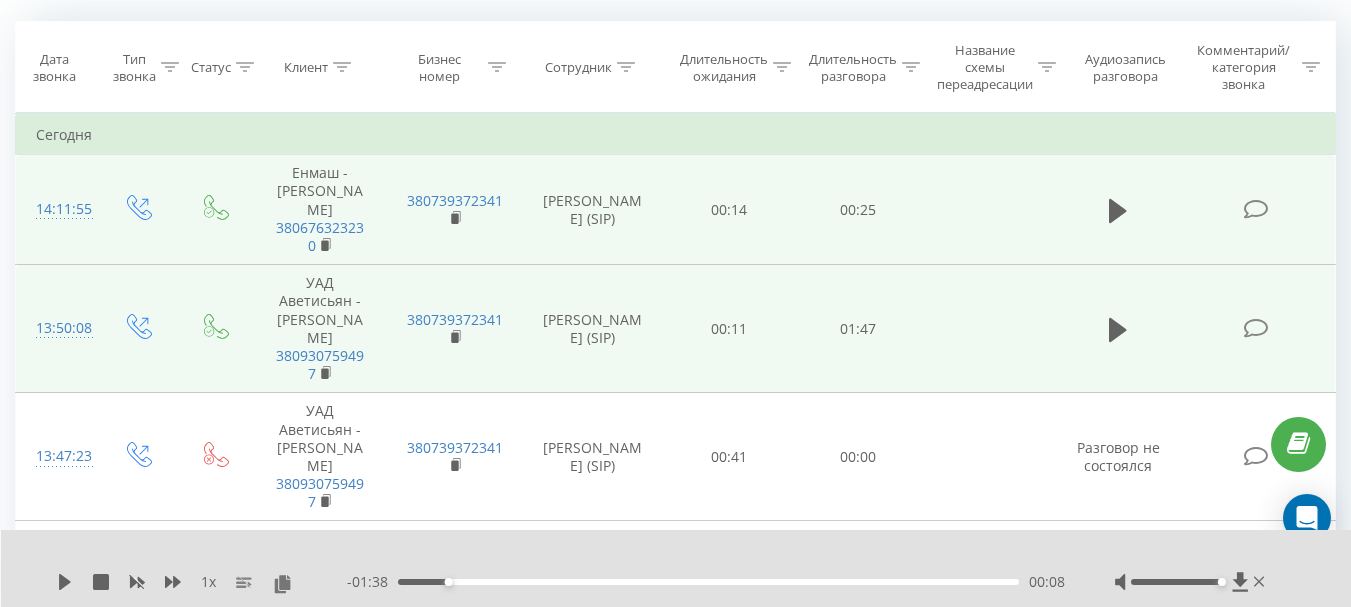 drag, startPoint x: 59, startPoint y: 576, endPoint x: 77, endPoint y: 573, distance: 18.248287 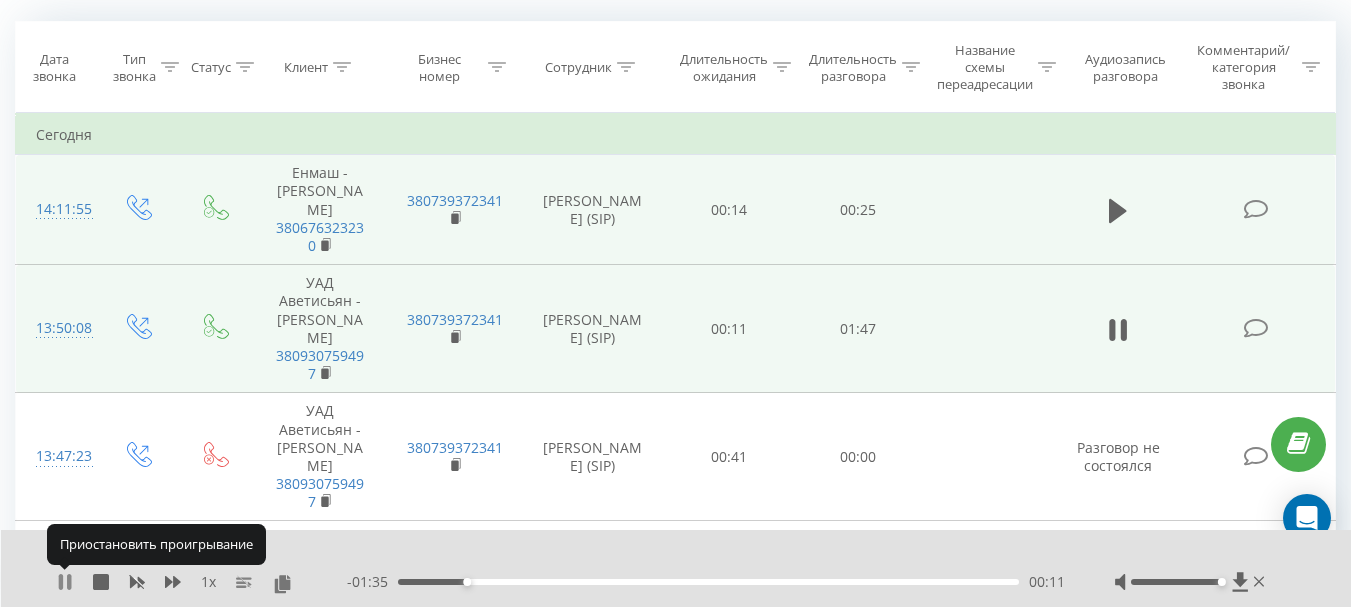 click 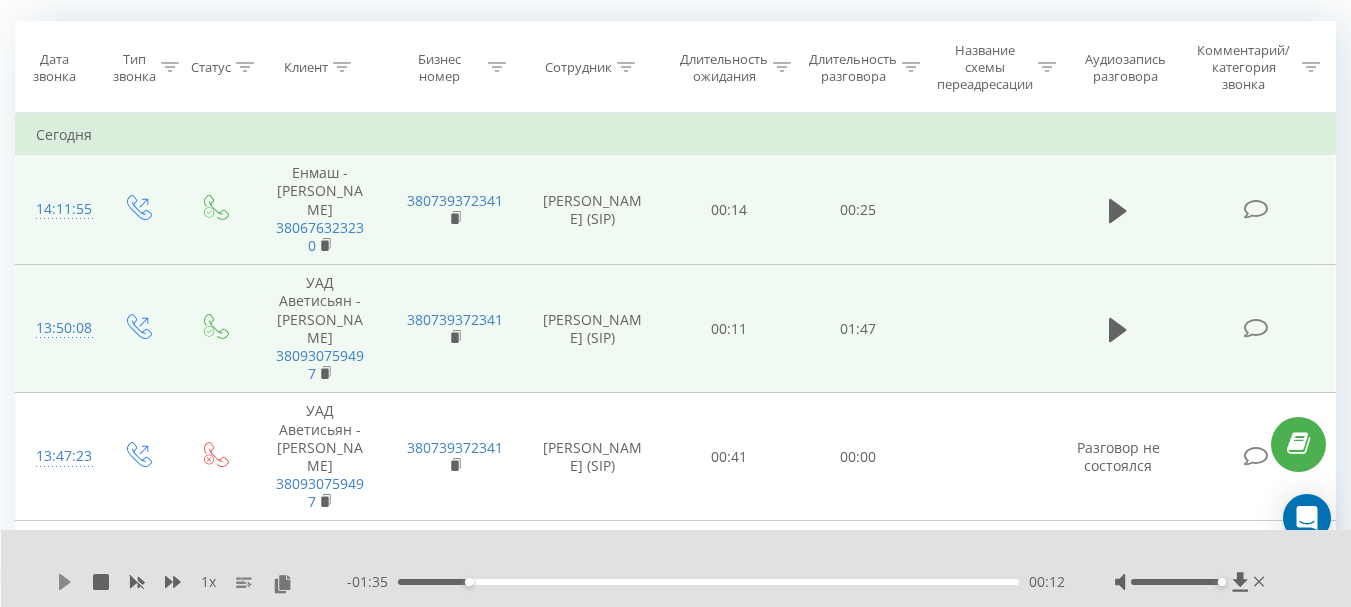 click 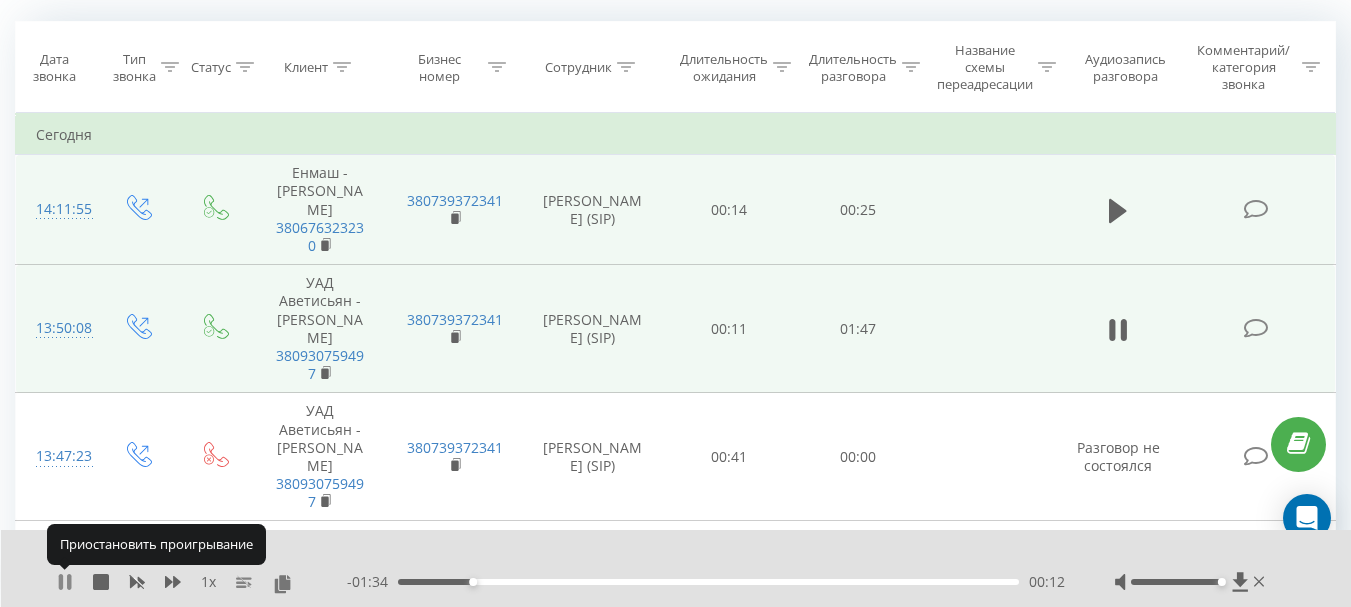 click 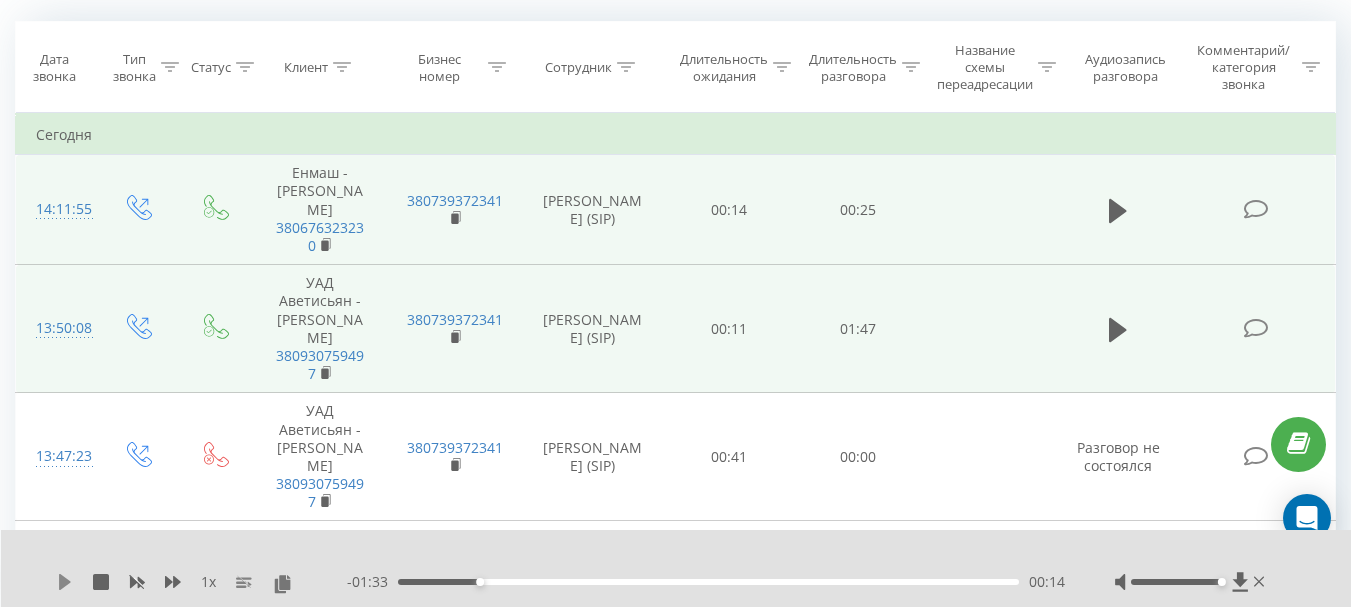 click 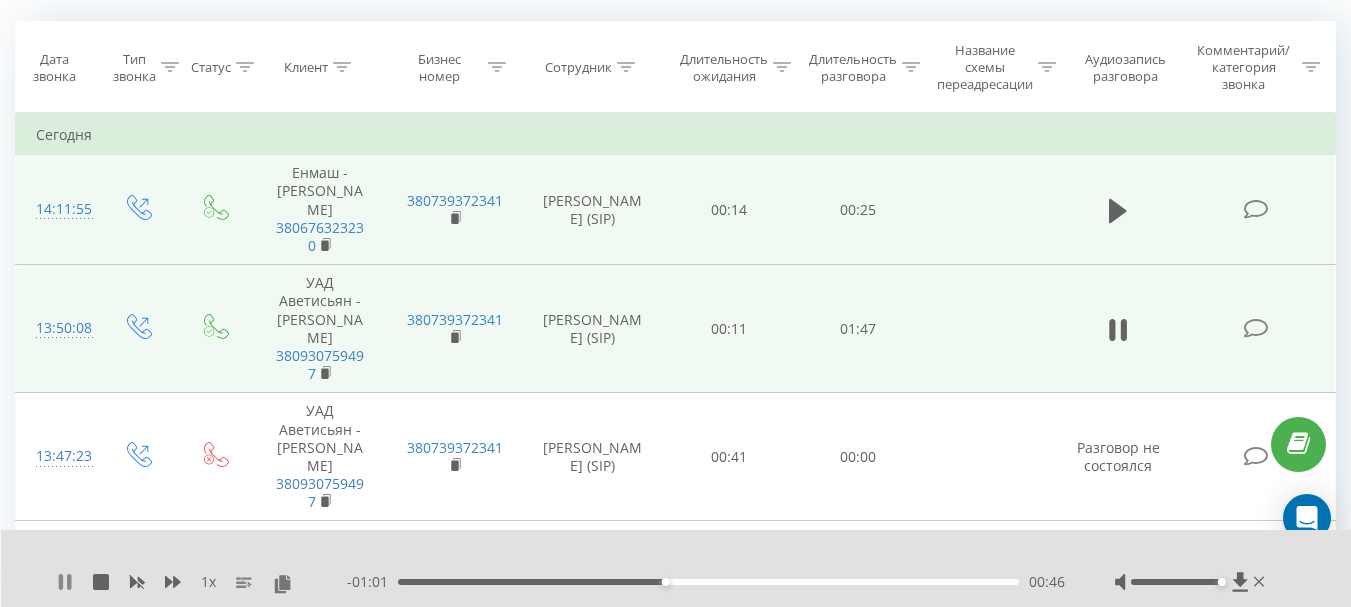 click 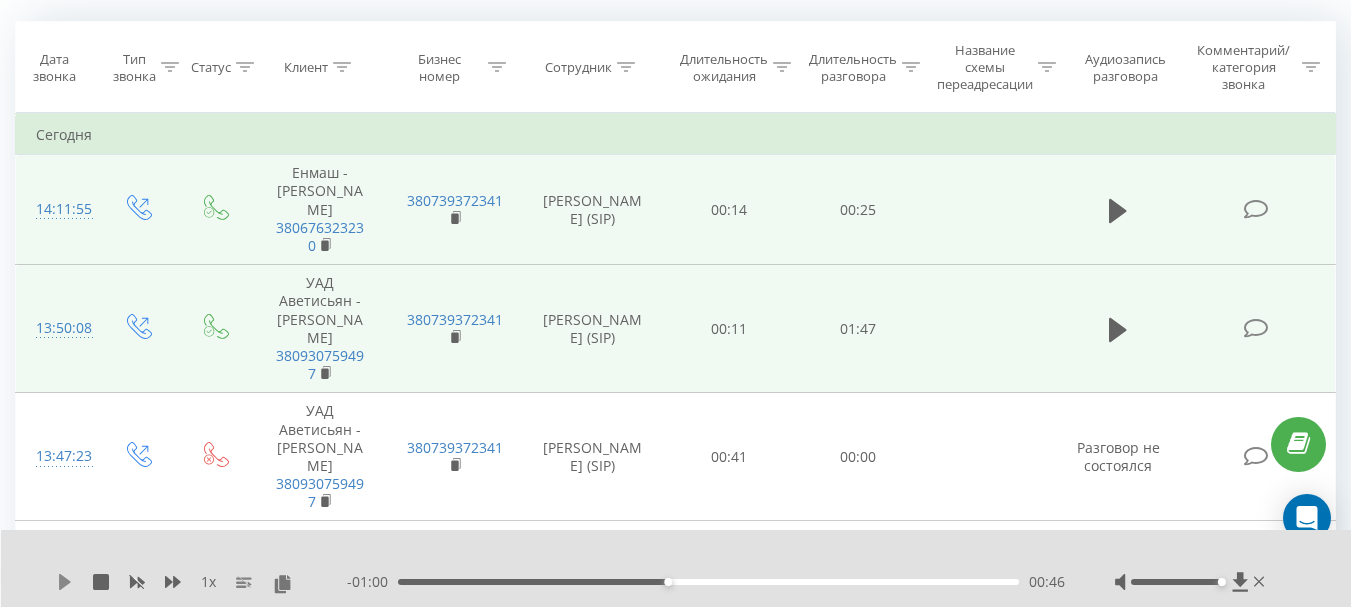 click 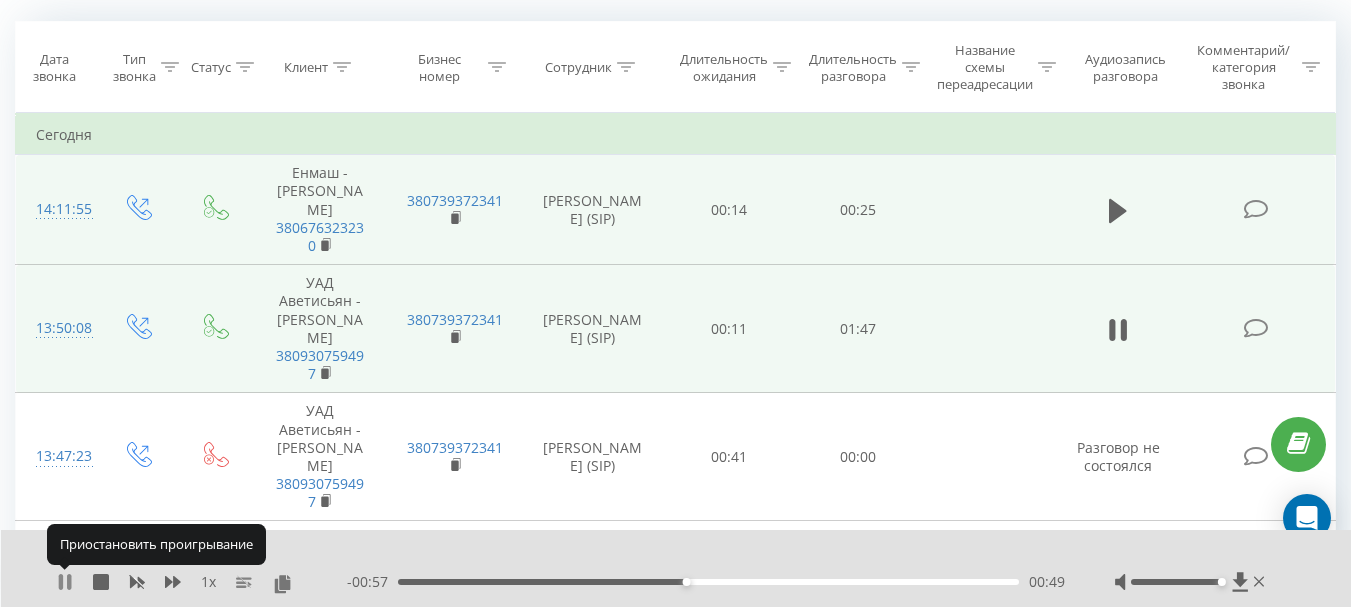click 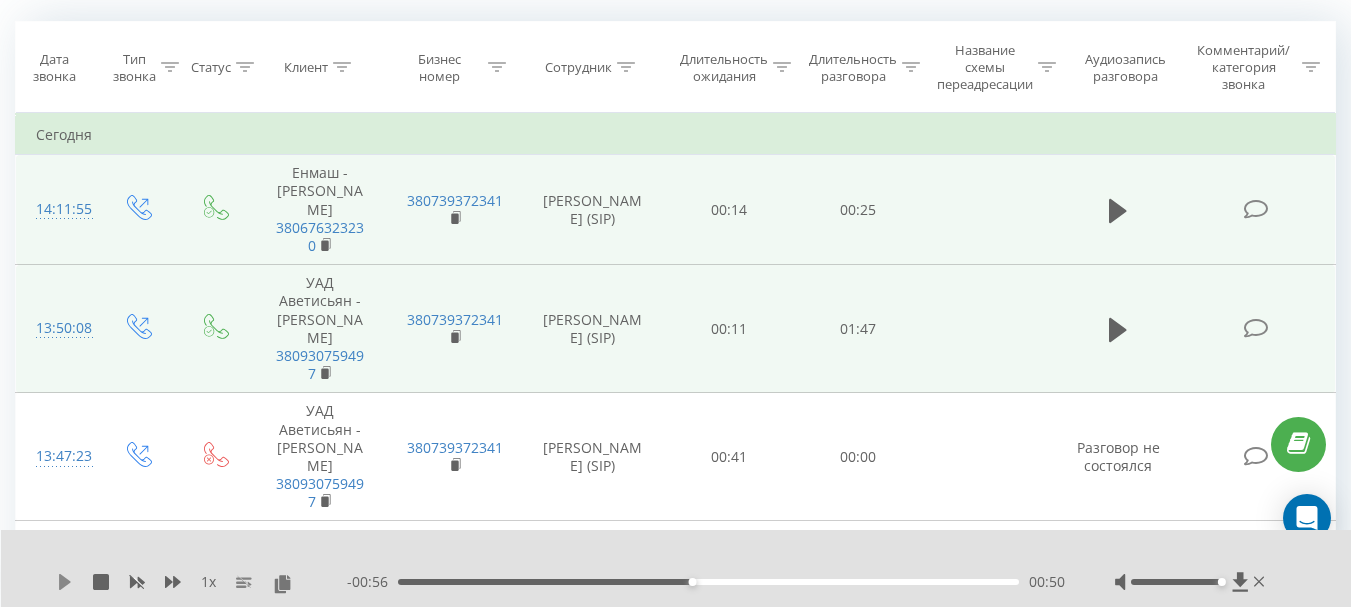 click 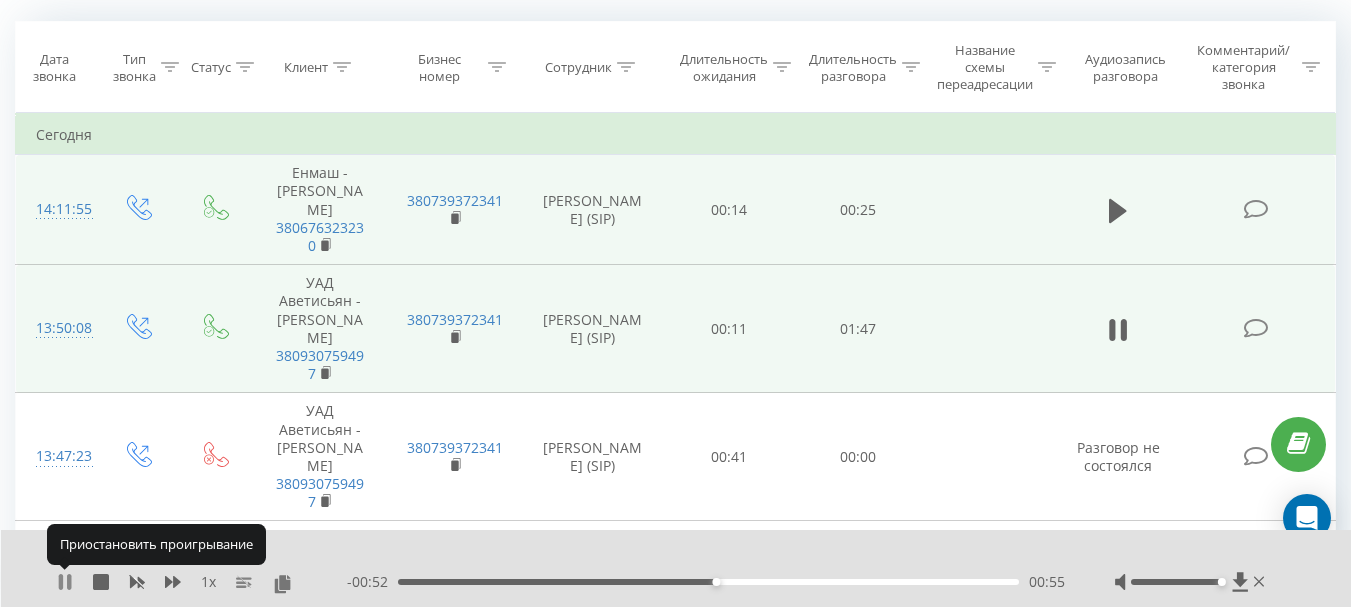 click 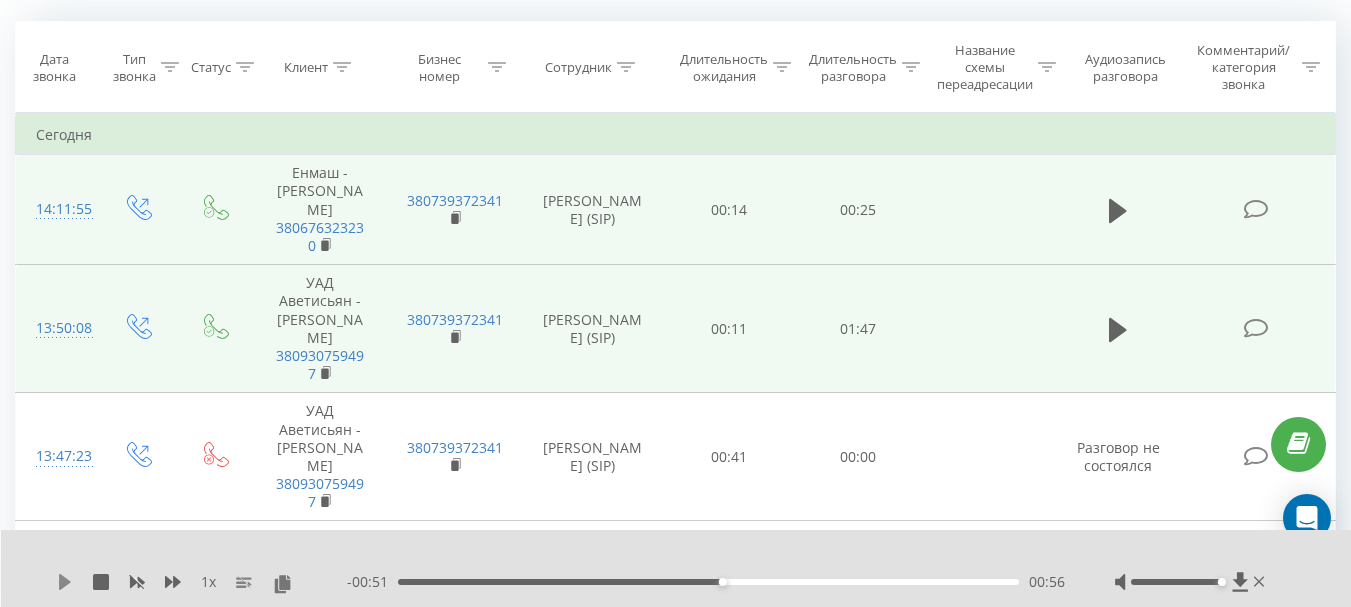 click 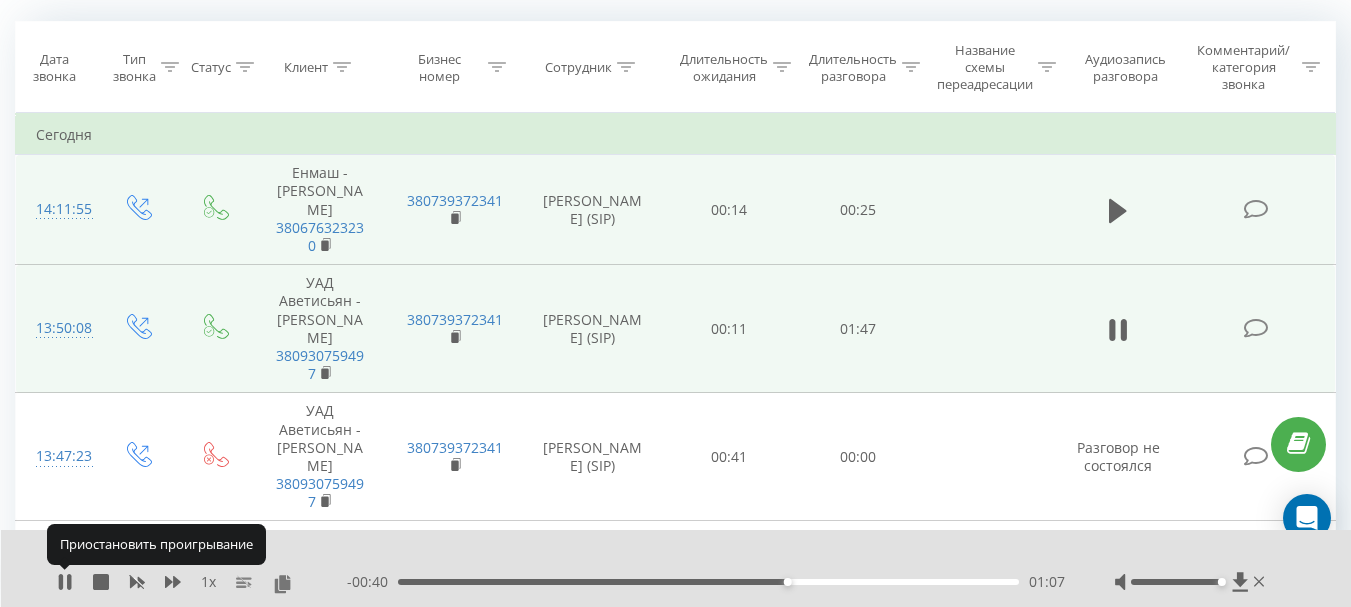 click 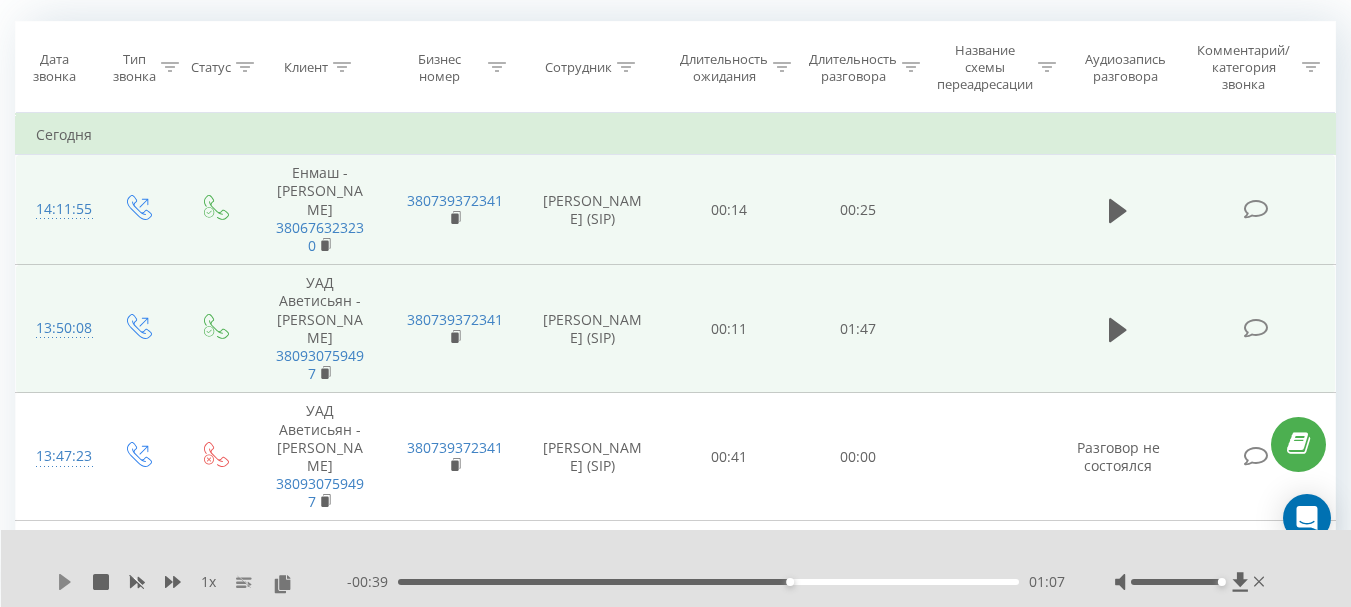 click 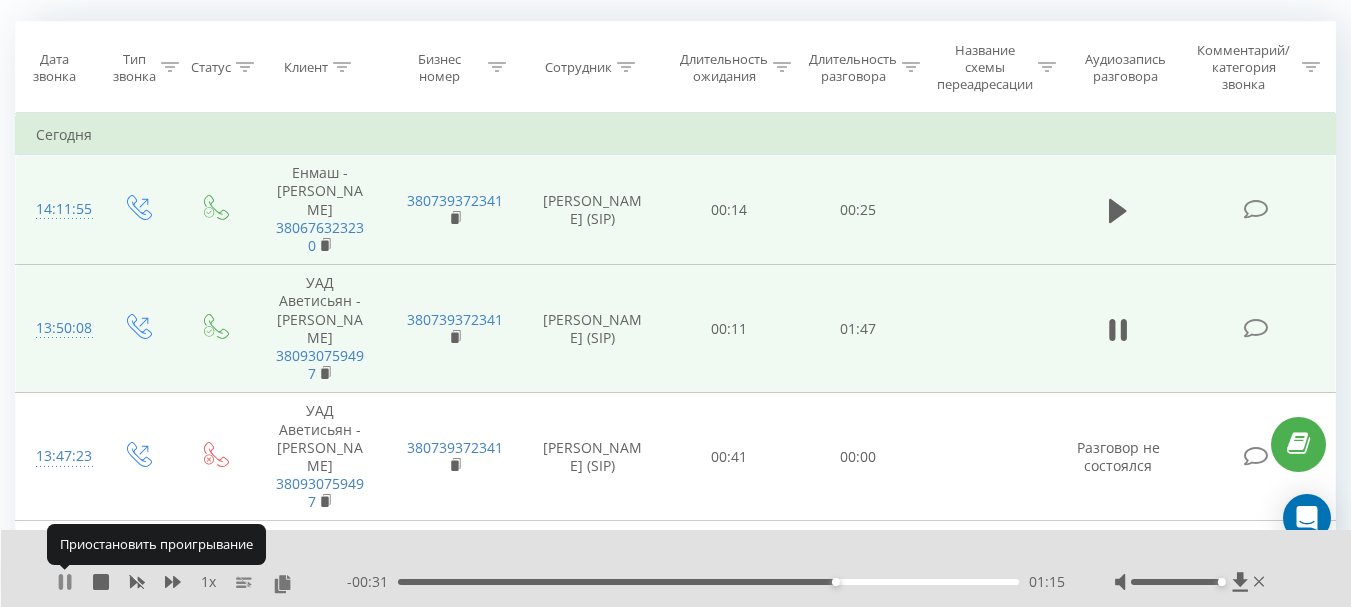click 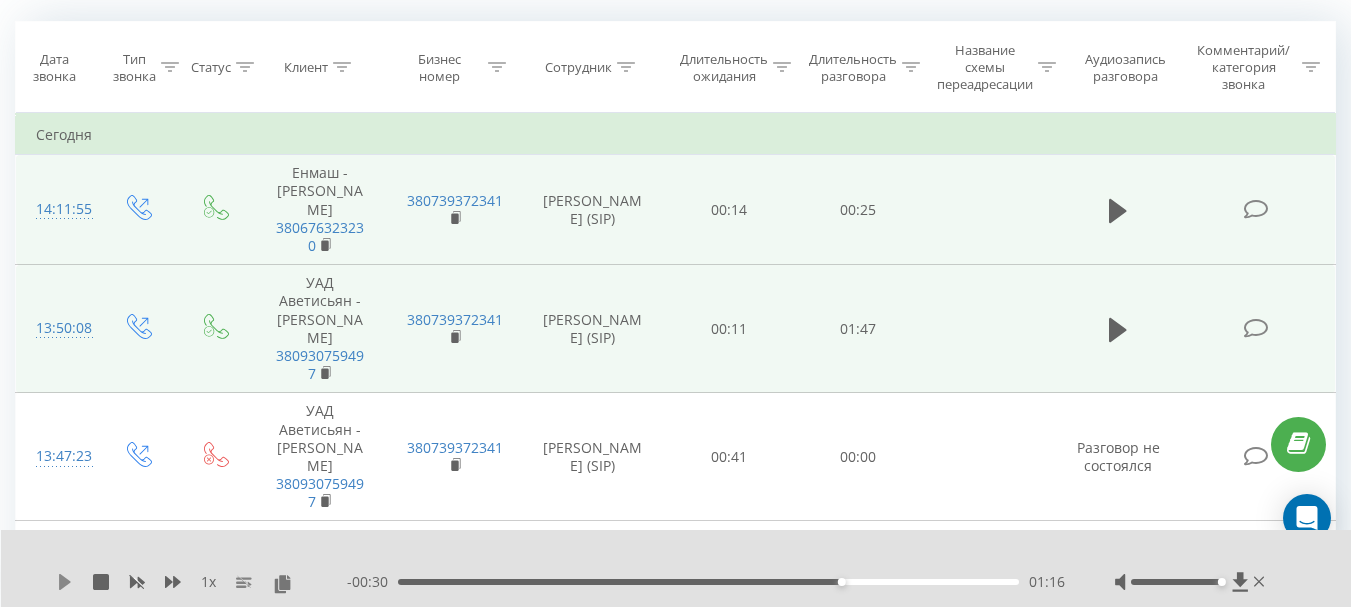 click 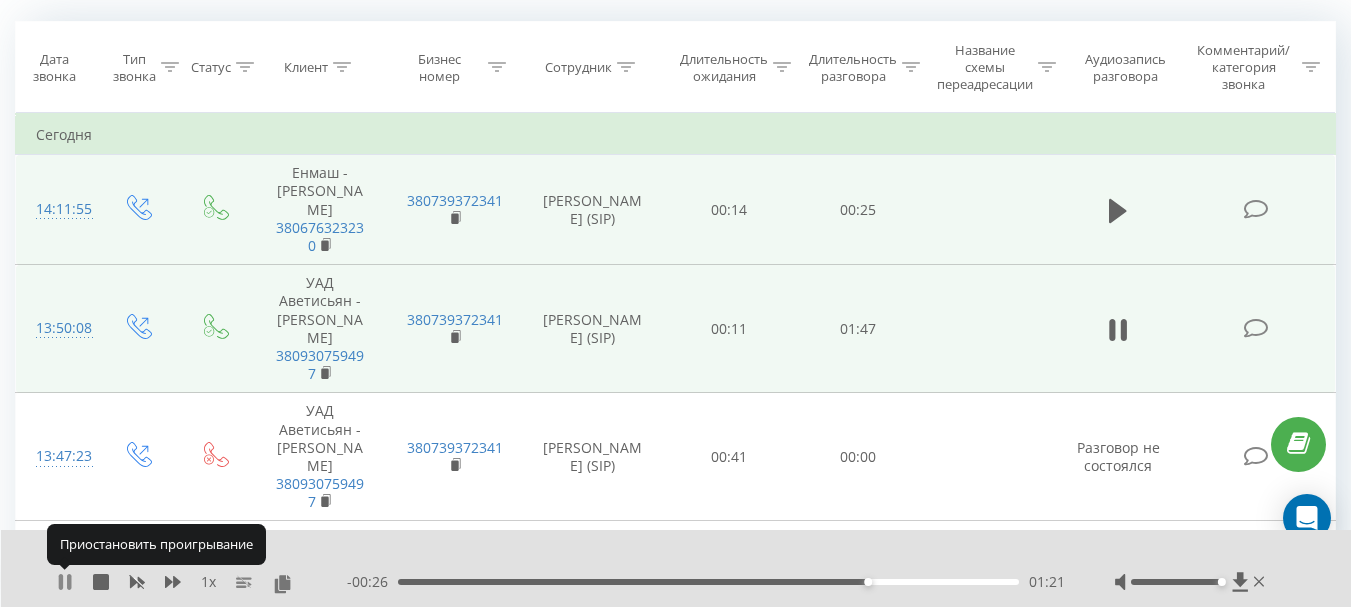 click 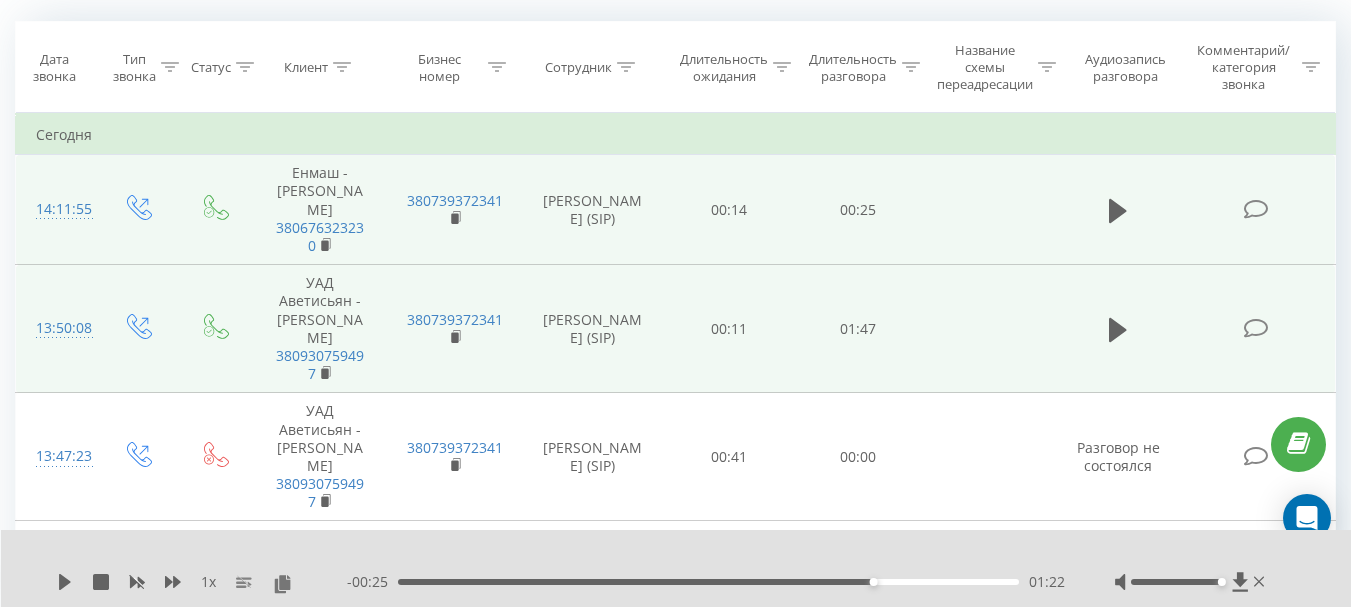 click on "01:22" at bounding box center [708, 582] 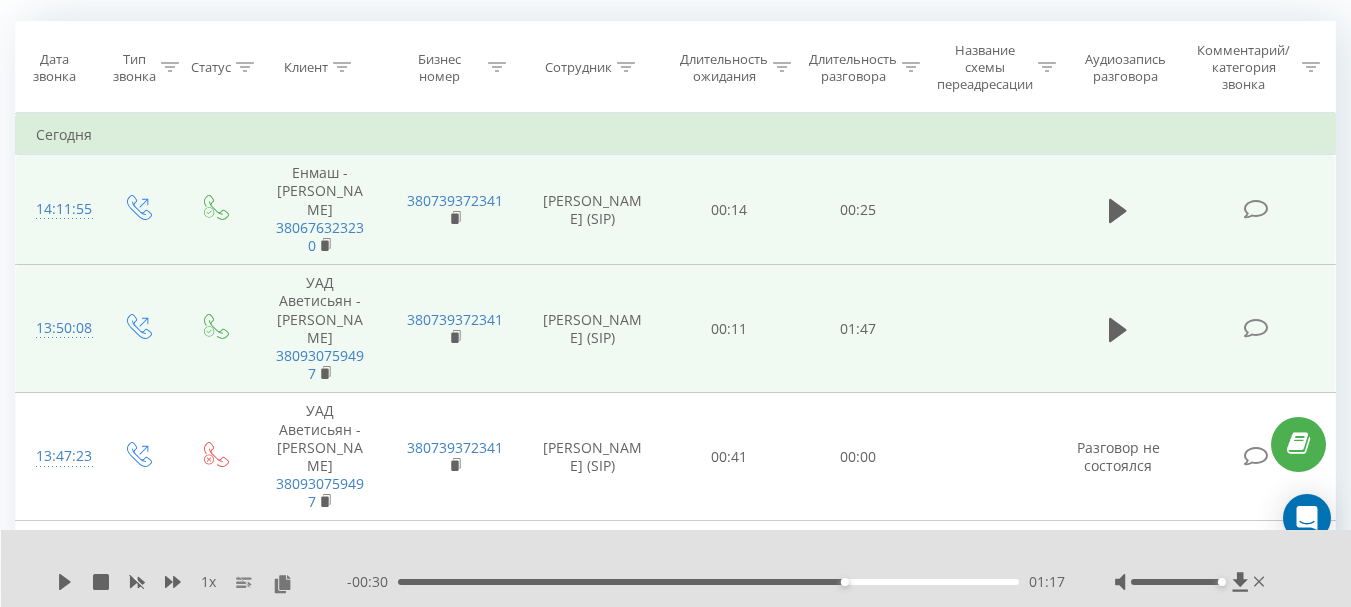 click on "1 x" at bounding box center [202, 582] 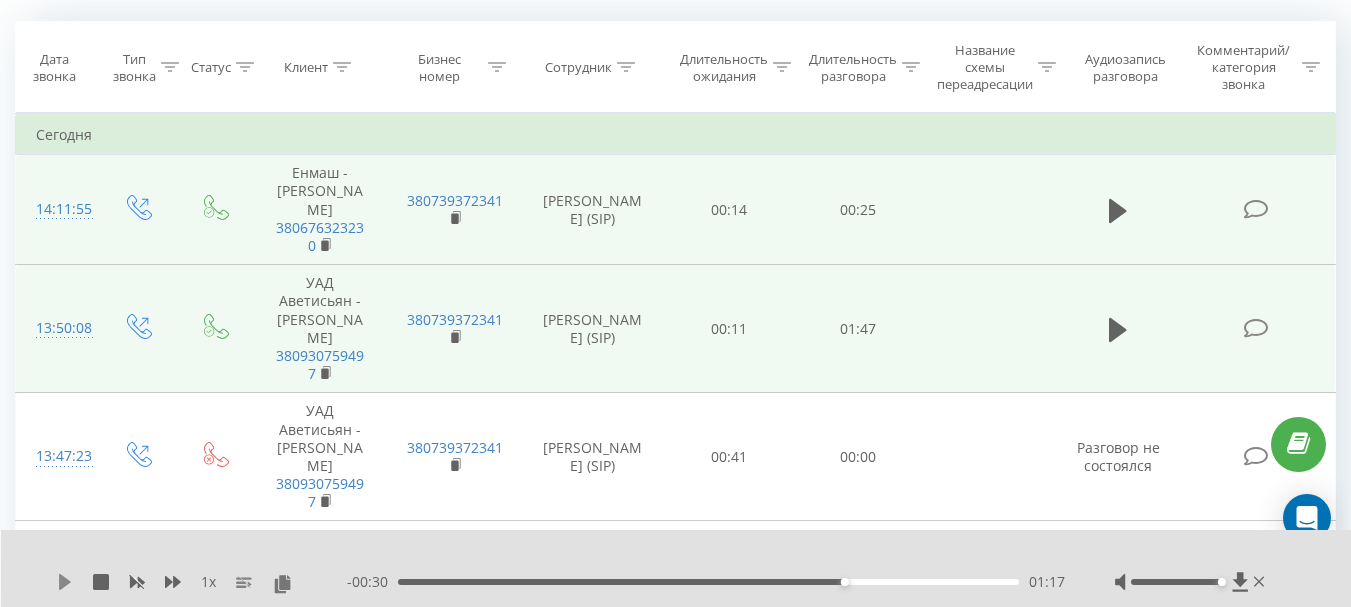 click 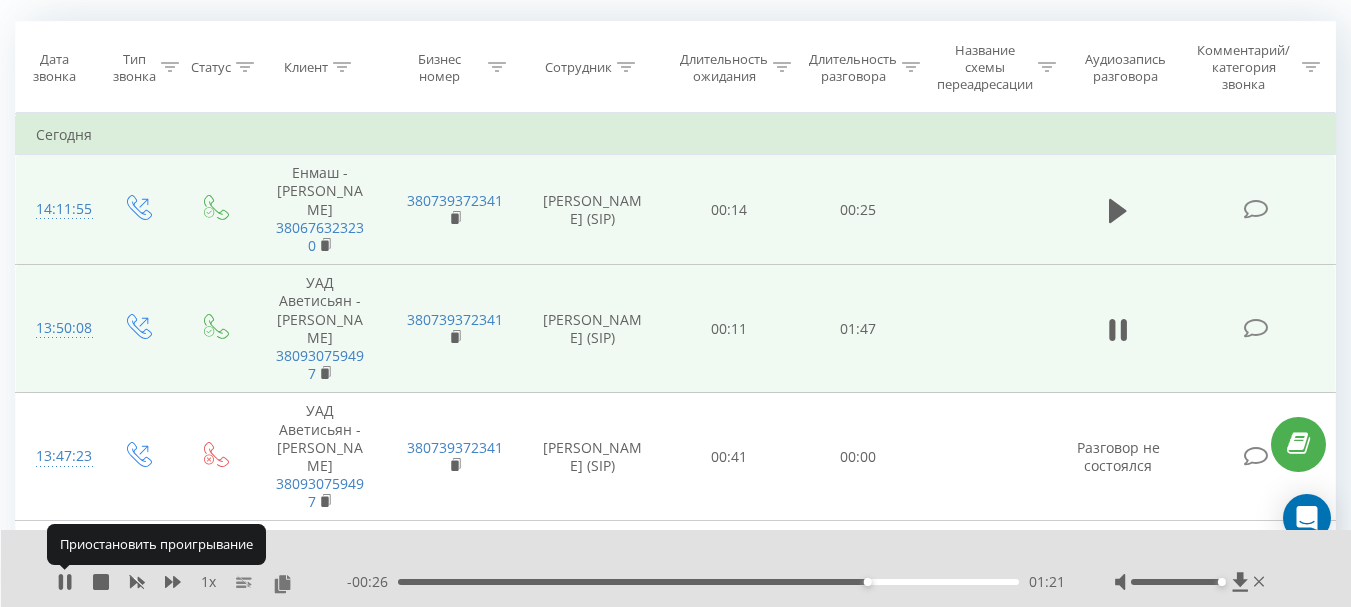 click 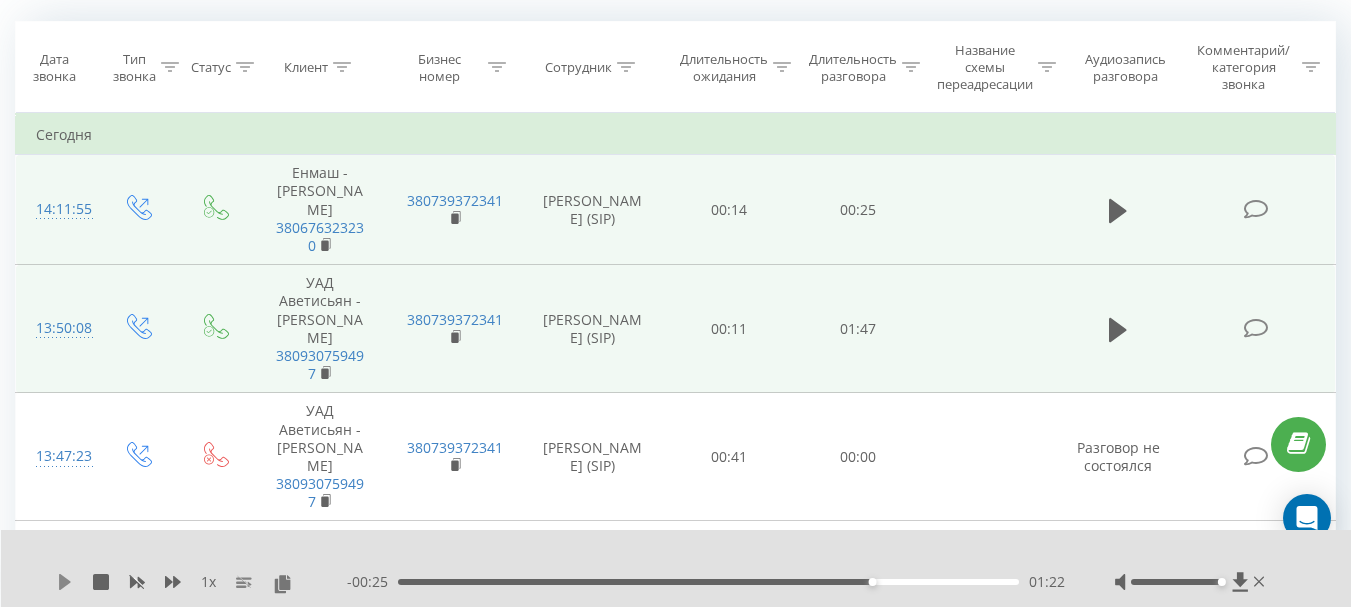click 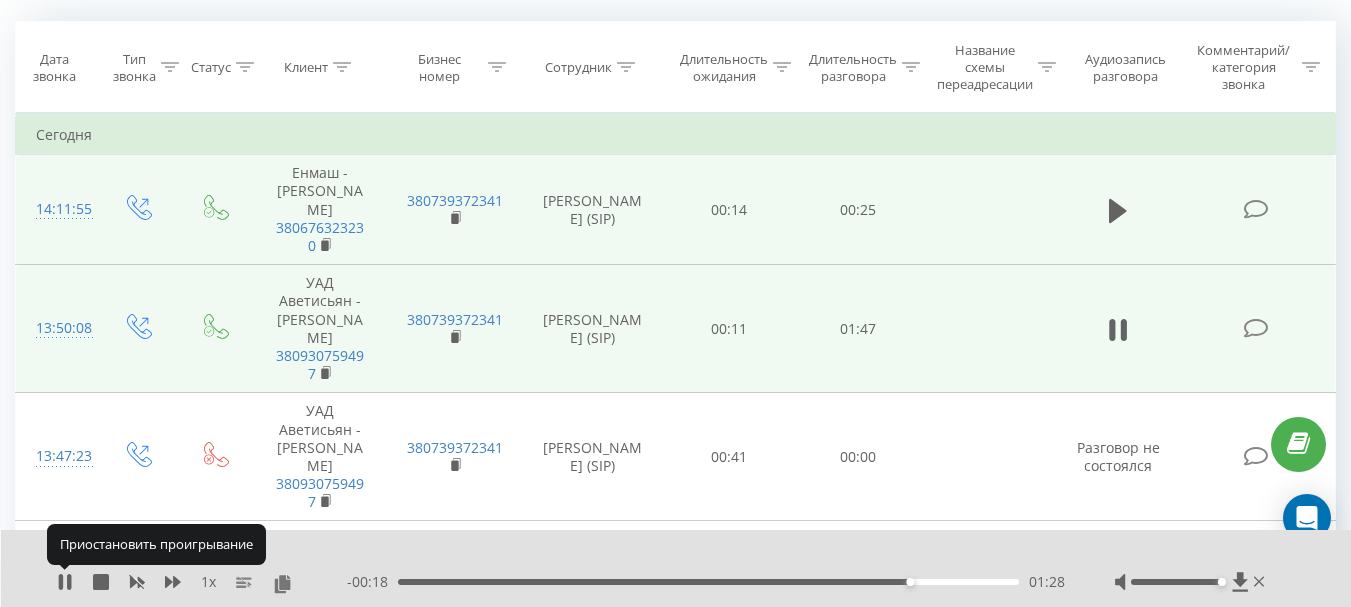 click 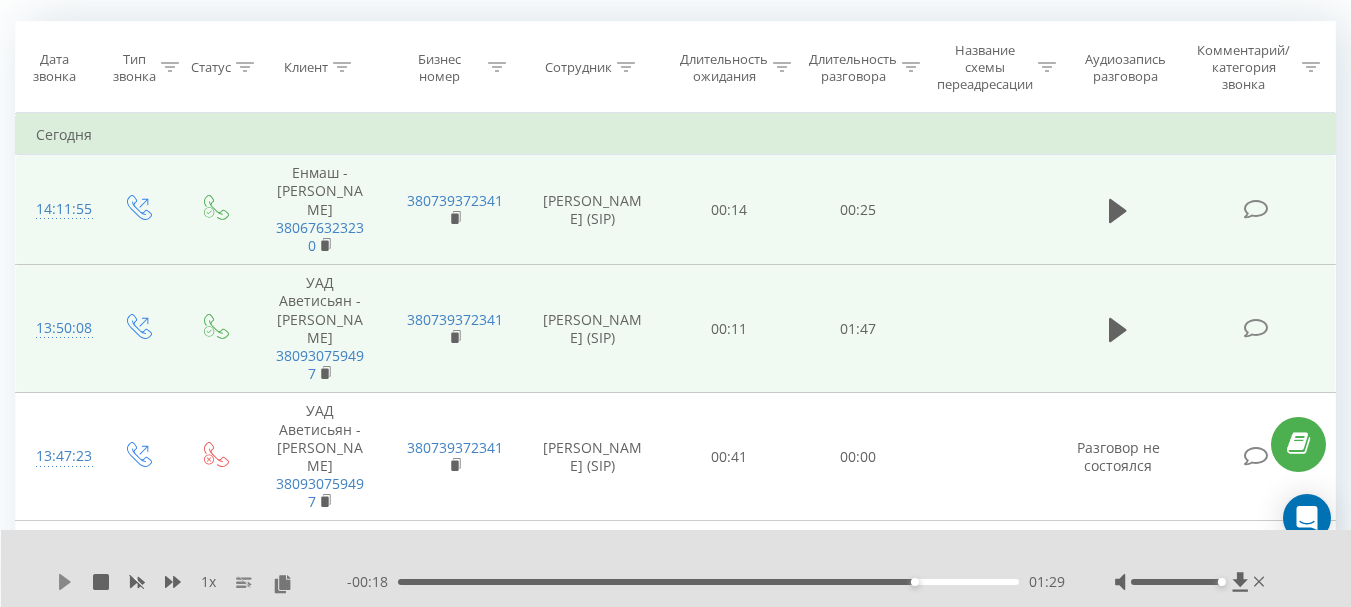 click 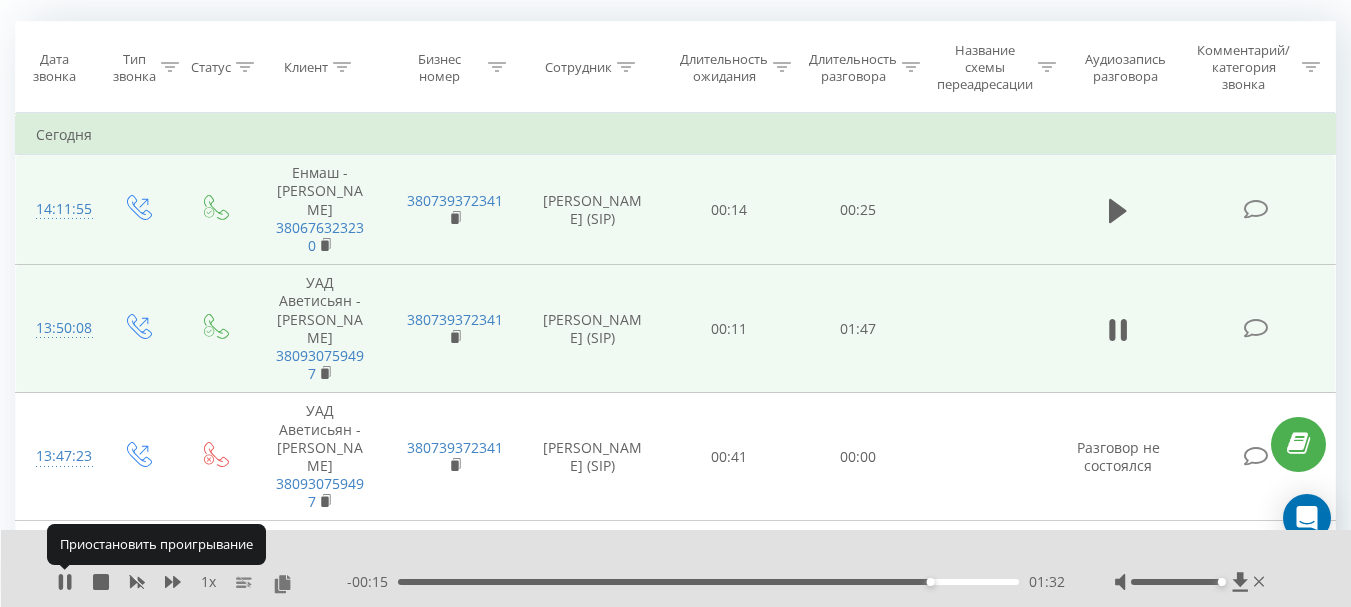 click 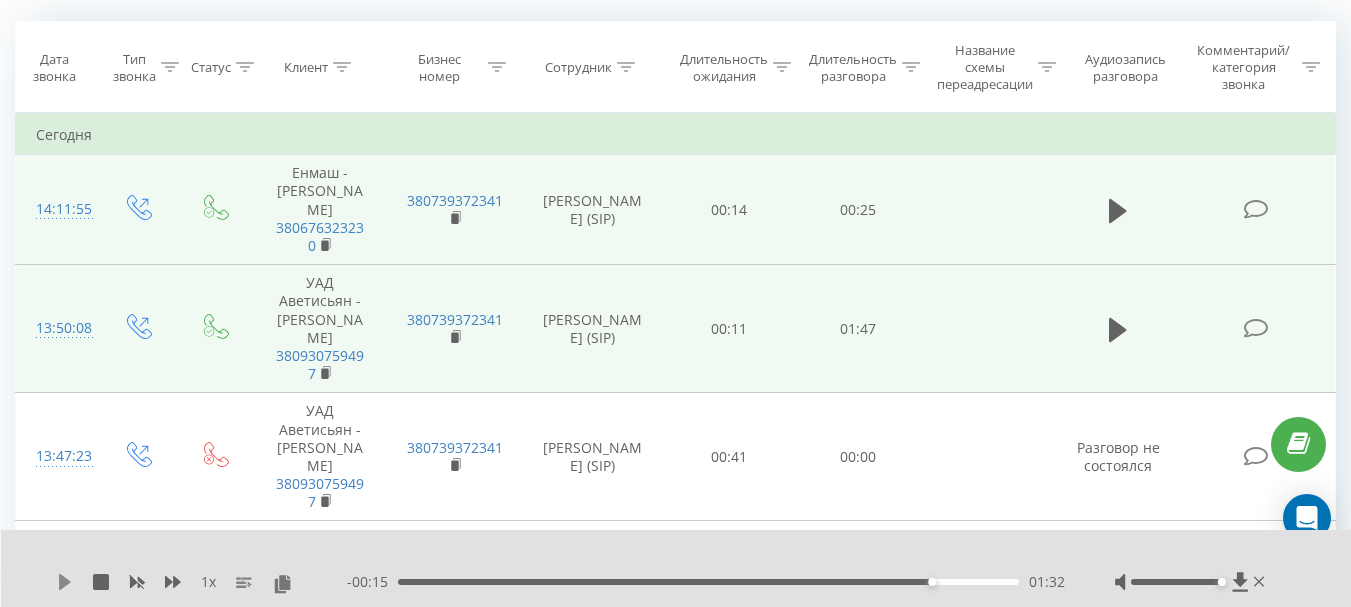 click 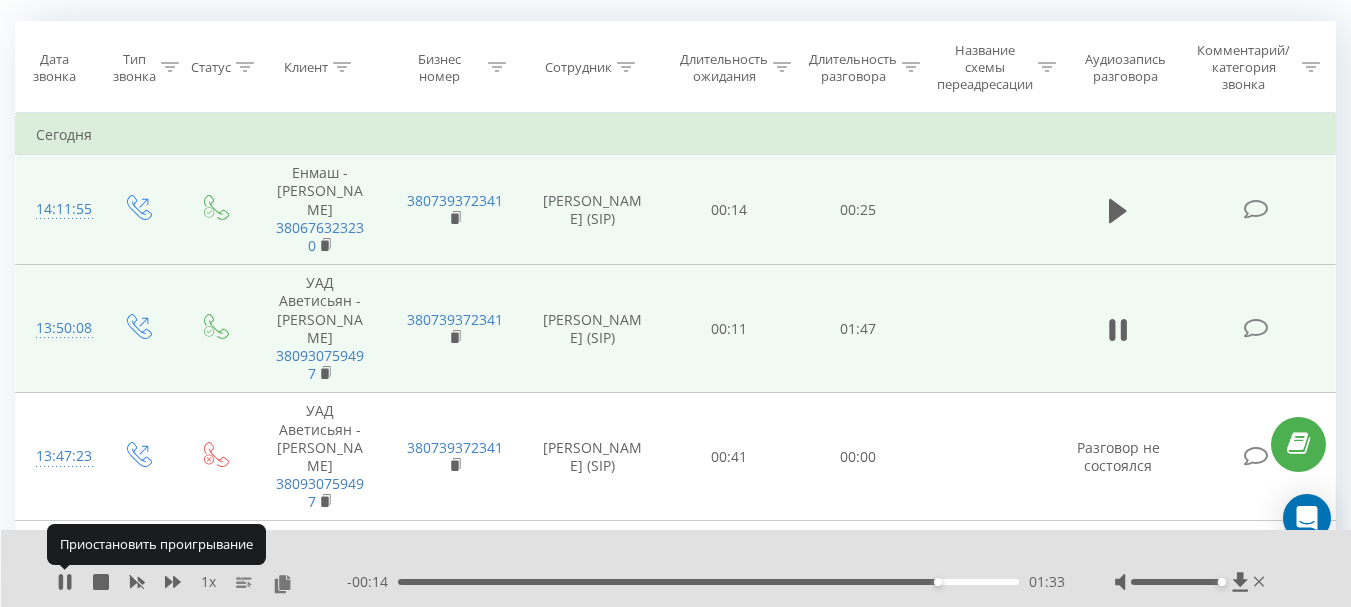 click 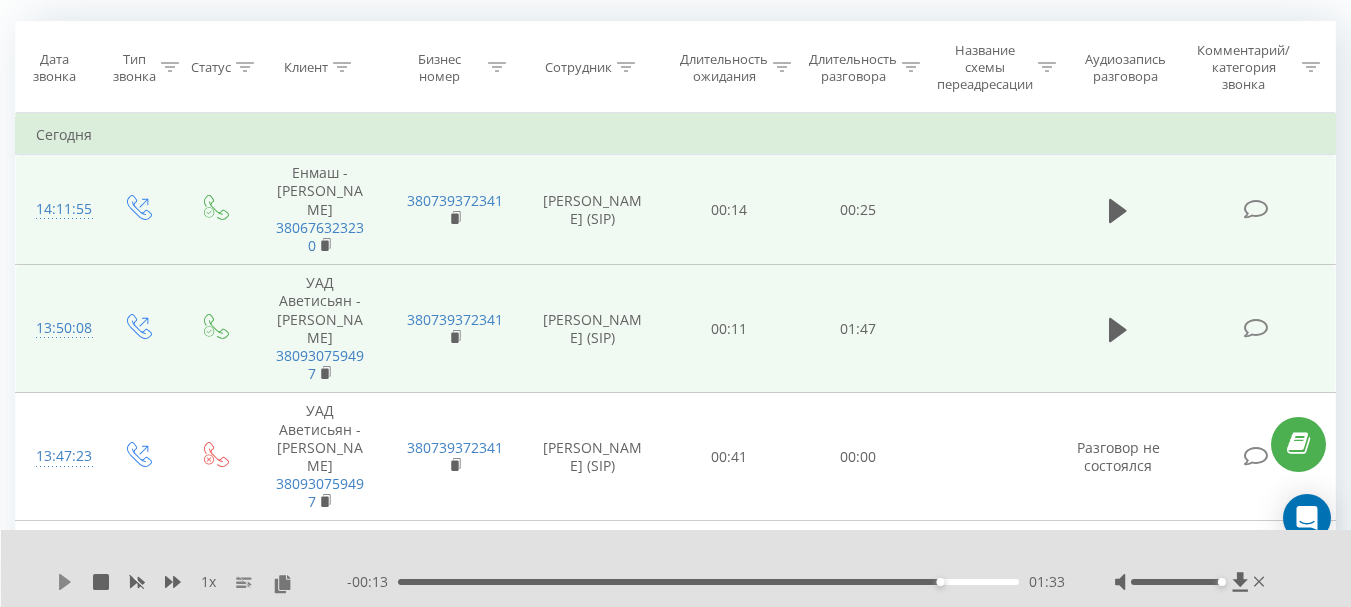 click 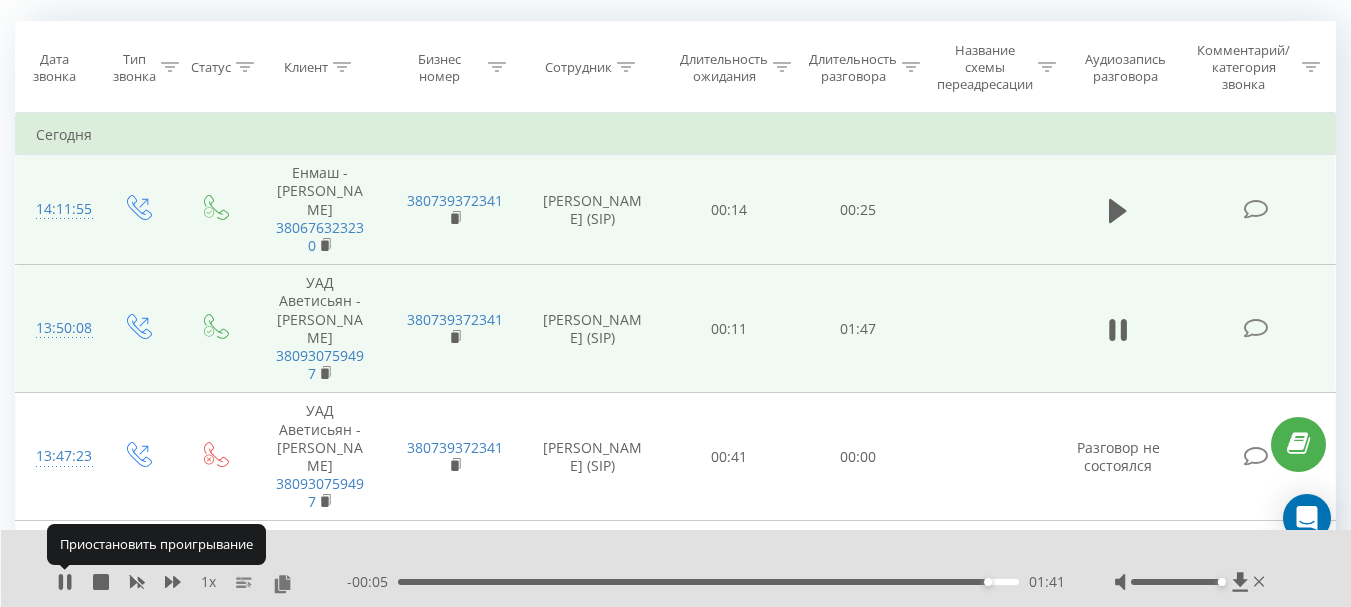 click 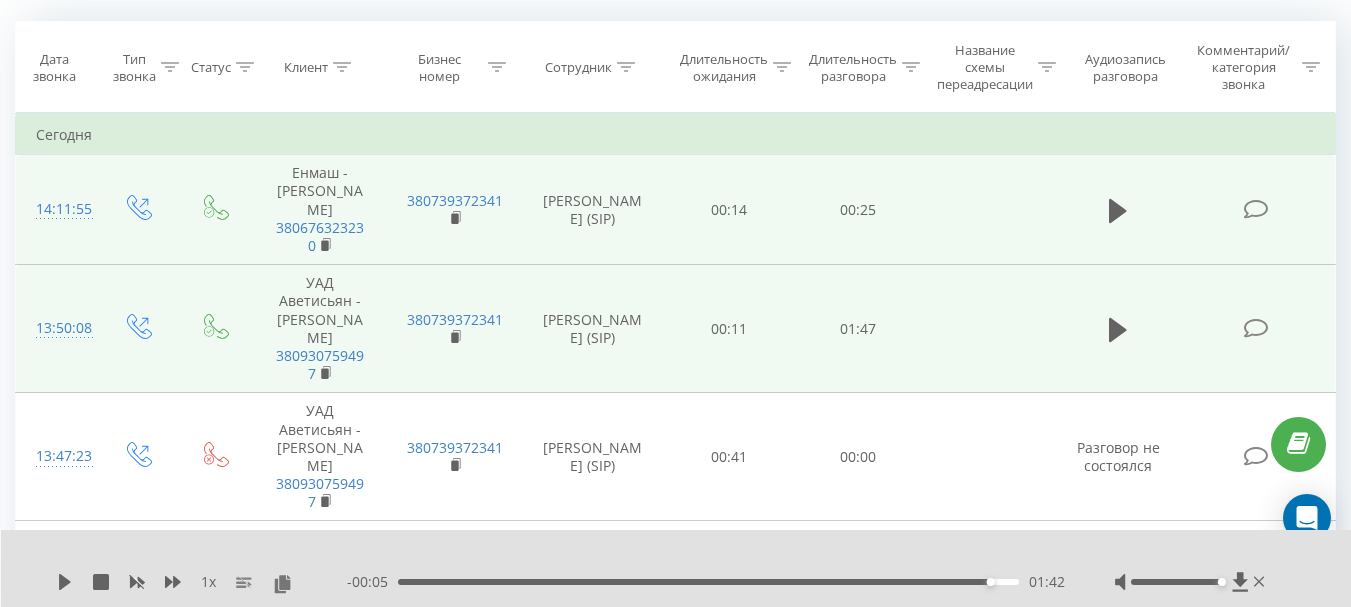 click on "1 x" at bounding box center (202, 582) 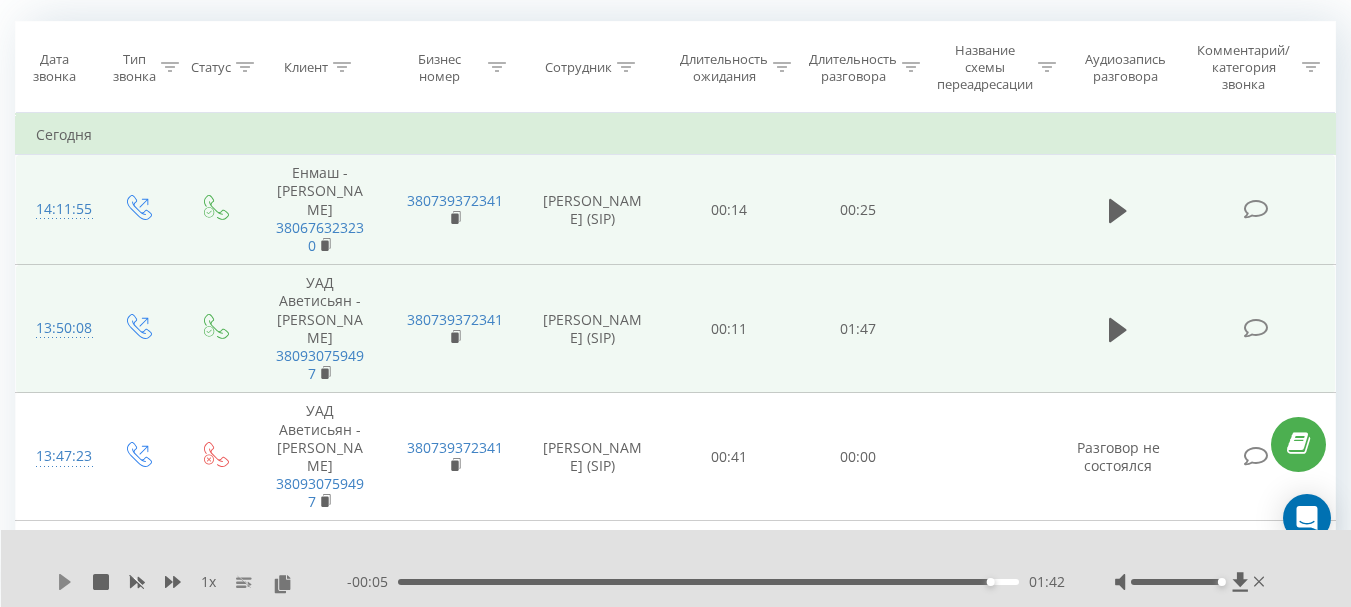 click 